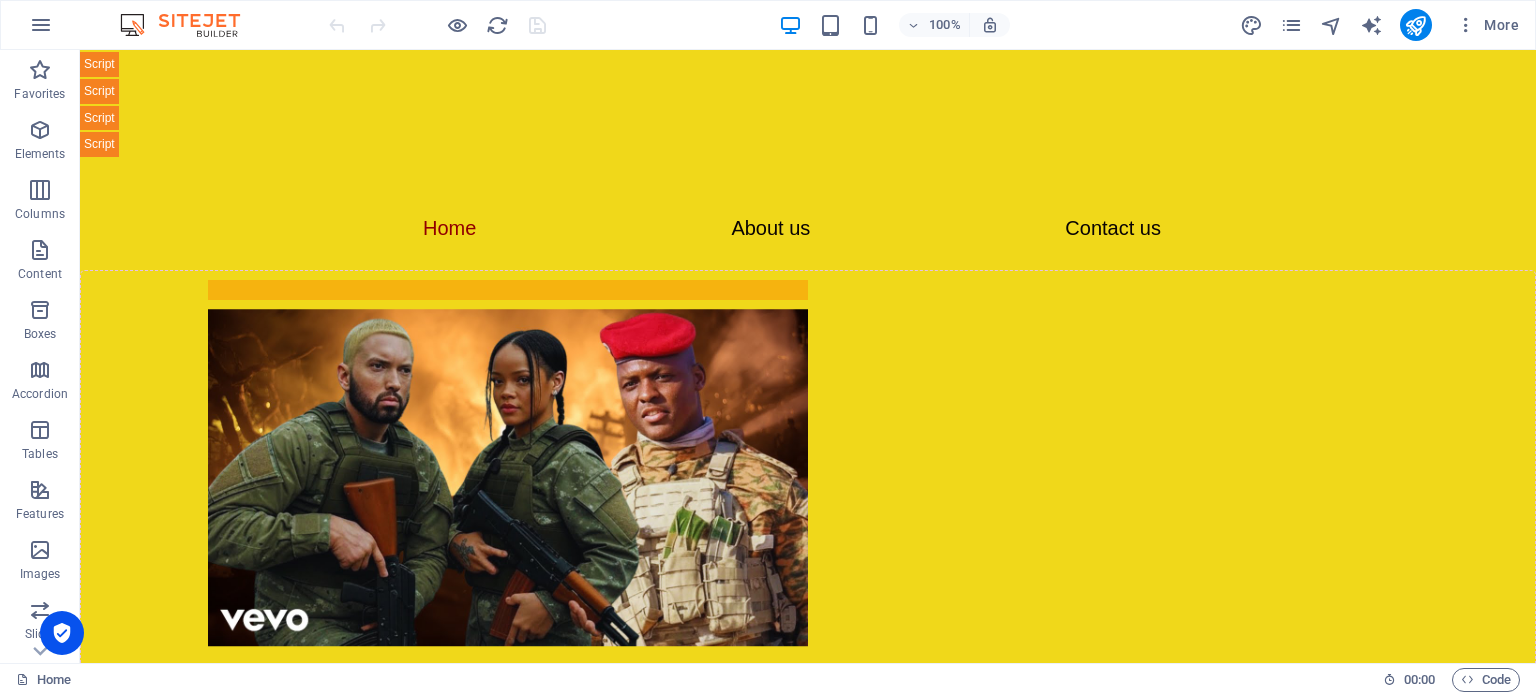 scroll, scrollTop: 0, scrollLeft: 0, axis: both 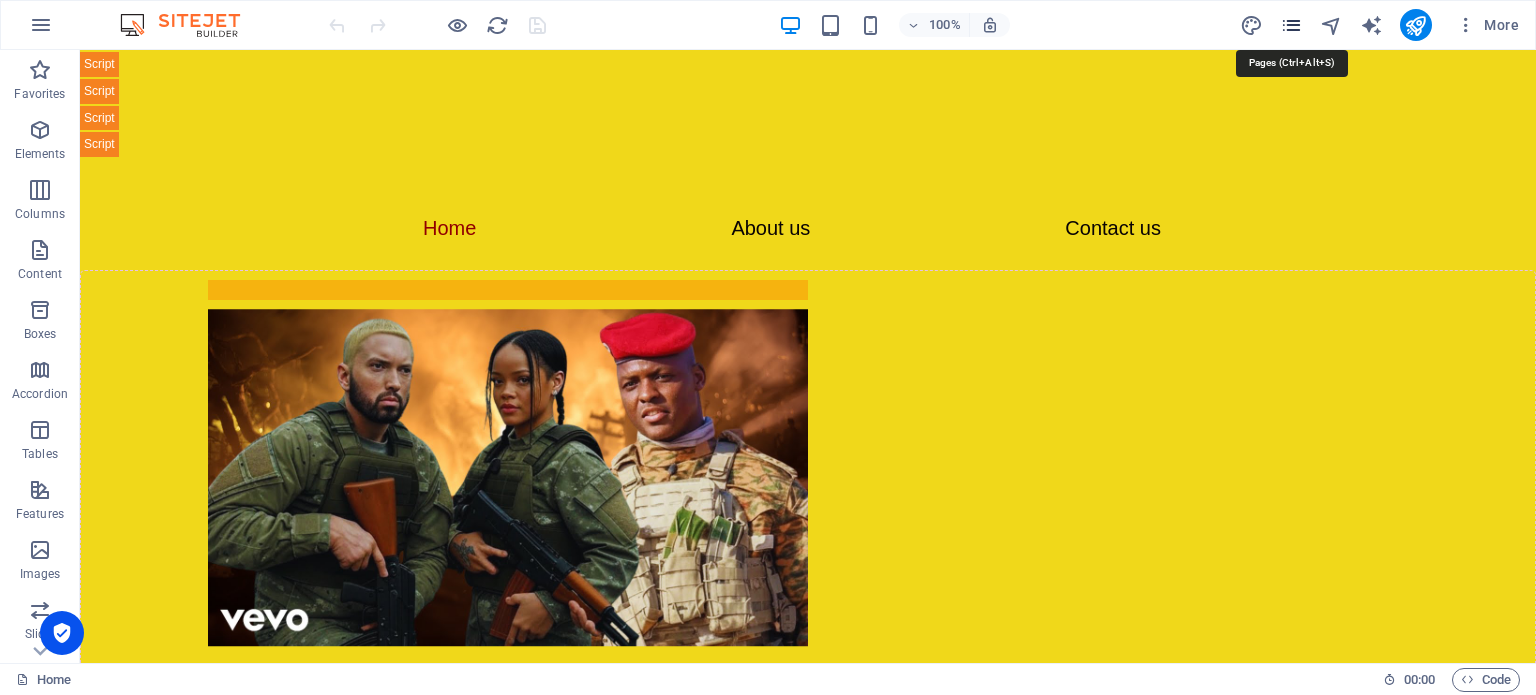 click at bounding box center [1291, 25] 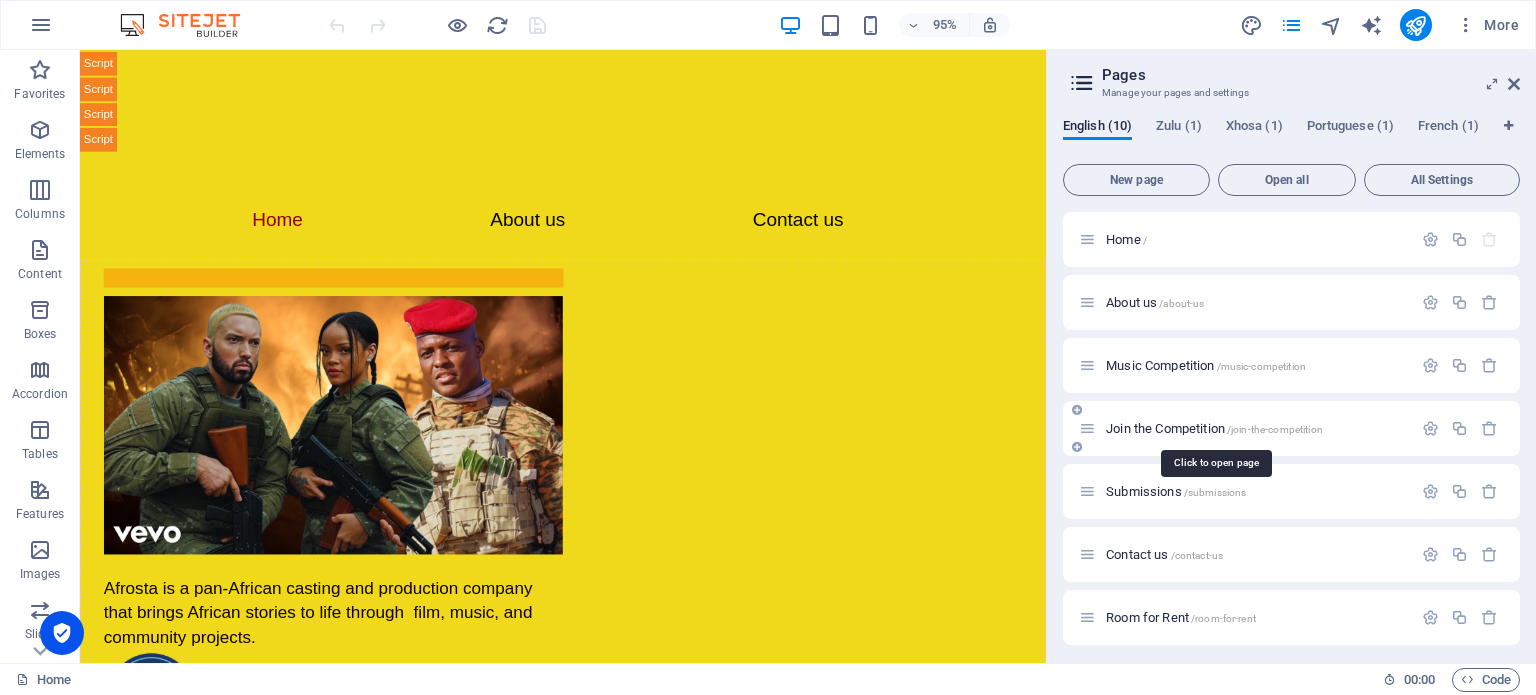 click on "Join the Competition /join-the-competition" at bounding box center [1214, 428] 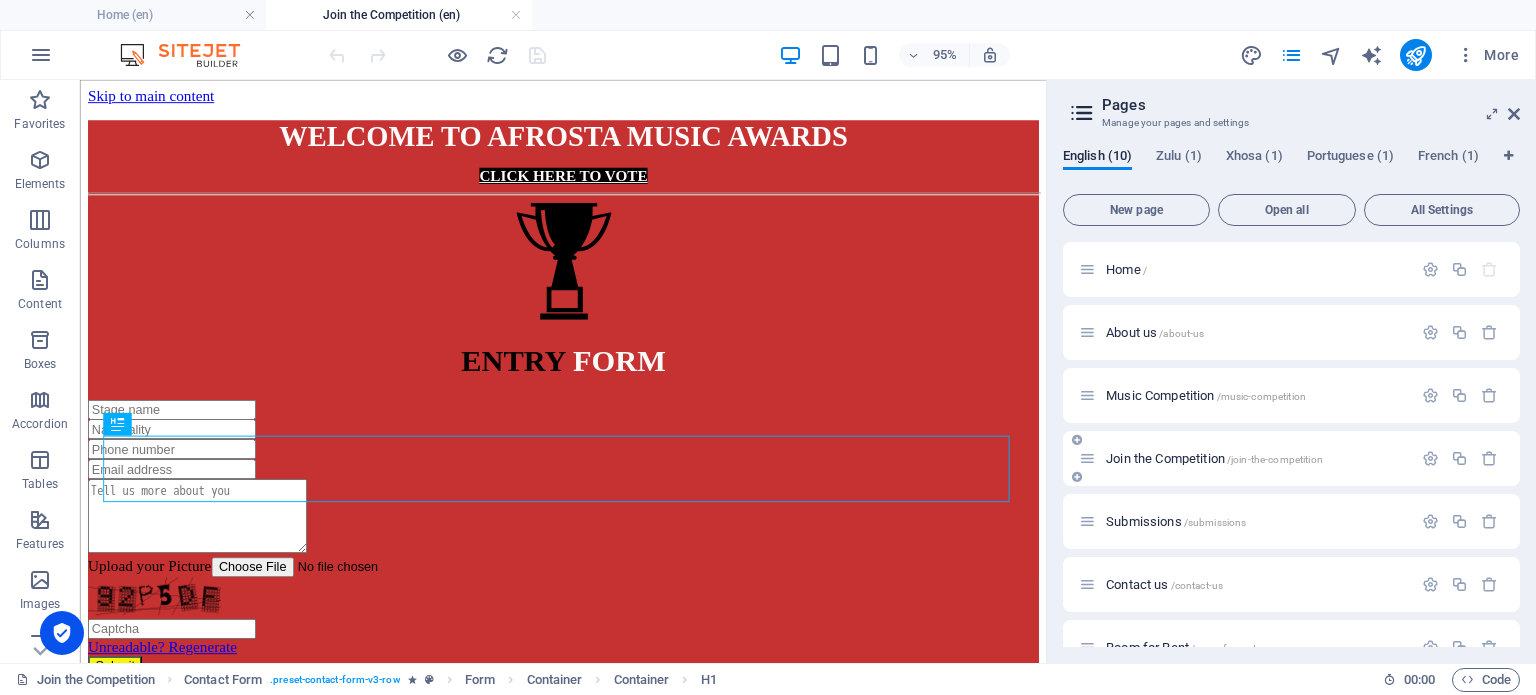 scroll, scrollTop: 0, scrollLeft: 0, axis: both 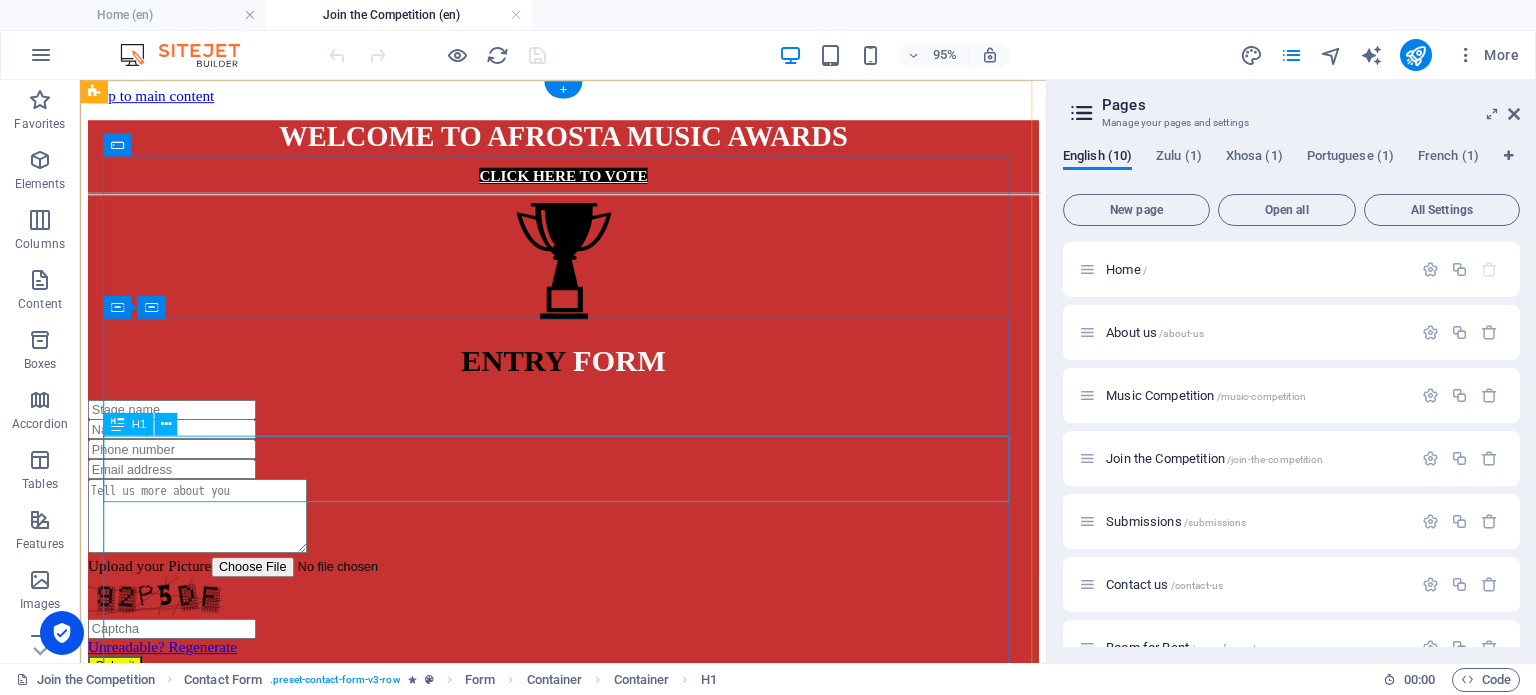 click on "ENTRY   FORM" at bounding box center [588, 375] 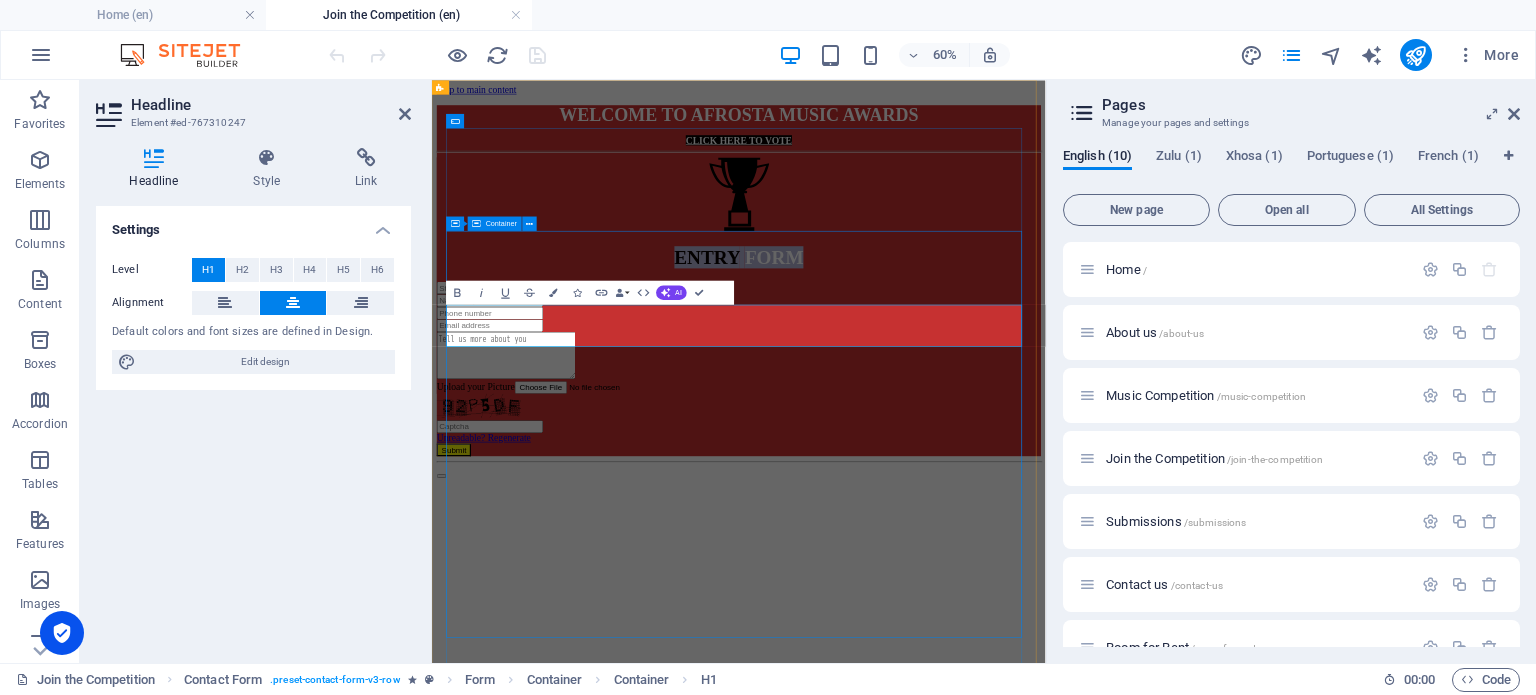click on "ENTRY   FORM Upload your Picture" at bounding box center (943, 406) 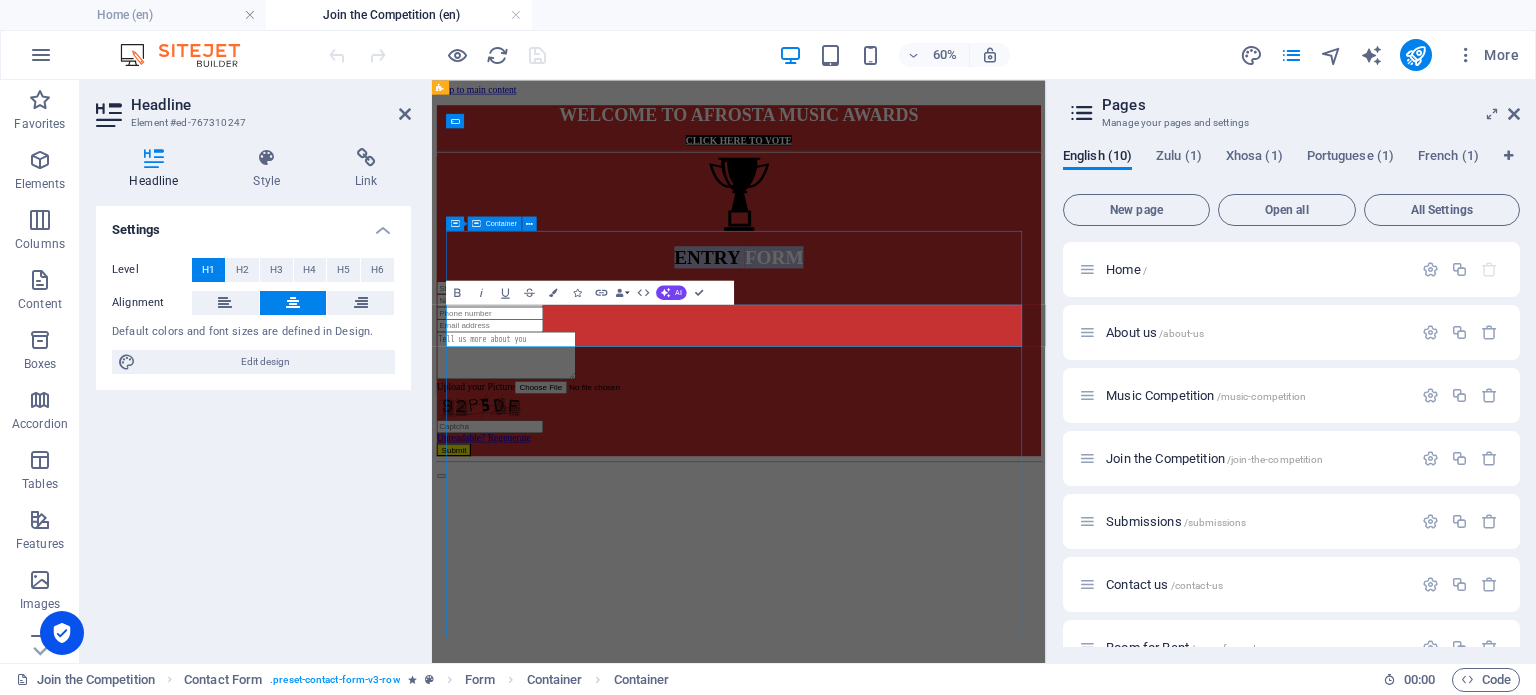 click on "ENTRY   FORM Upload your Picture" at bounding box center [943, 406] 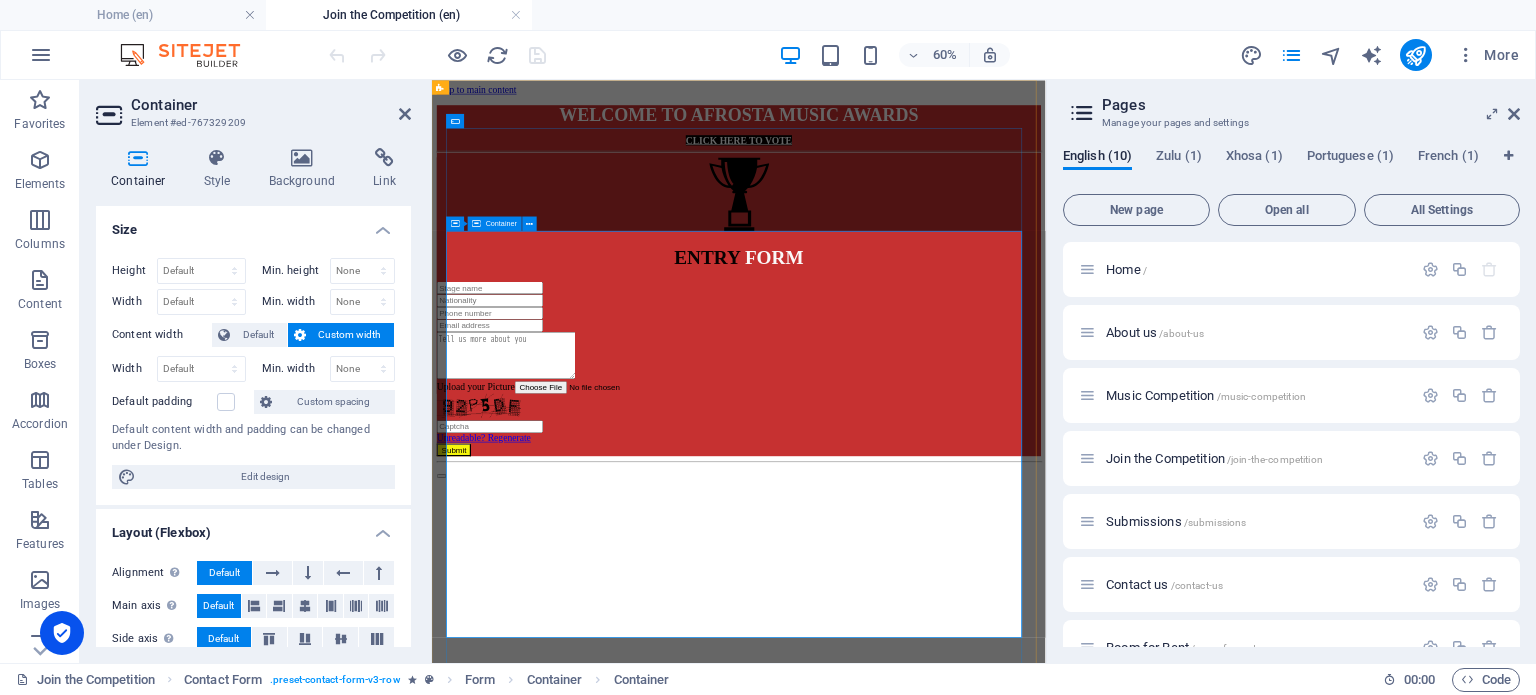 click on "ENTRY   FORM Upload your Picture" at bounding box center [943, 406] 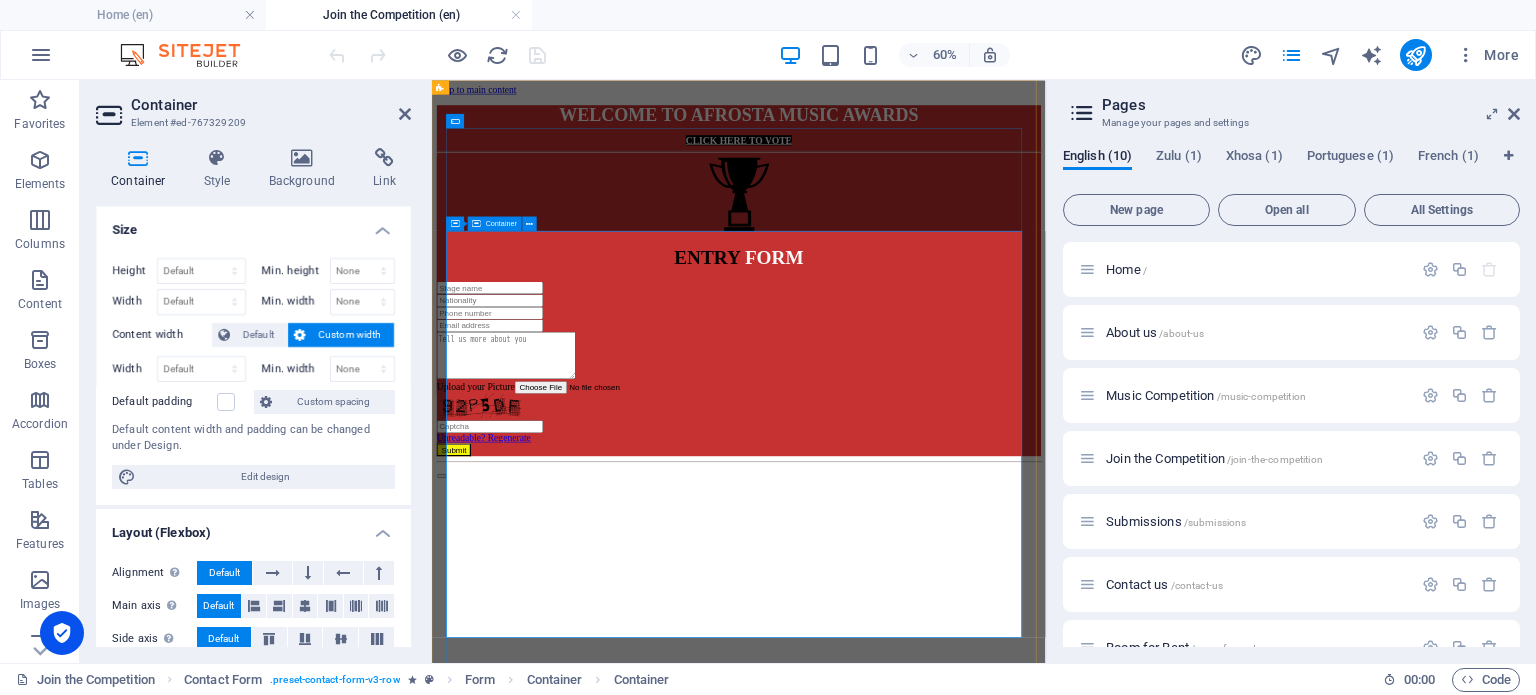 click on "ENTRY   FORM Upload your Picture" at bounding box center [943, 406] 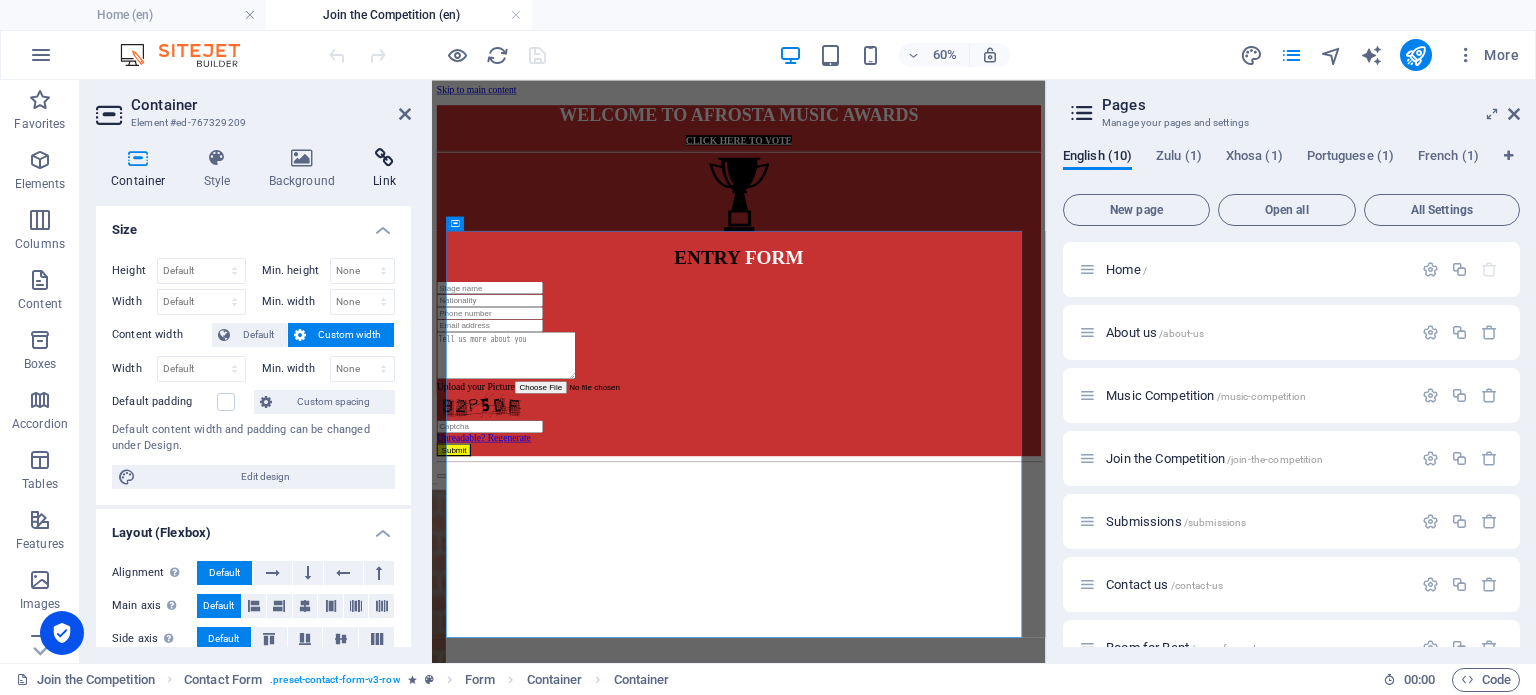 click on "Link" at bounding box center [384, 169] 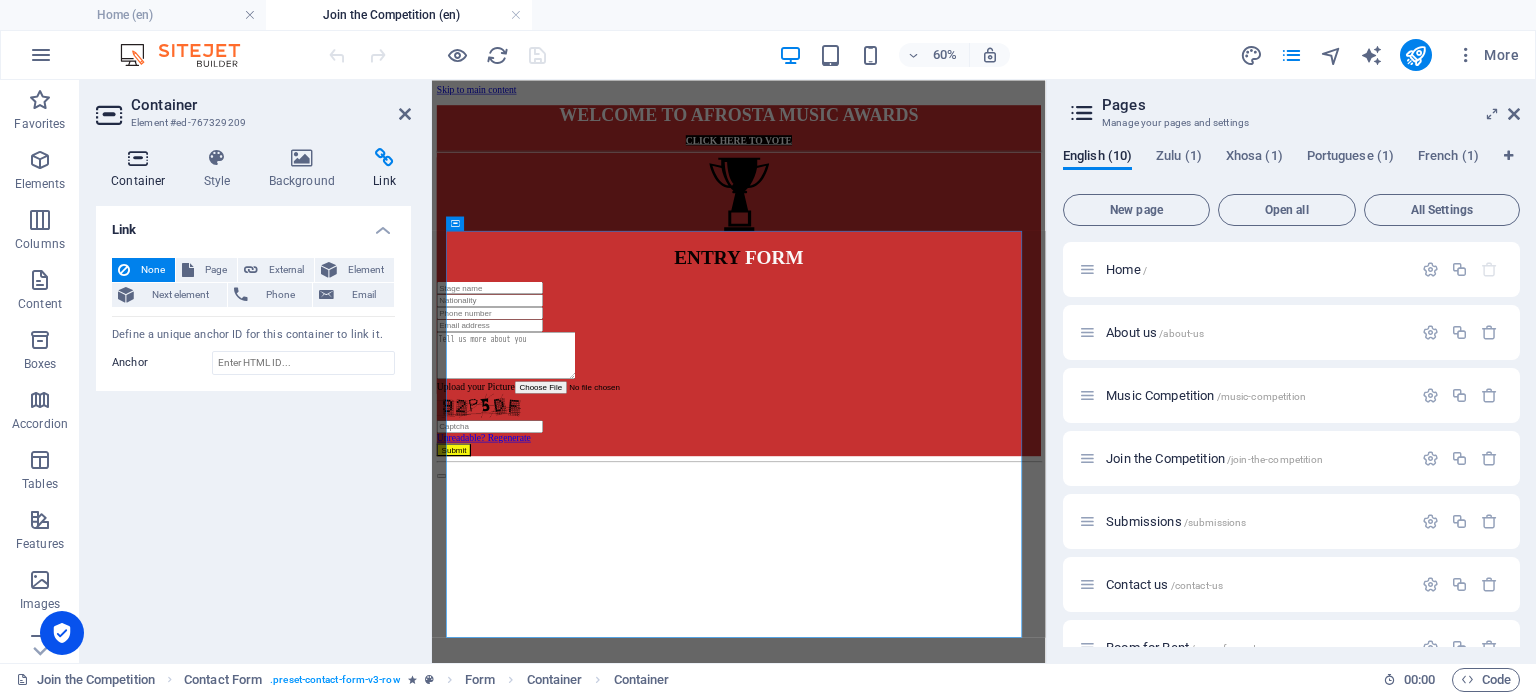click at bounding box center (138, 158) 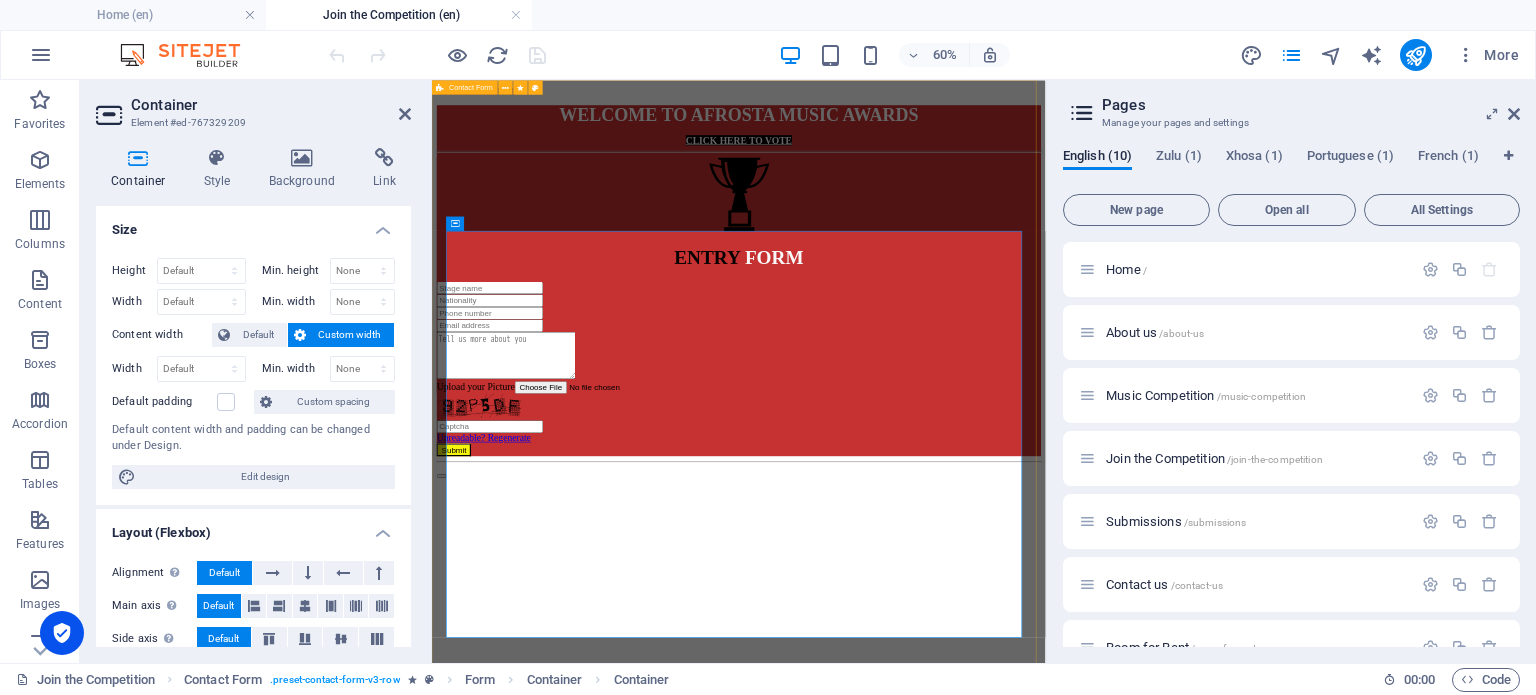 click on "Contact Form" at bounding box center (471, 87) 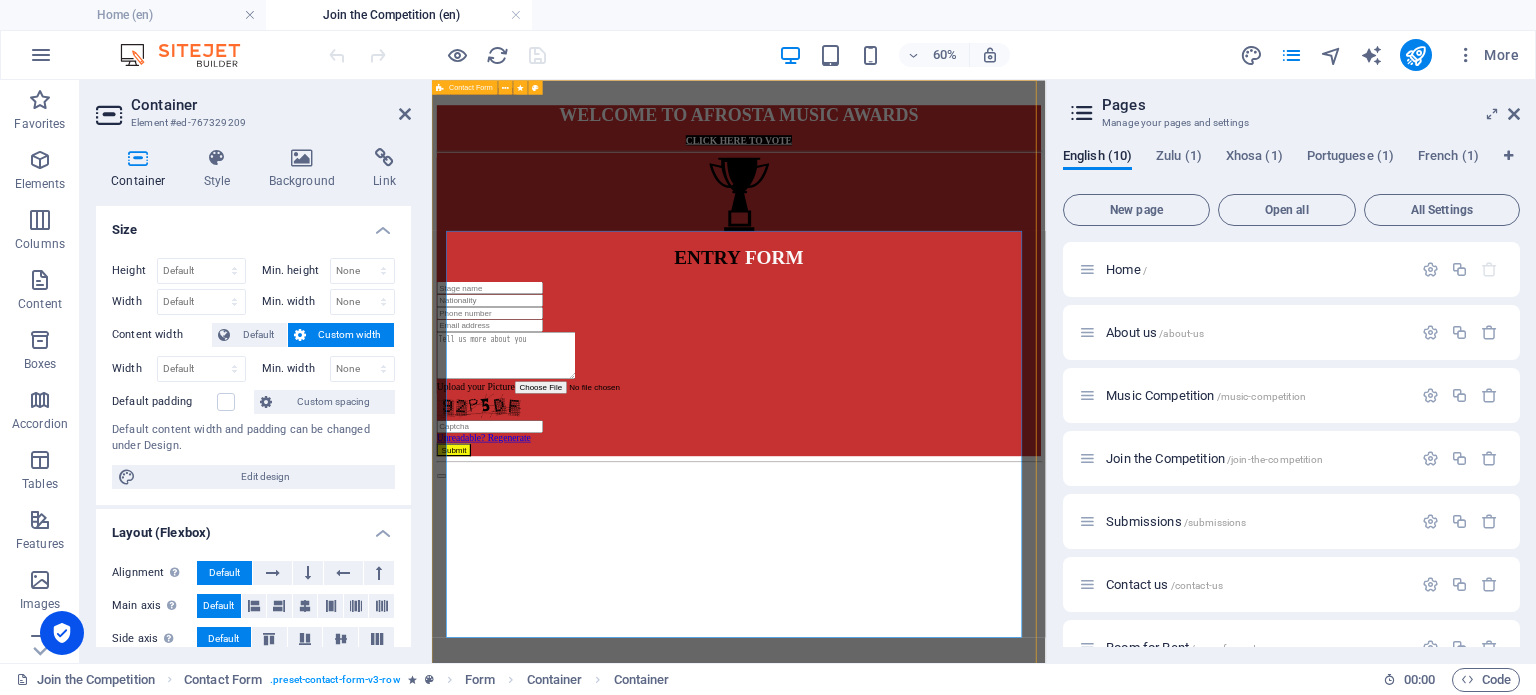 click on "Contact Form" at bounding box center [471, 87] 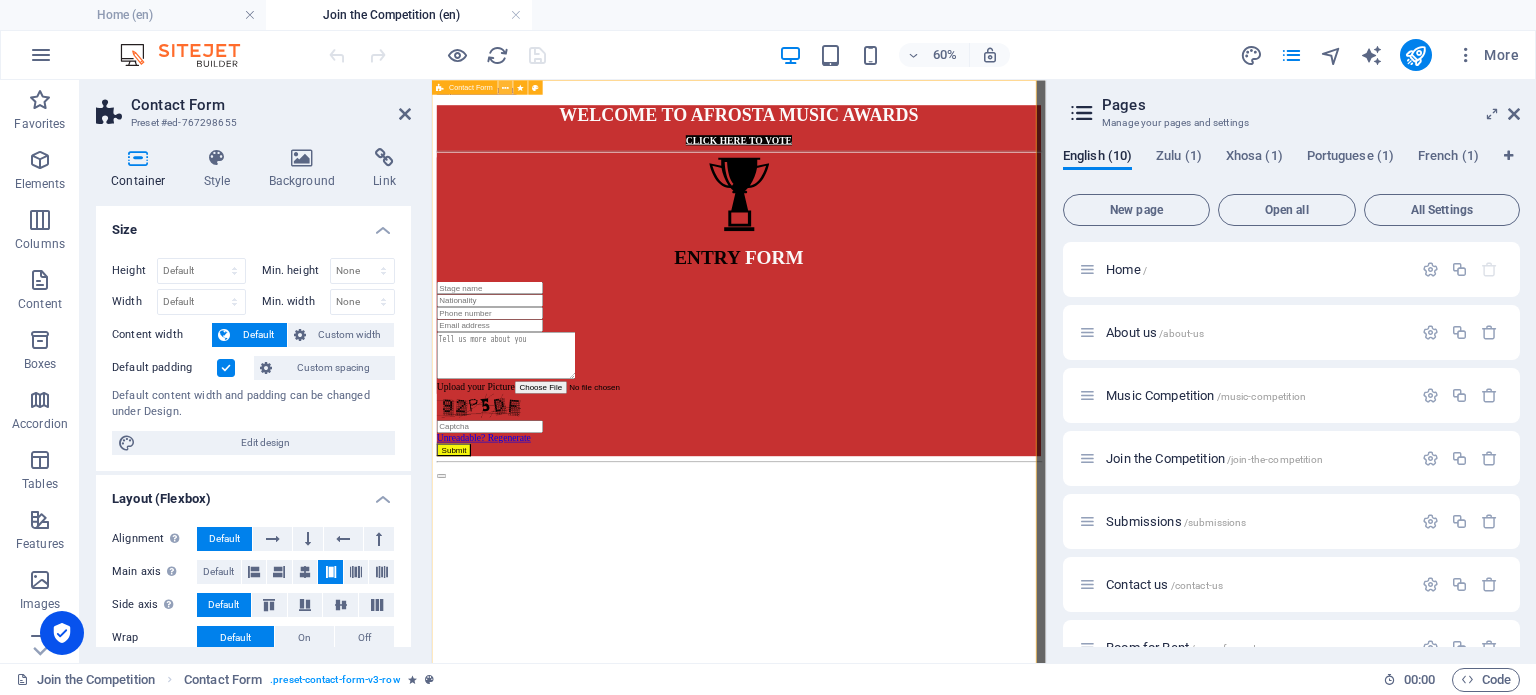 click at bounding box center (505, 87) 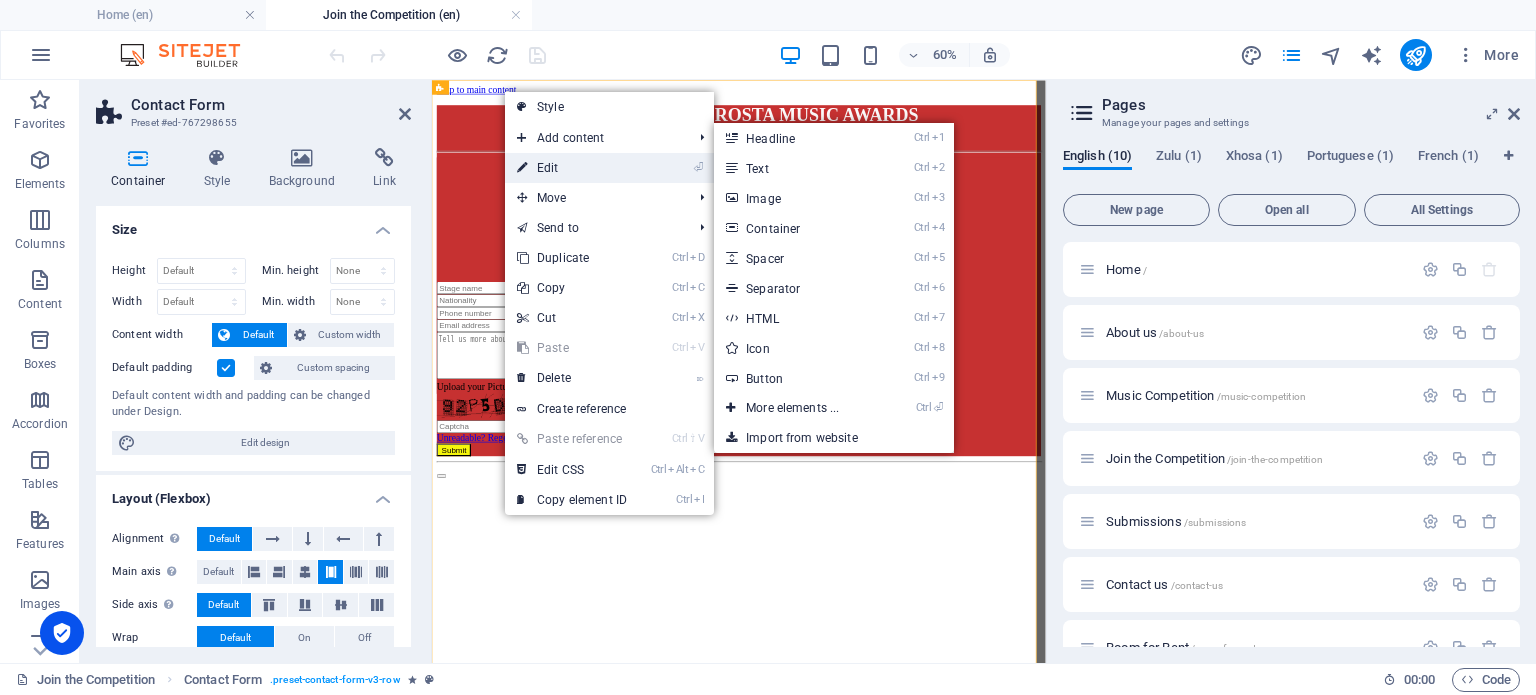 click on "⏎  Edit" at bounding box center [572, 168] 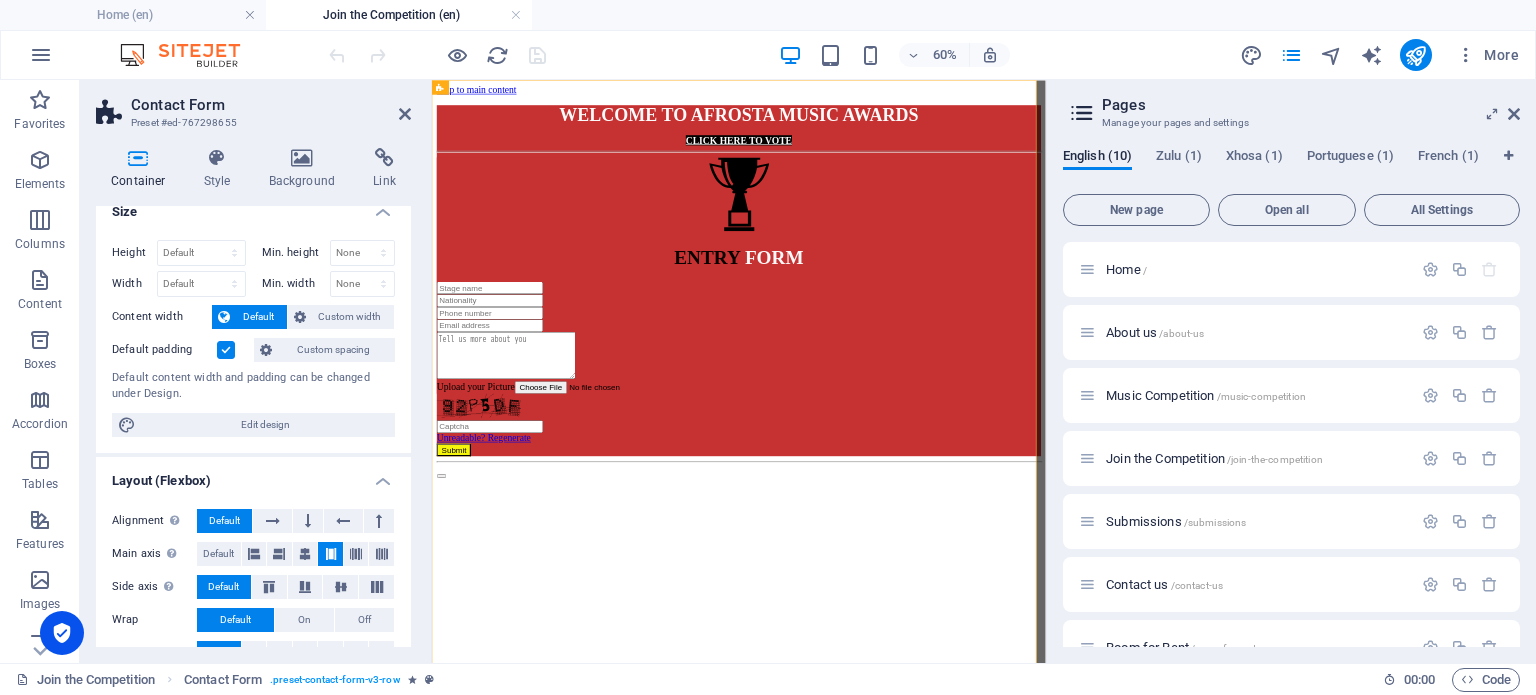 scroll, scrollTop: 0, scrollLeft: 0, axis: both 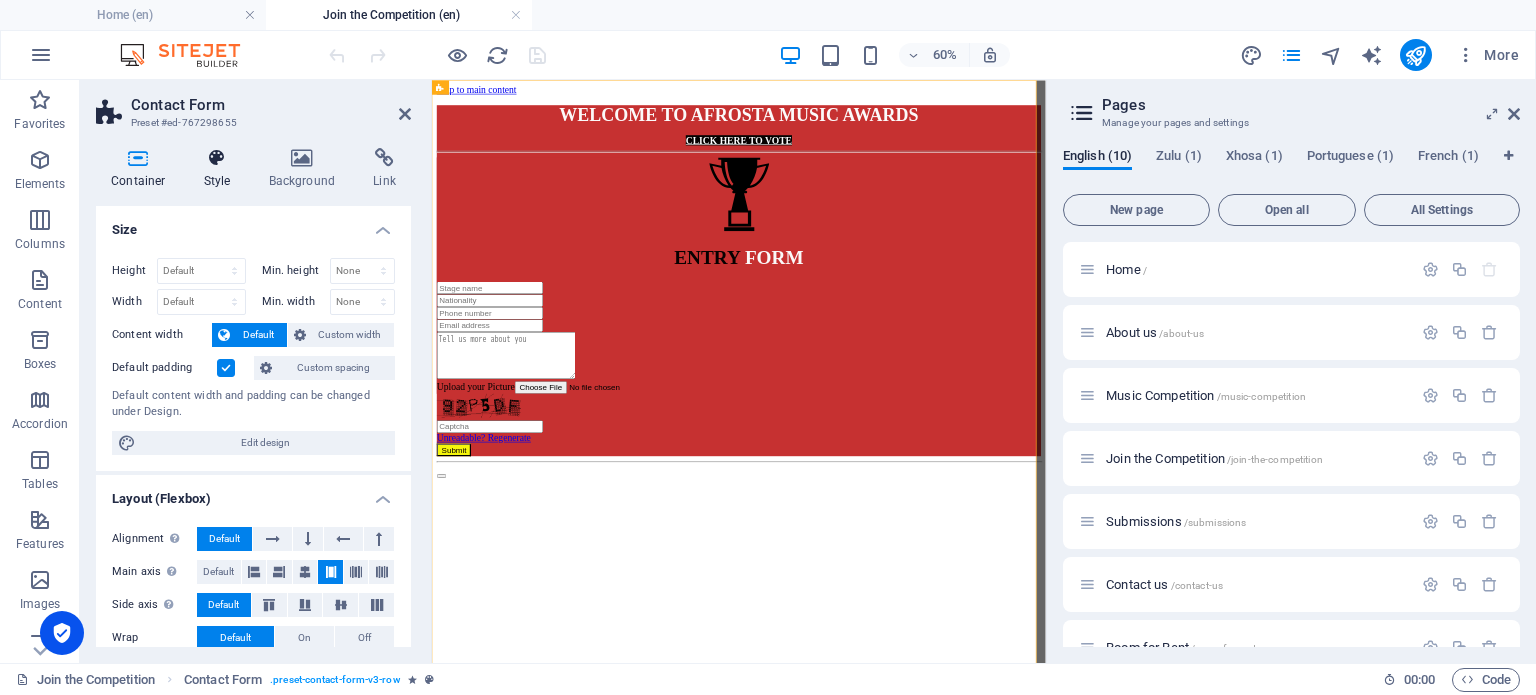 click on "Style" at bounding box center (221, 169) 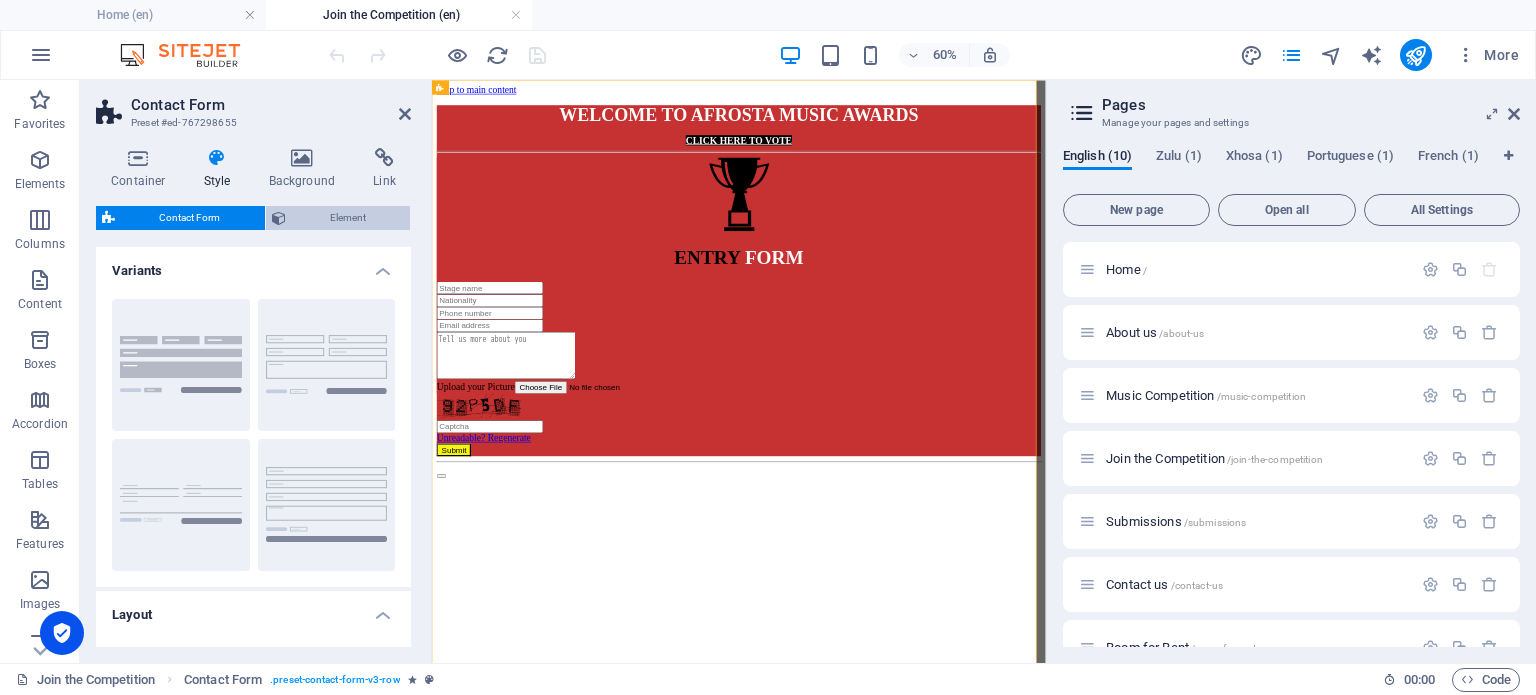click on "Element" at bounding box center [348, 218] 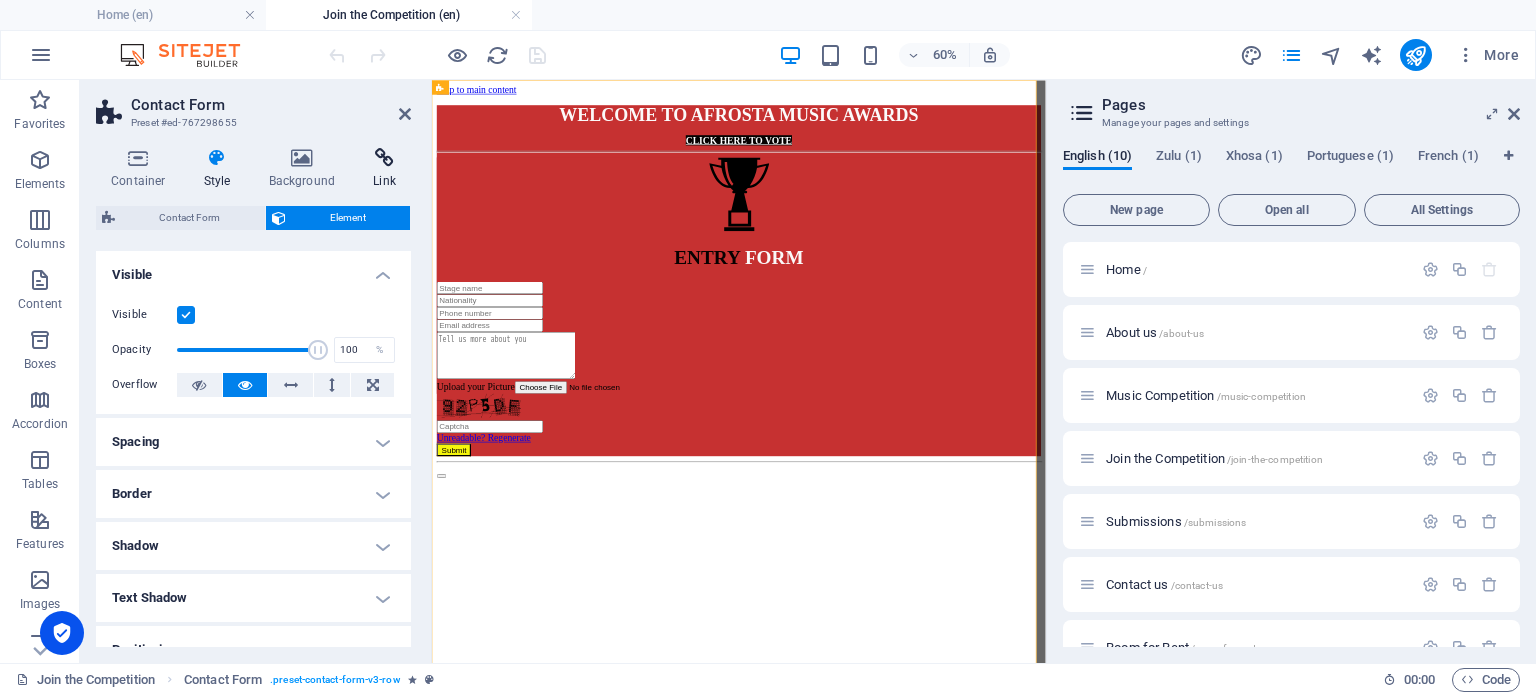 click at bounding box center (384, 158) 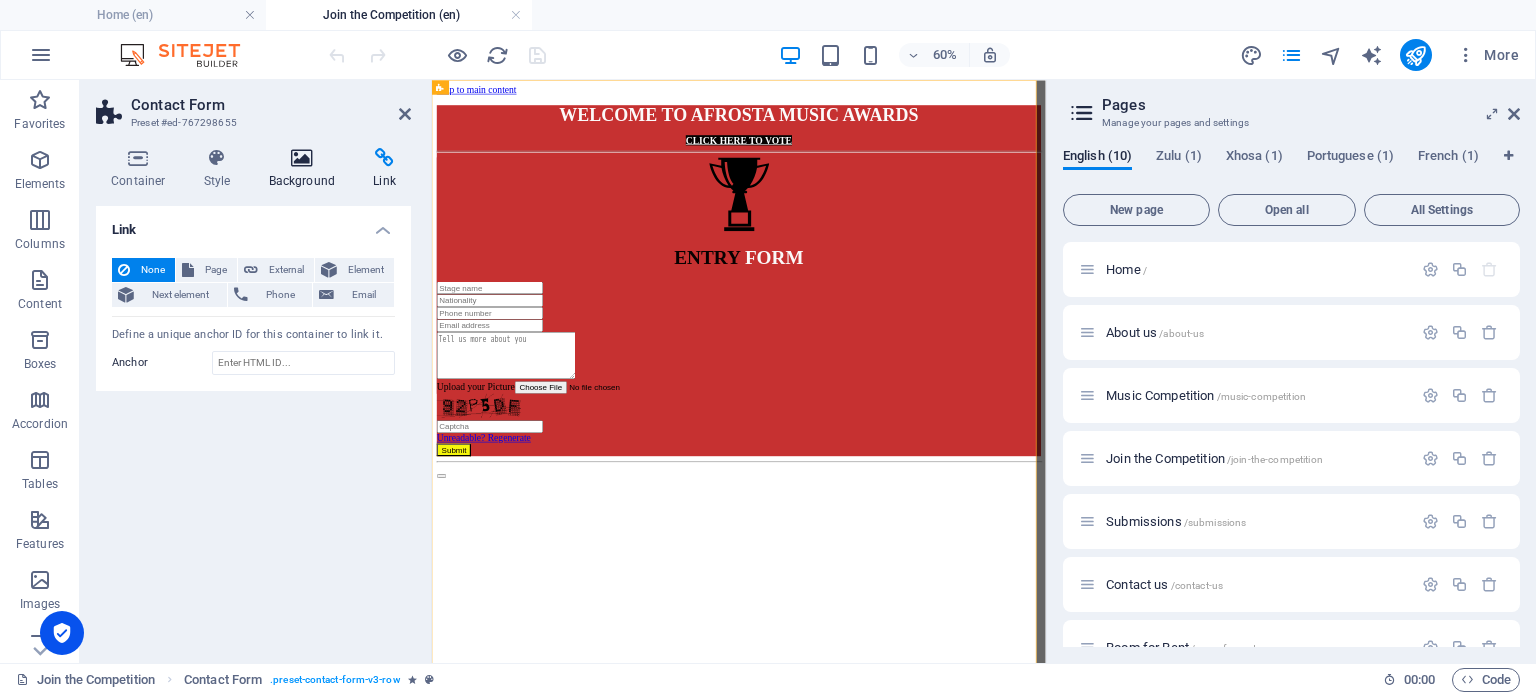 click at bounding box center (302, 158) 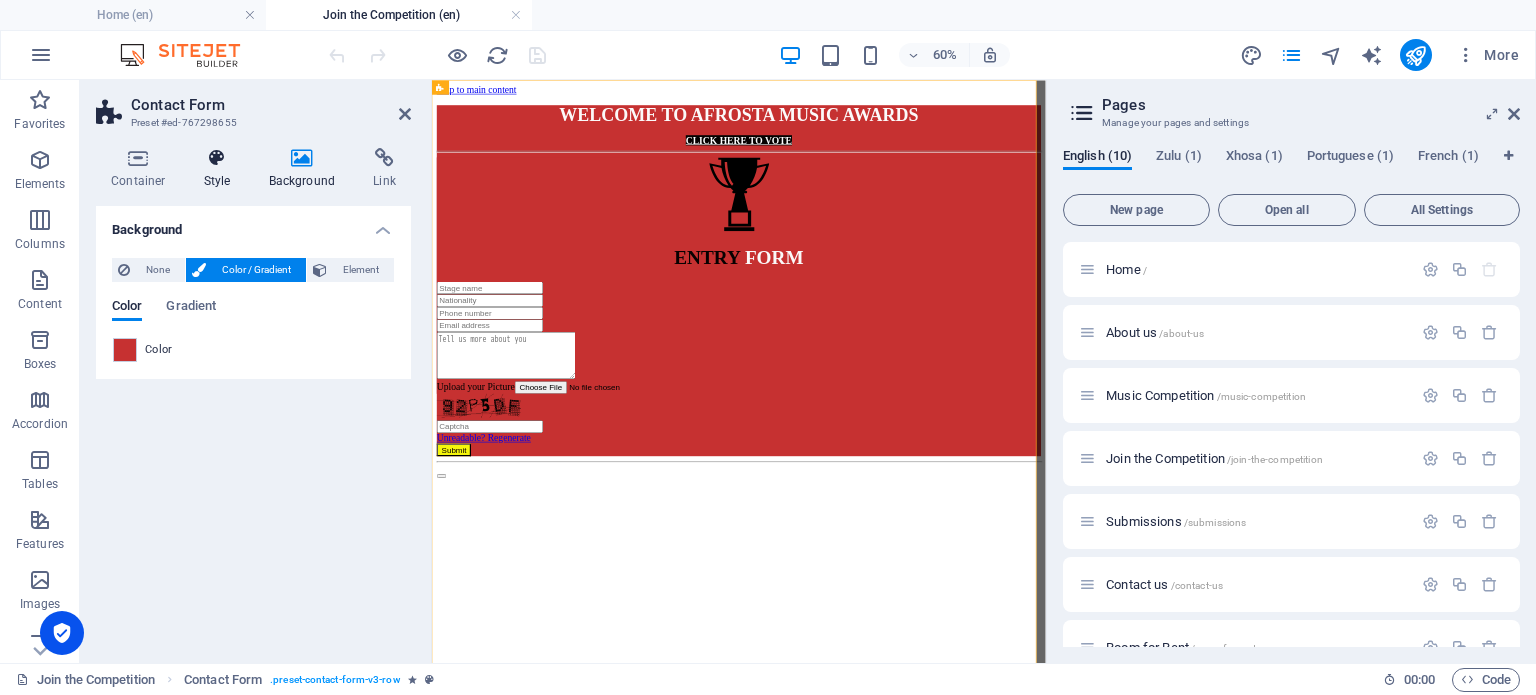 click at bounding box center [217, 158] 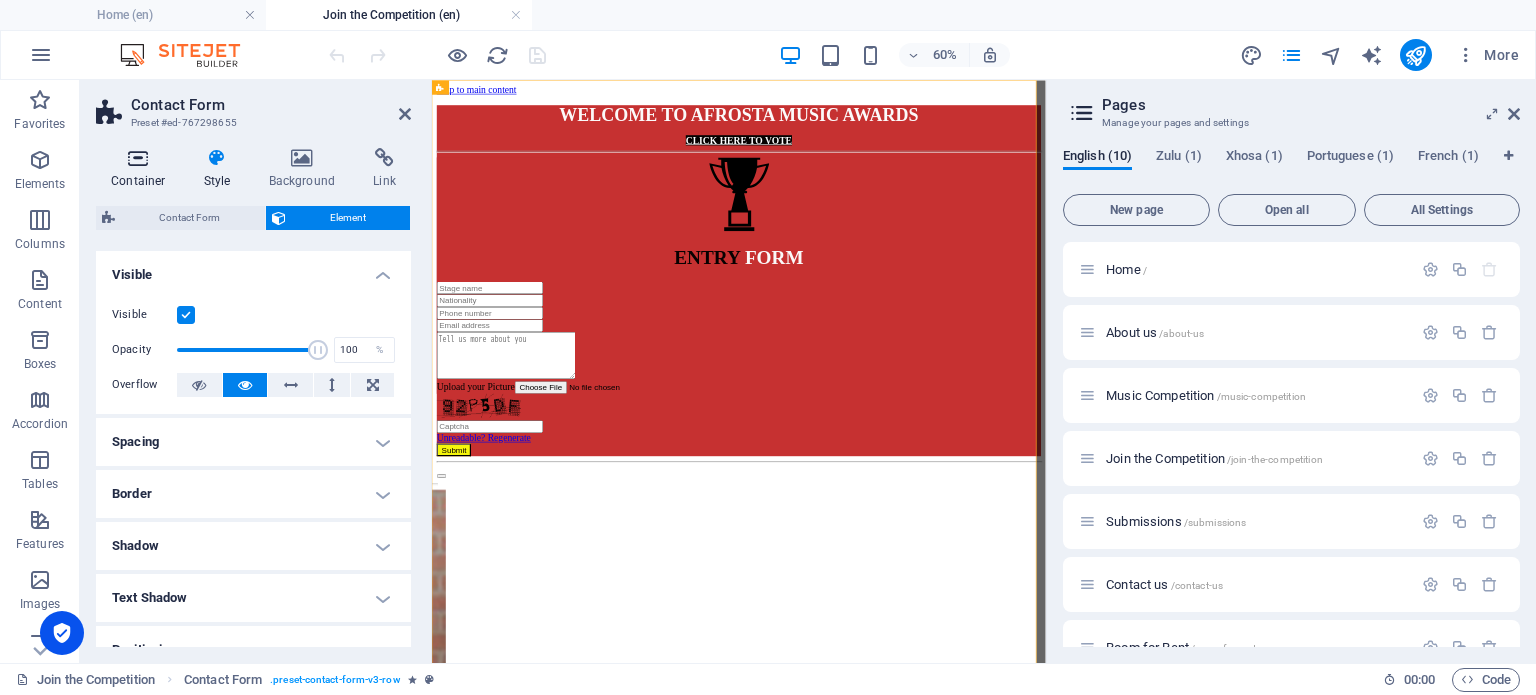 click on "Container" at bounding box center (142, 169) 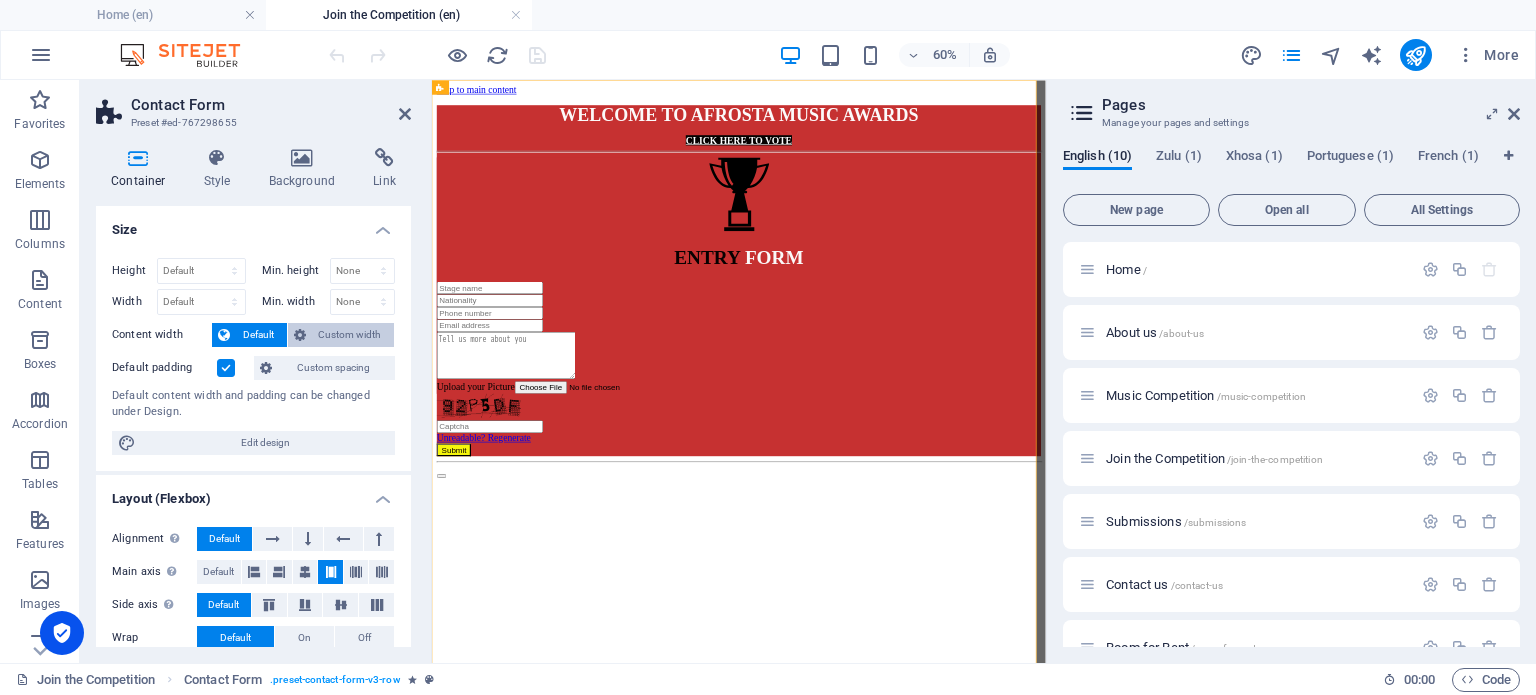 click on "Custom width" at bounding box center [350, 335] 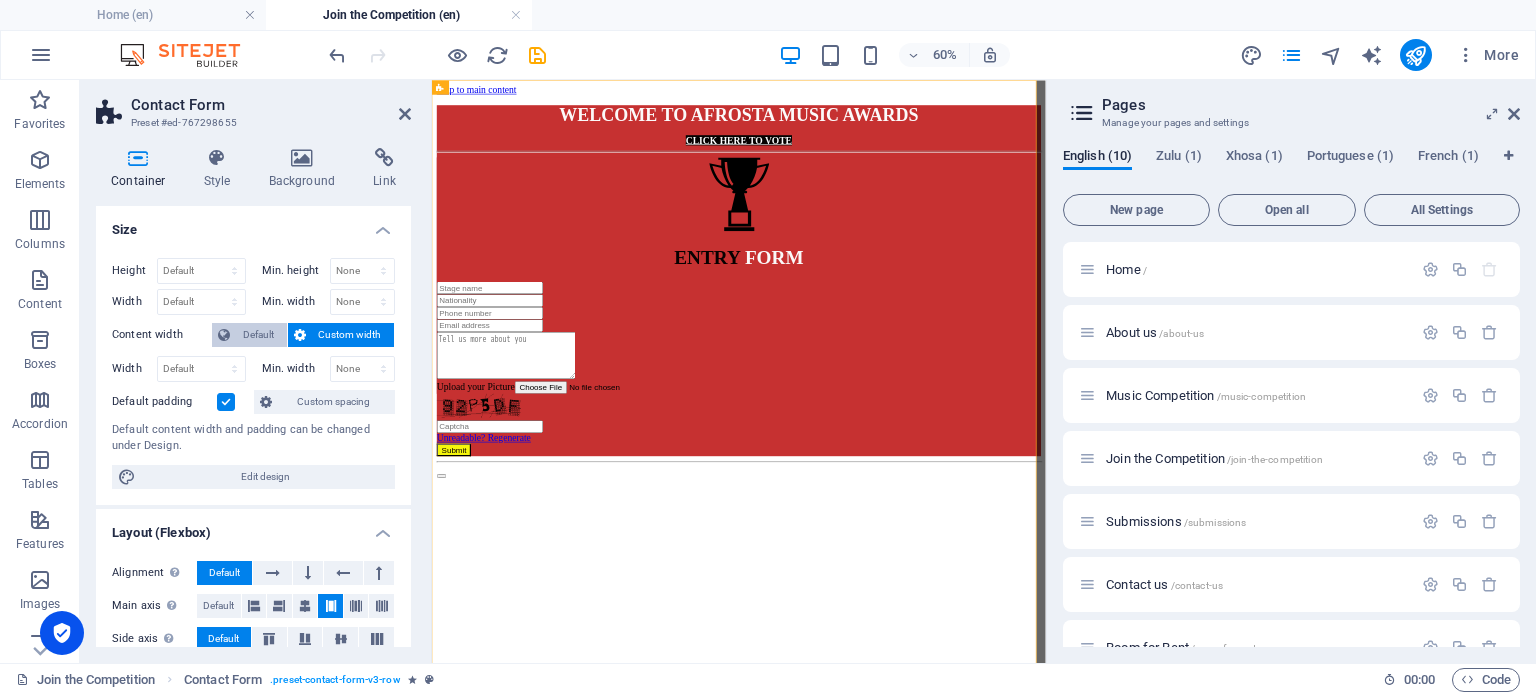 click on "Default" at bounding box center (258, 335) 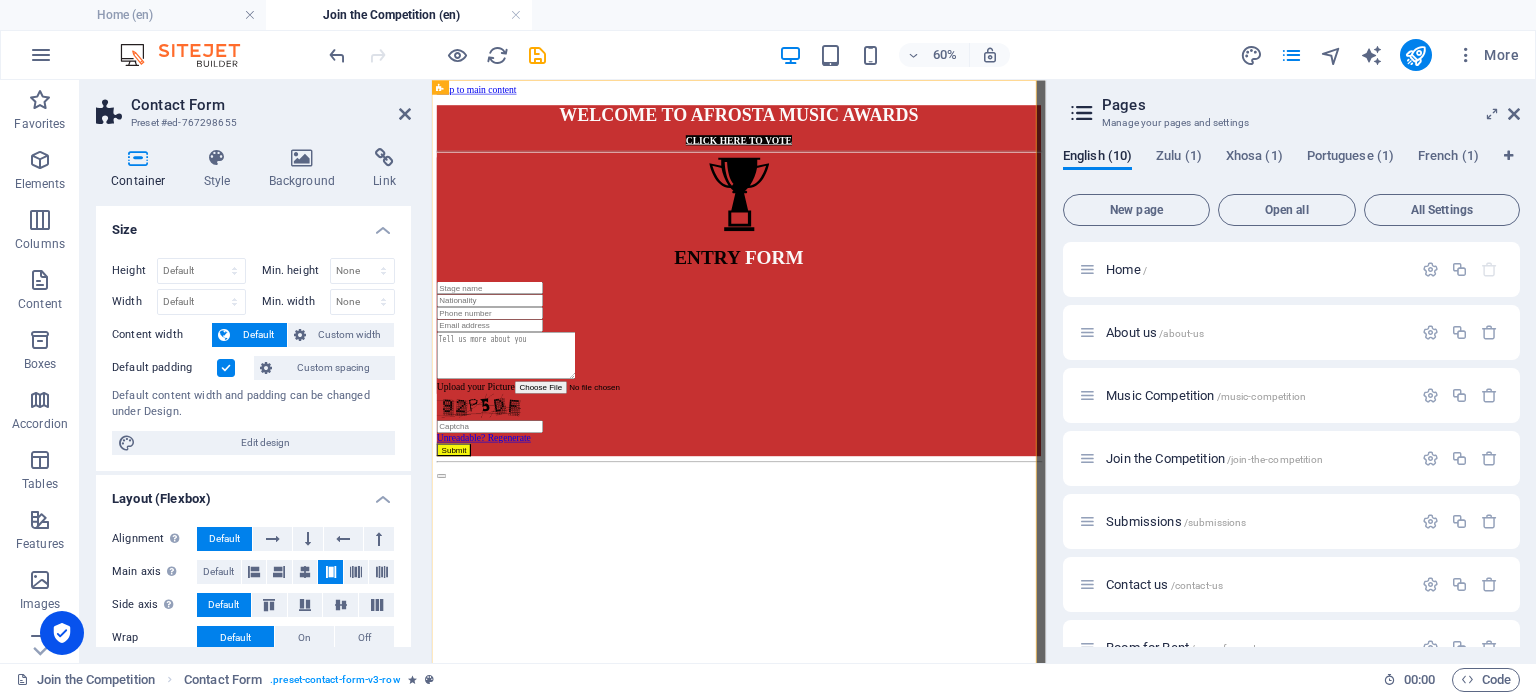 drag, startPoint x: 406, startPoint y: 336, endPoint x: 410, endPoint y: 421, distance: 85.09406 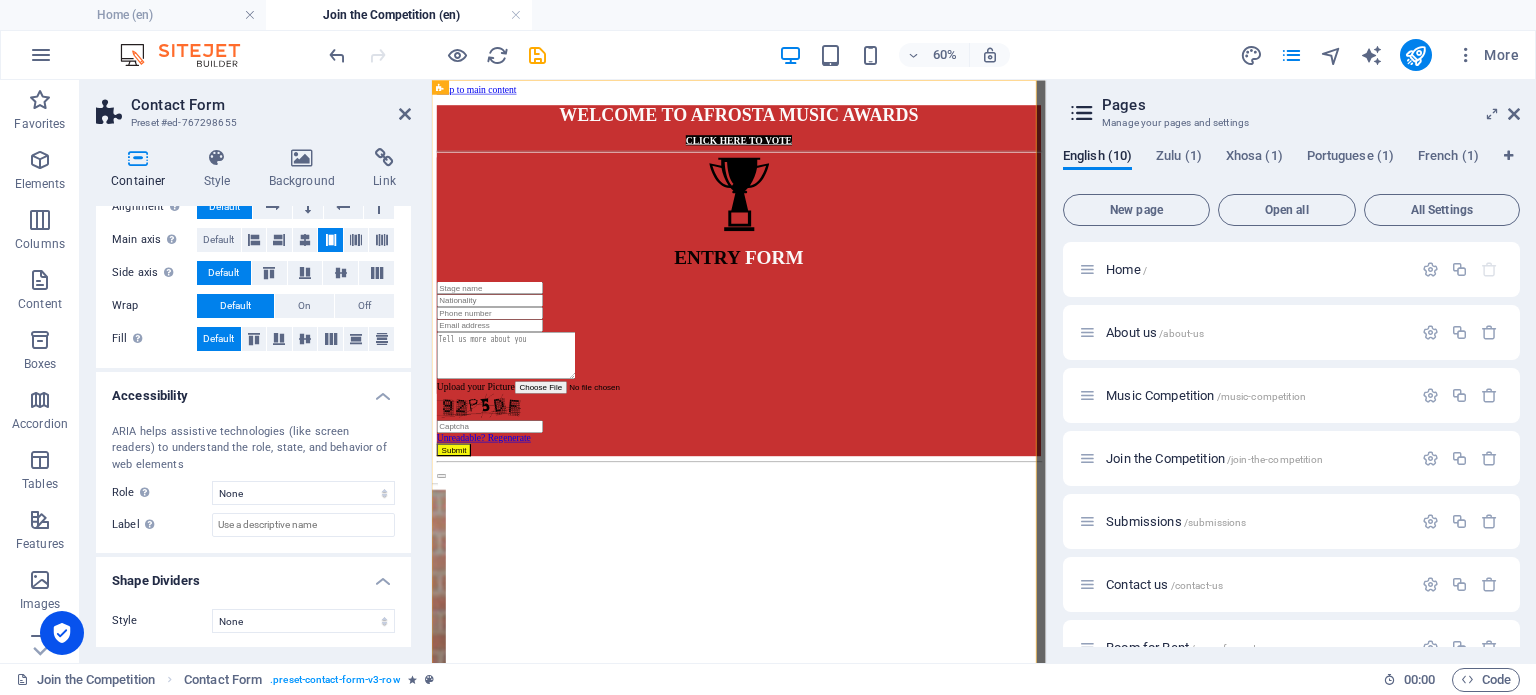 scroll, scrollTop: 332, scrollLeft: 0, axis: vertical 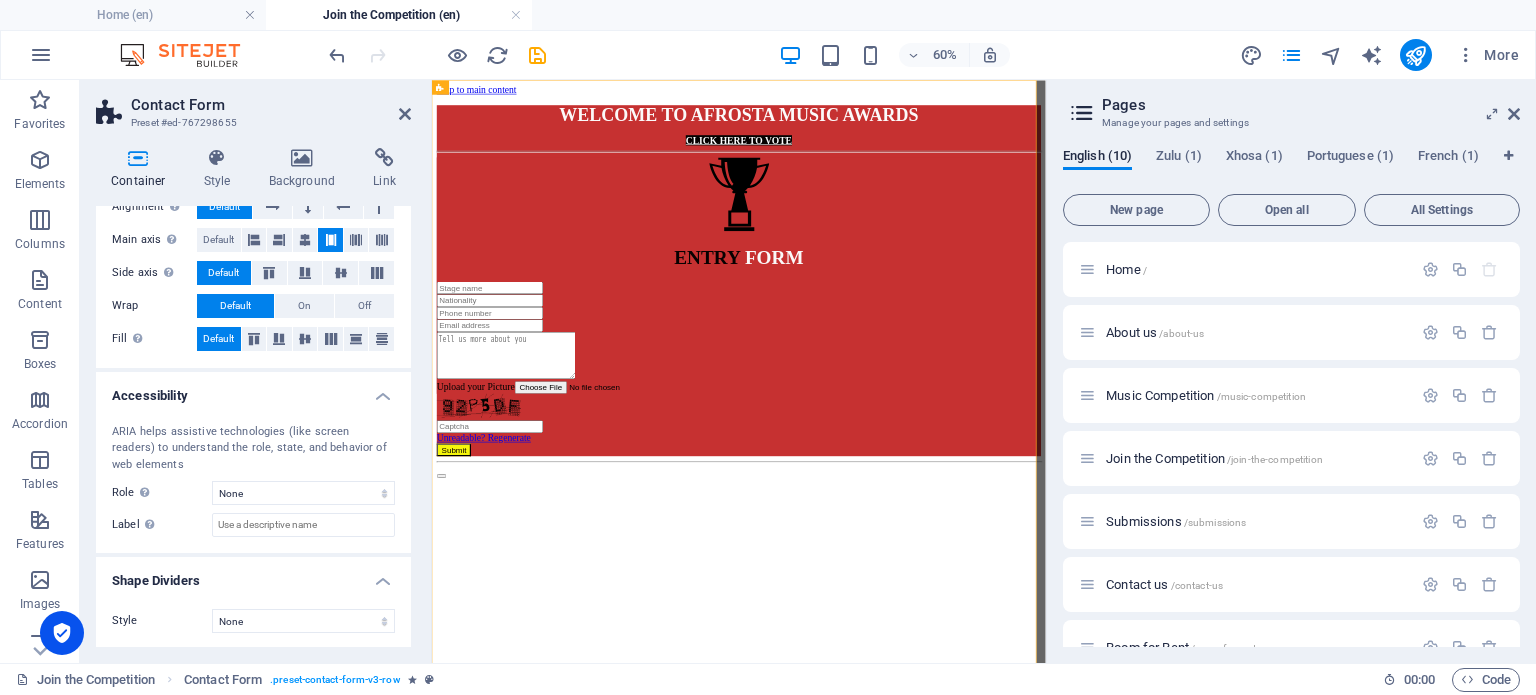drag, startPoint x: 411, startPoint y: 439, endPoint x: 413, endPoint y: 319, distance: 120.01666 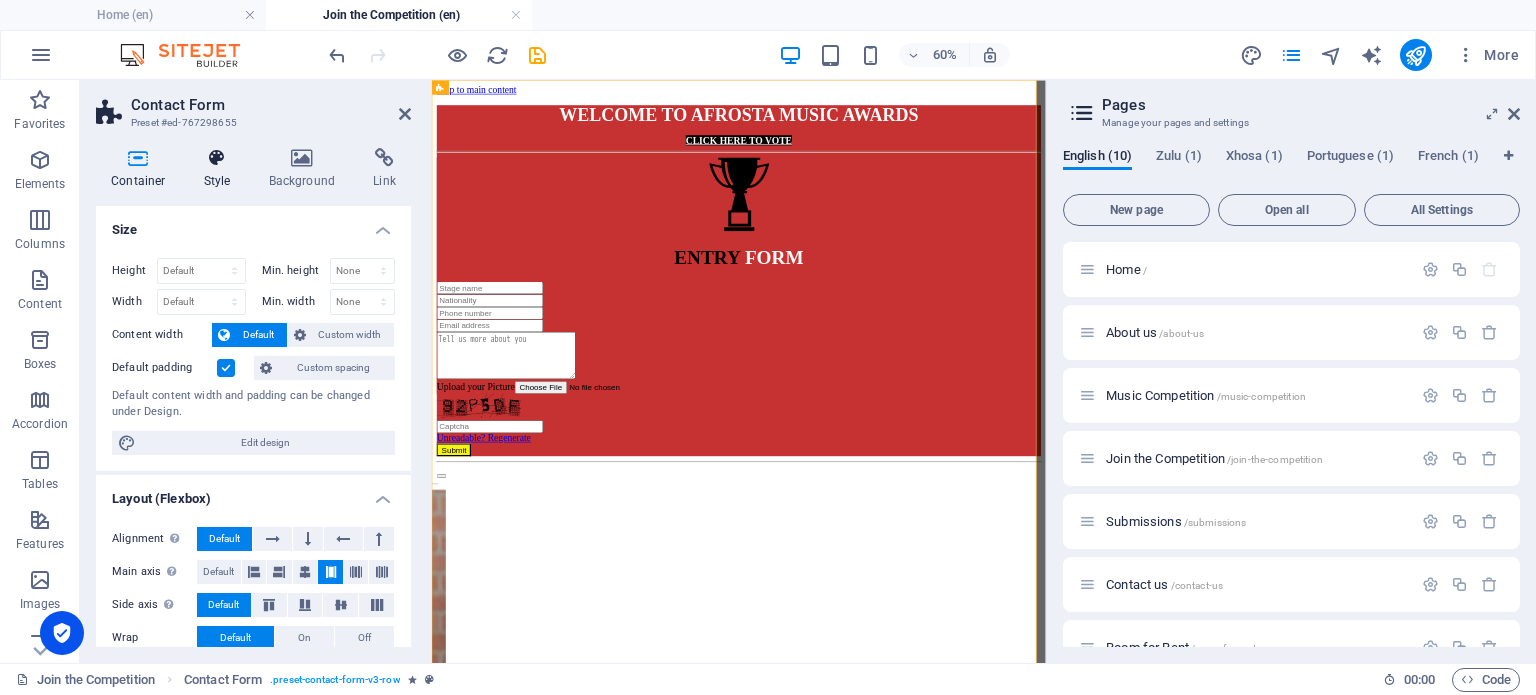 click on "Style" at bounding box center [221, 169] 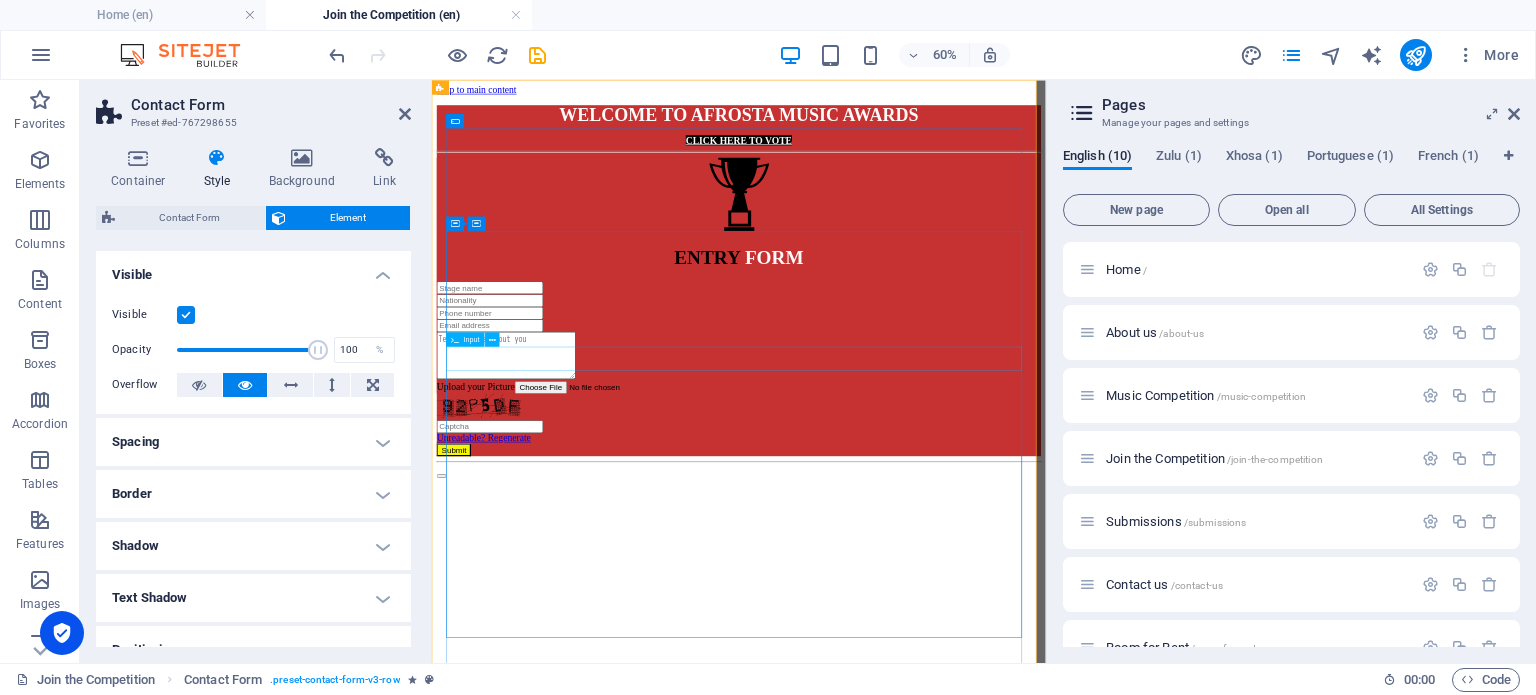 click at bounding box center (528, 426) 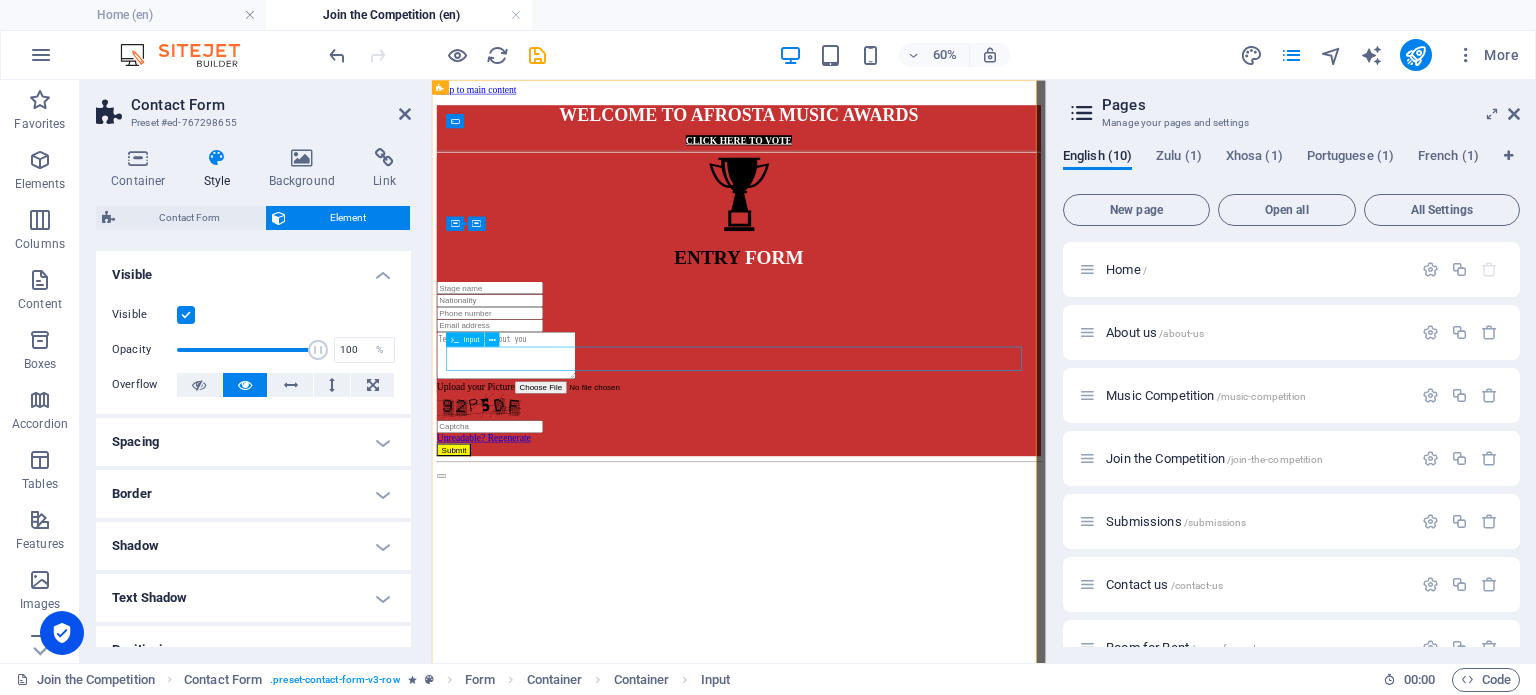 click at bounding box center (528, 426) 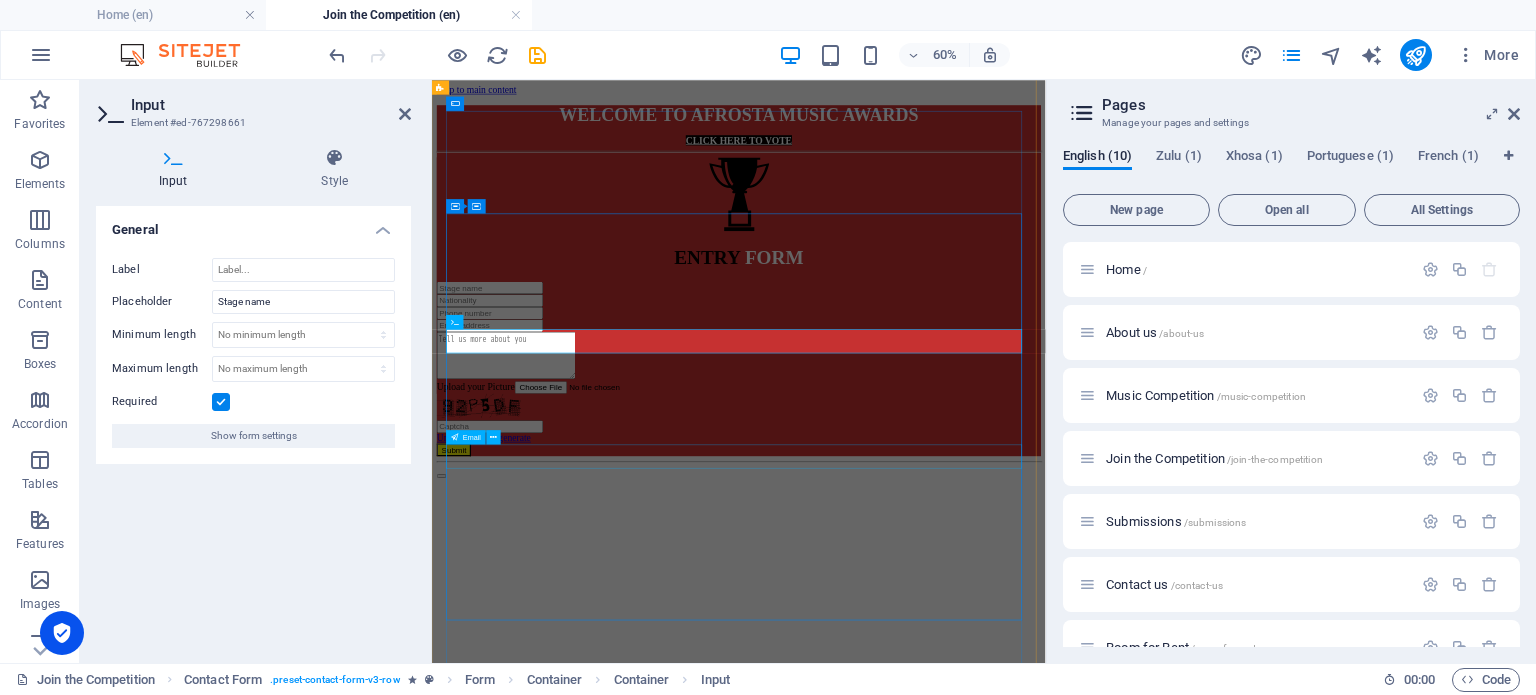 scroll, scrollTop: 32, scrollLeft: 0, axis: vertical 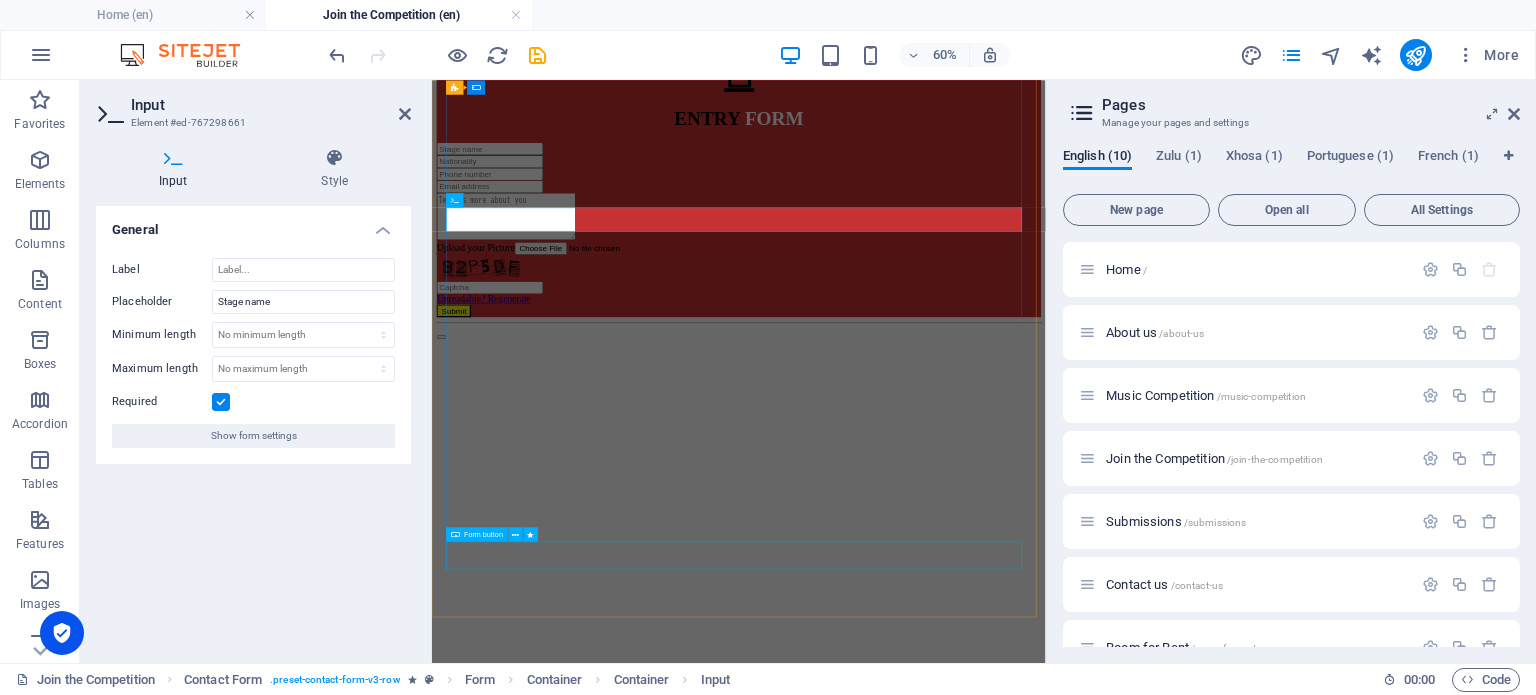 click on "Submit" at bounding box center [943, 464] 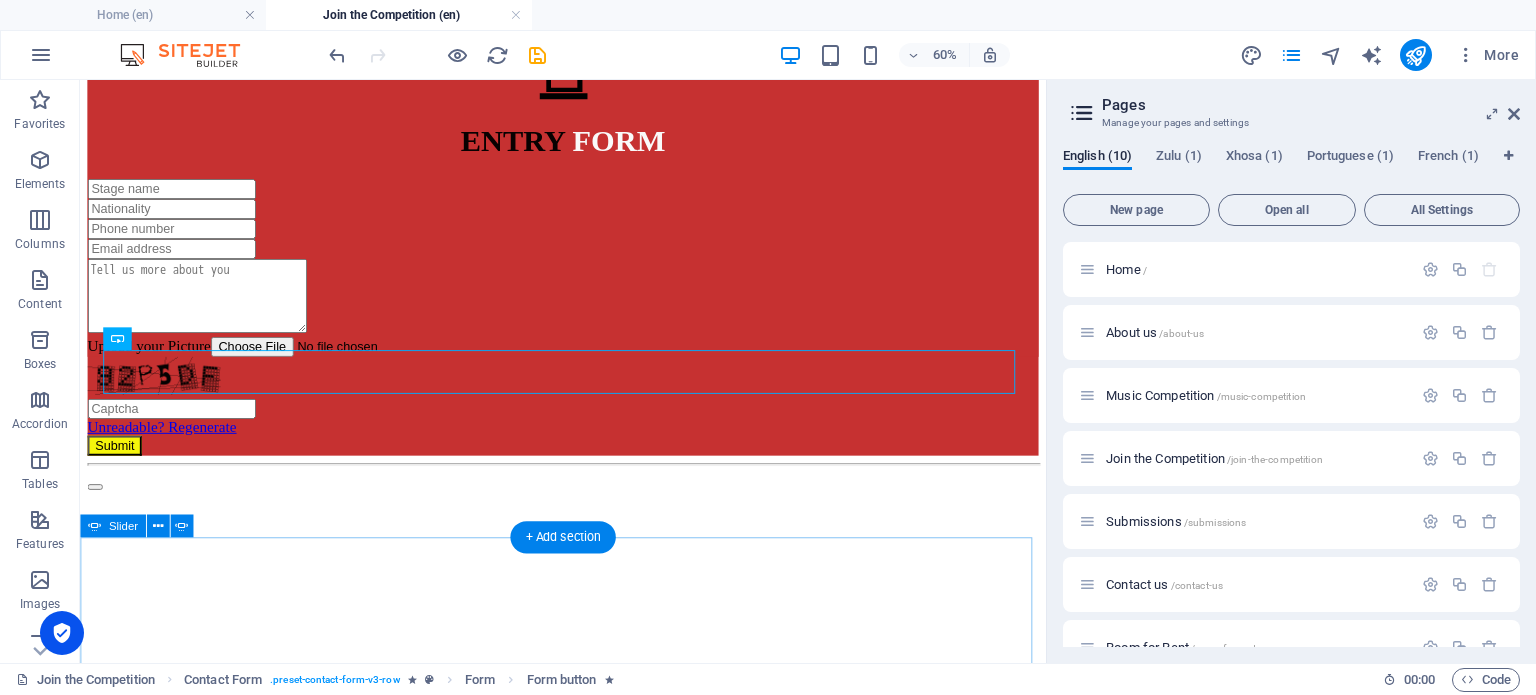 scroll, scrollTop: 717, scrollLeft: 0, axis: vertical 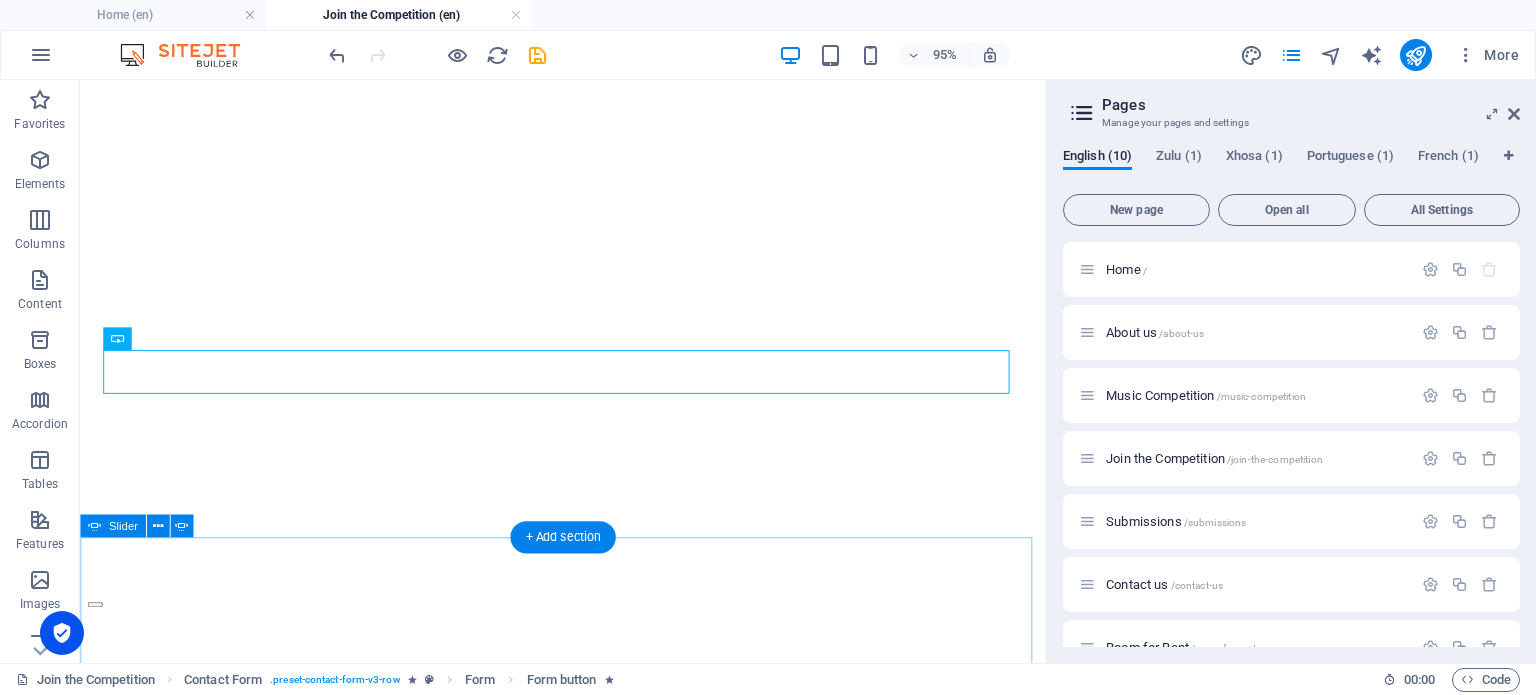 click at bounding box center (588, 322) 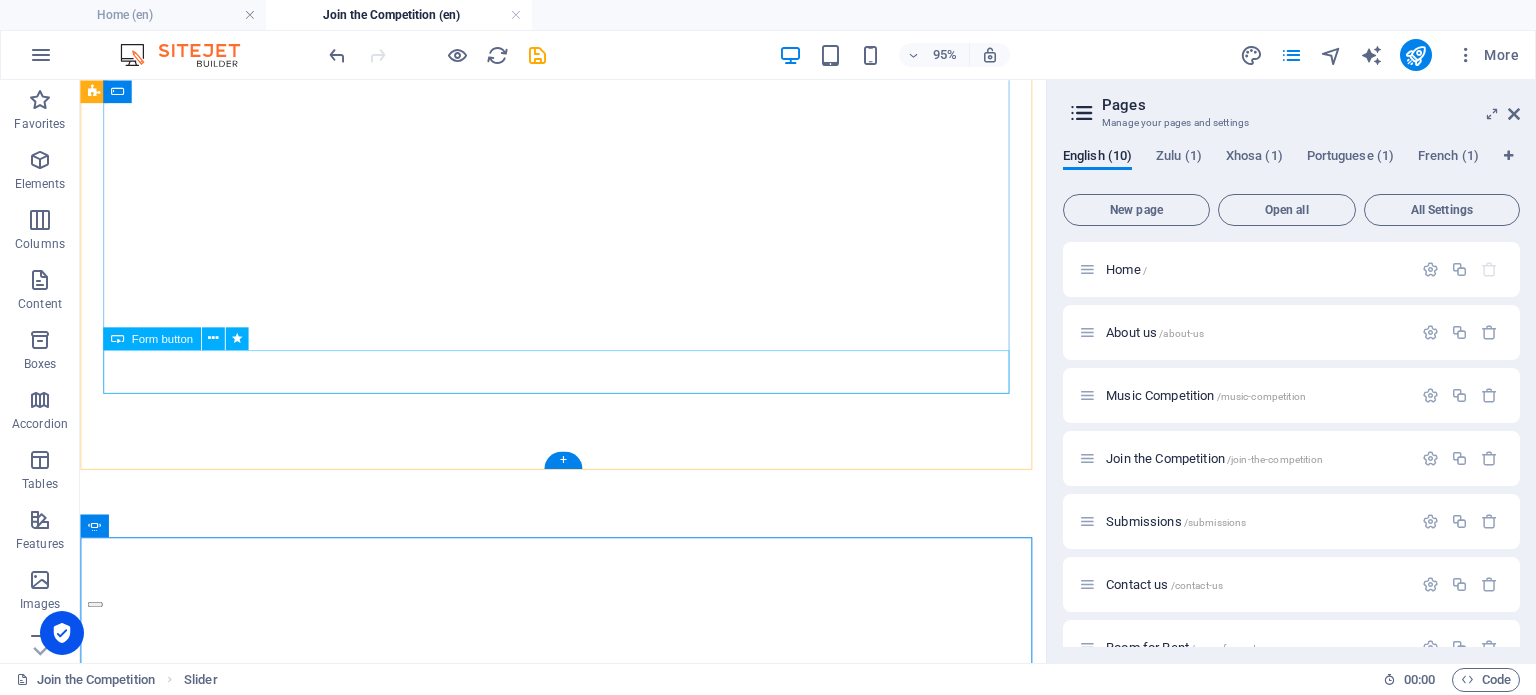 click on "Submit" at bounding box center [588, -21] 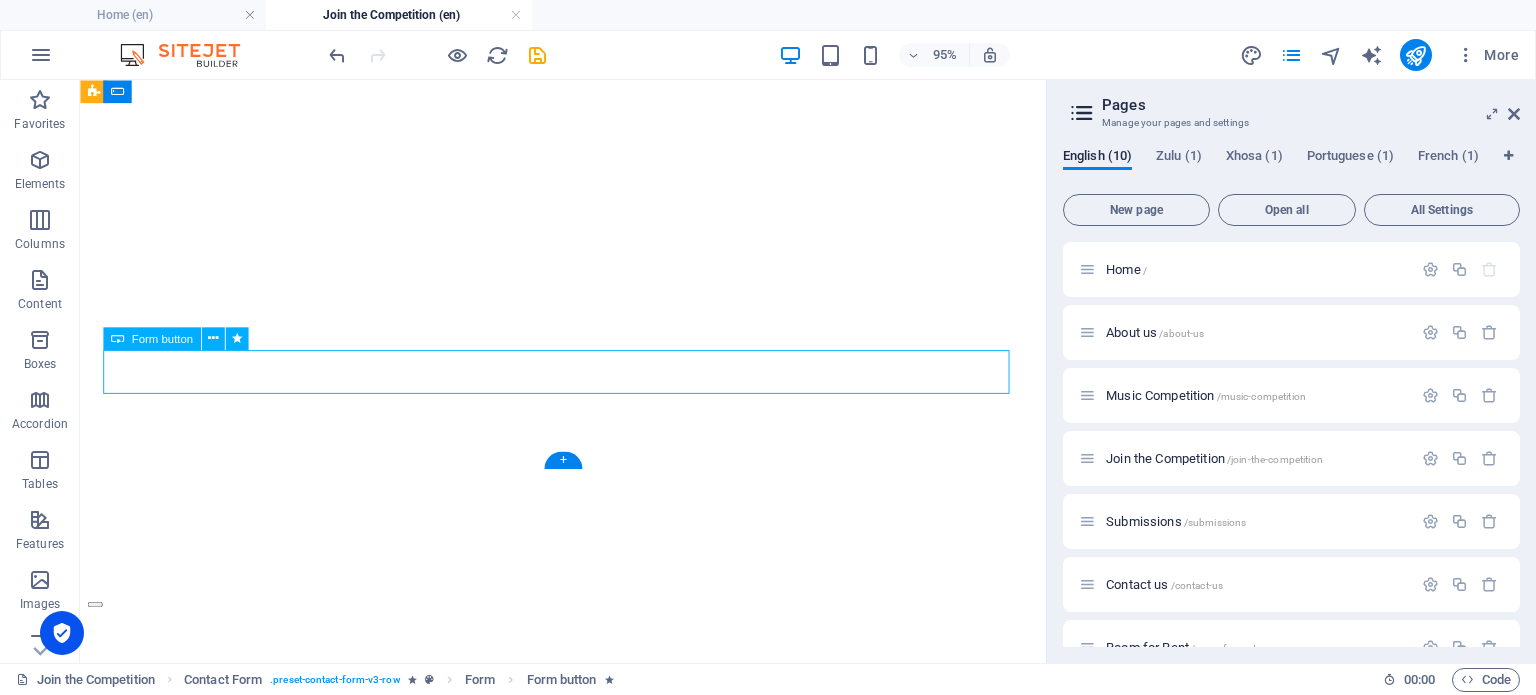 click on "Submit" at bounding box center [588, -21] 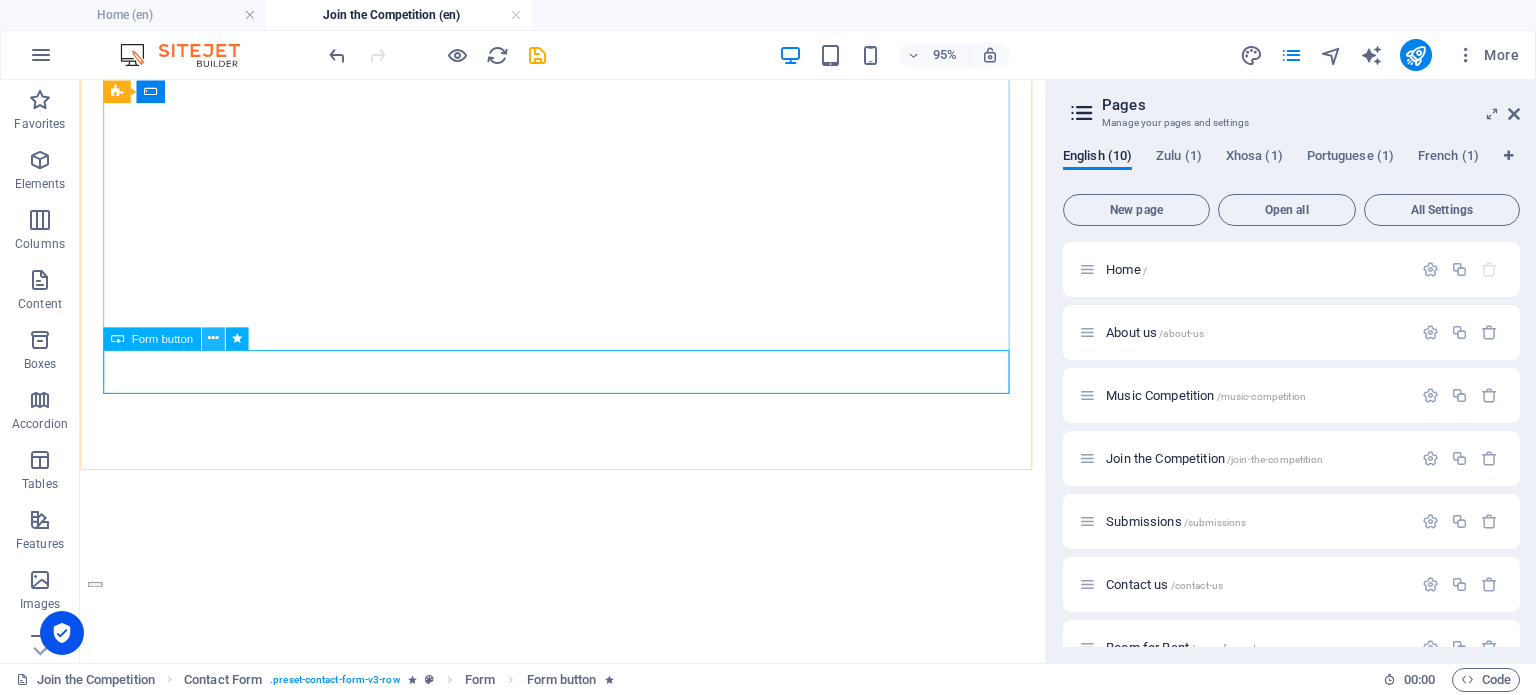 click at bounding box center (213, 338) 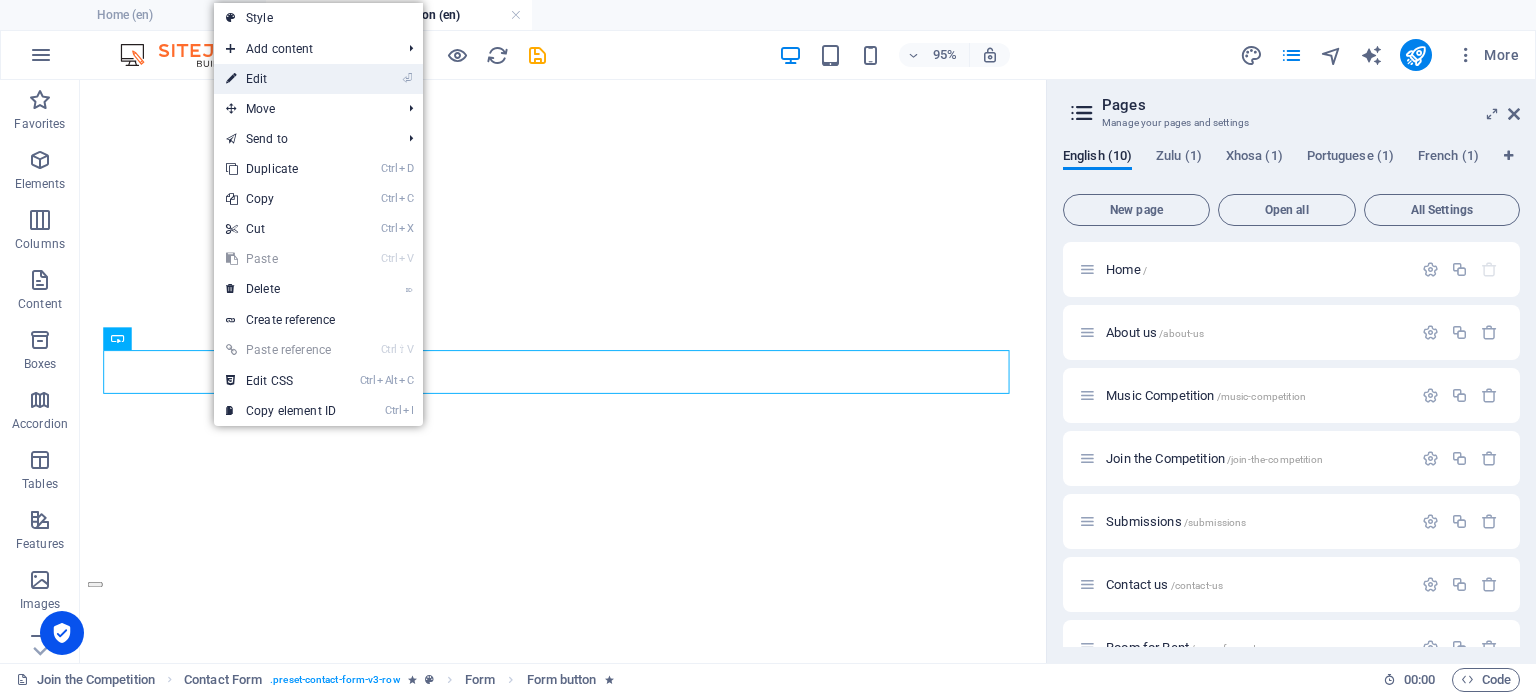click on "⏎  Edit" at bounding box center (281, 79) 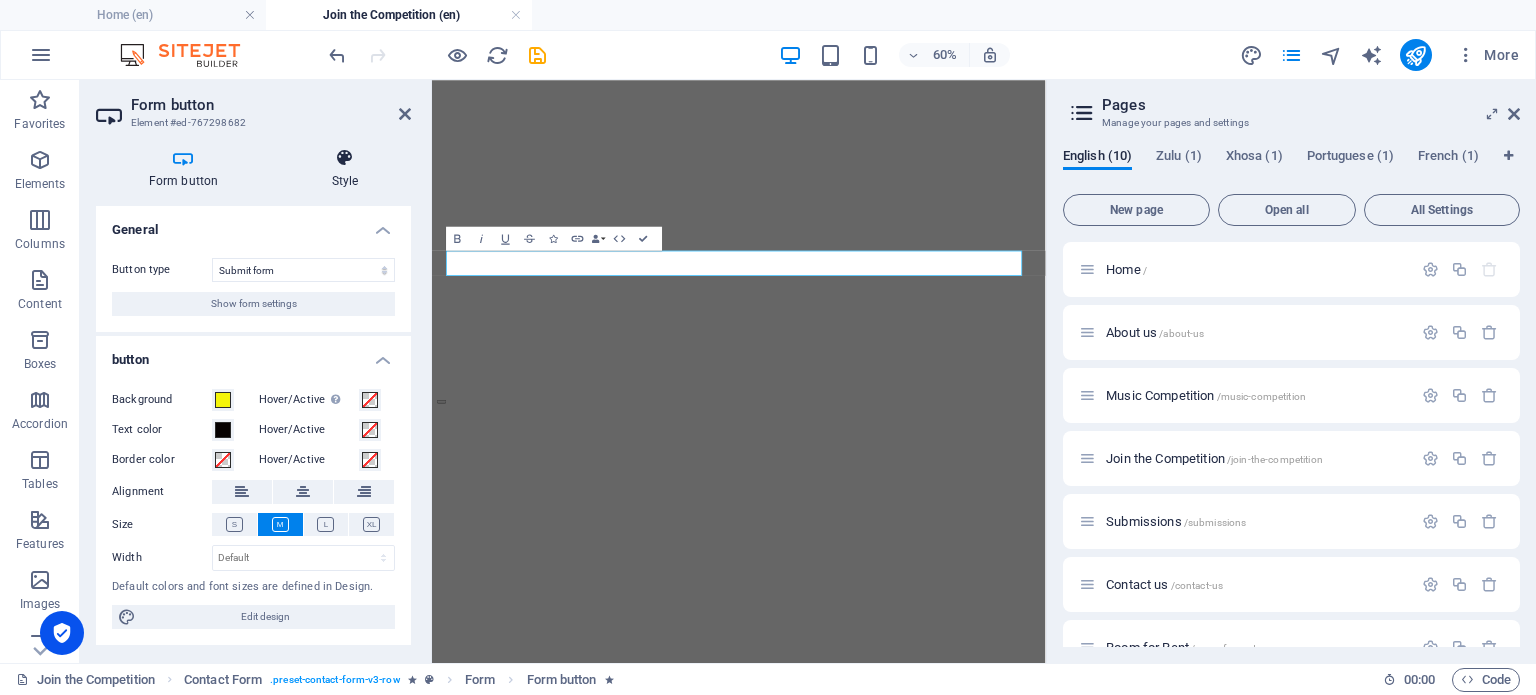 click on "Style" at bounding box center [345, 169] 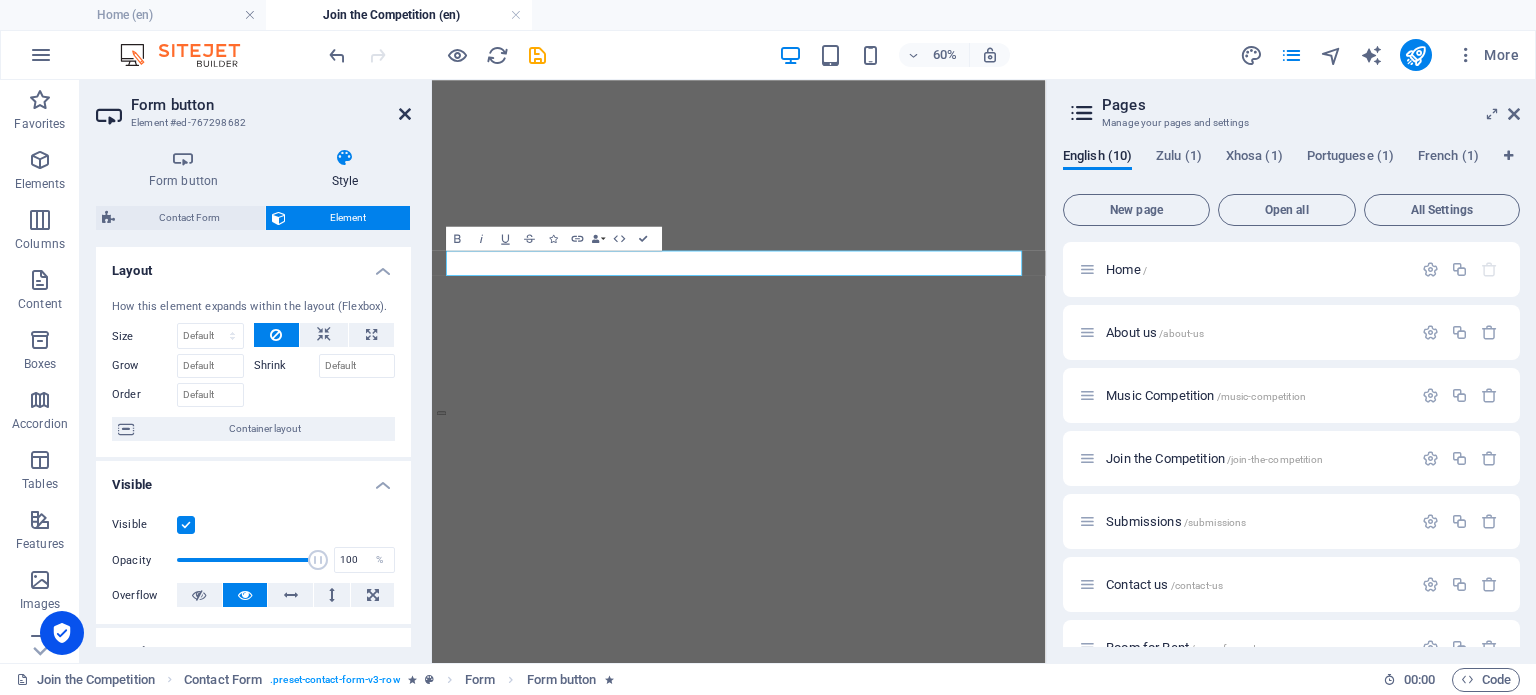 click at bounding box center (405, 114) 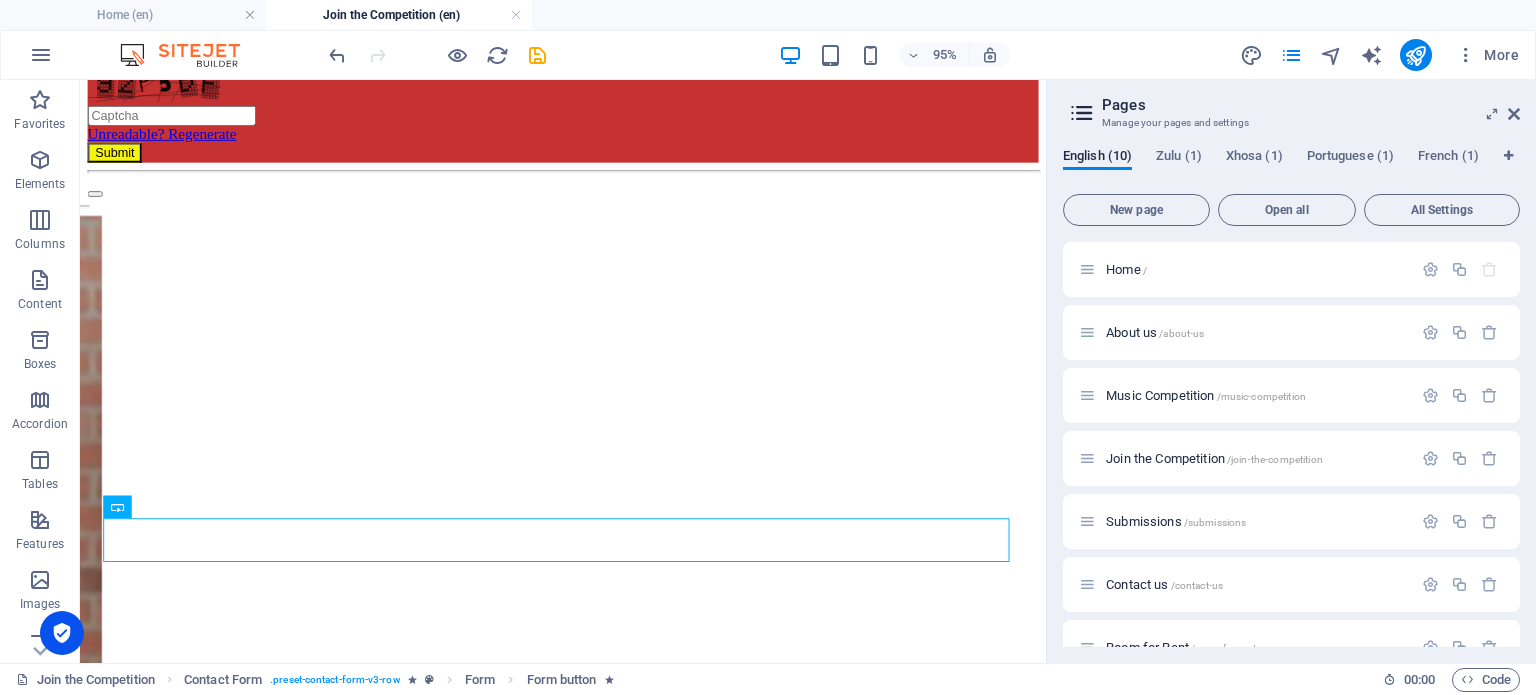scroll, scrollTop: 532, scrollLeft: 0, axis: vertical 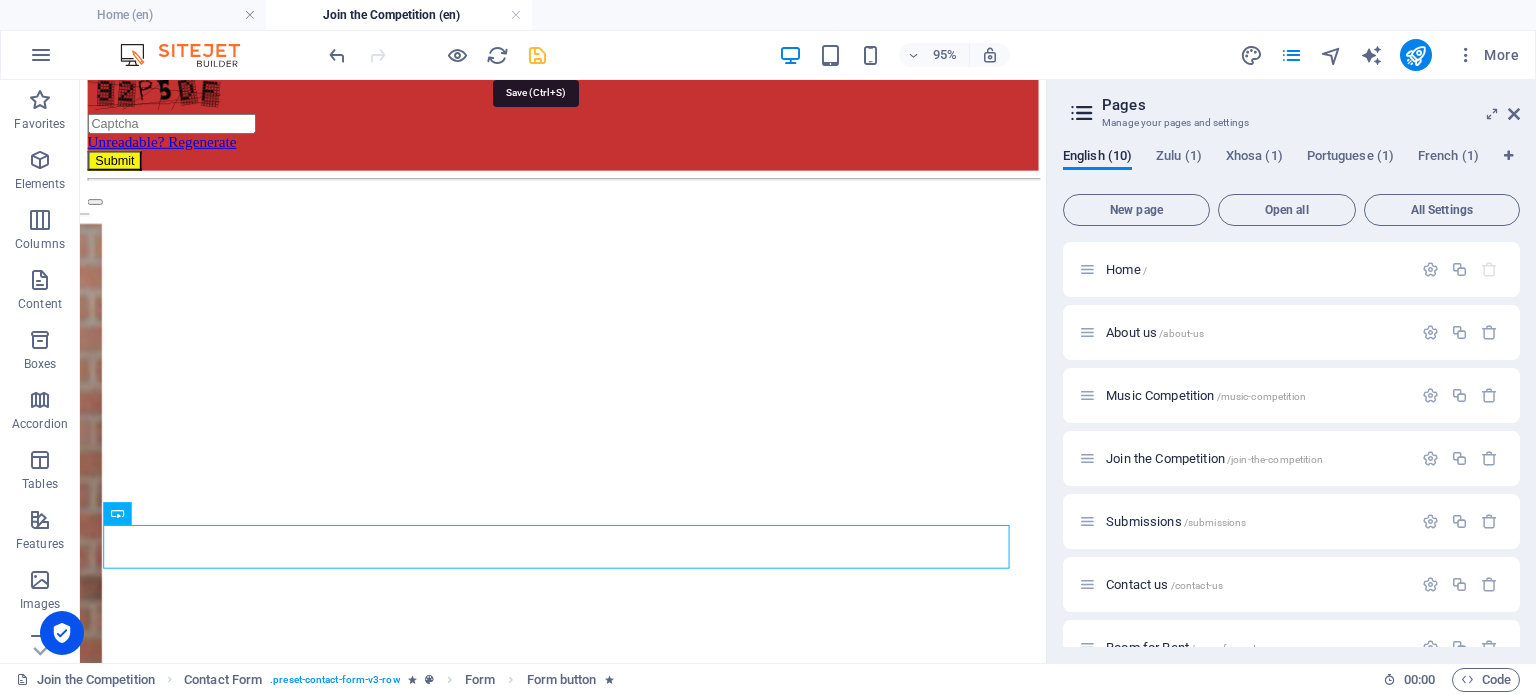 click at bounding box center [537, 55] 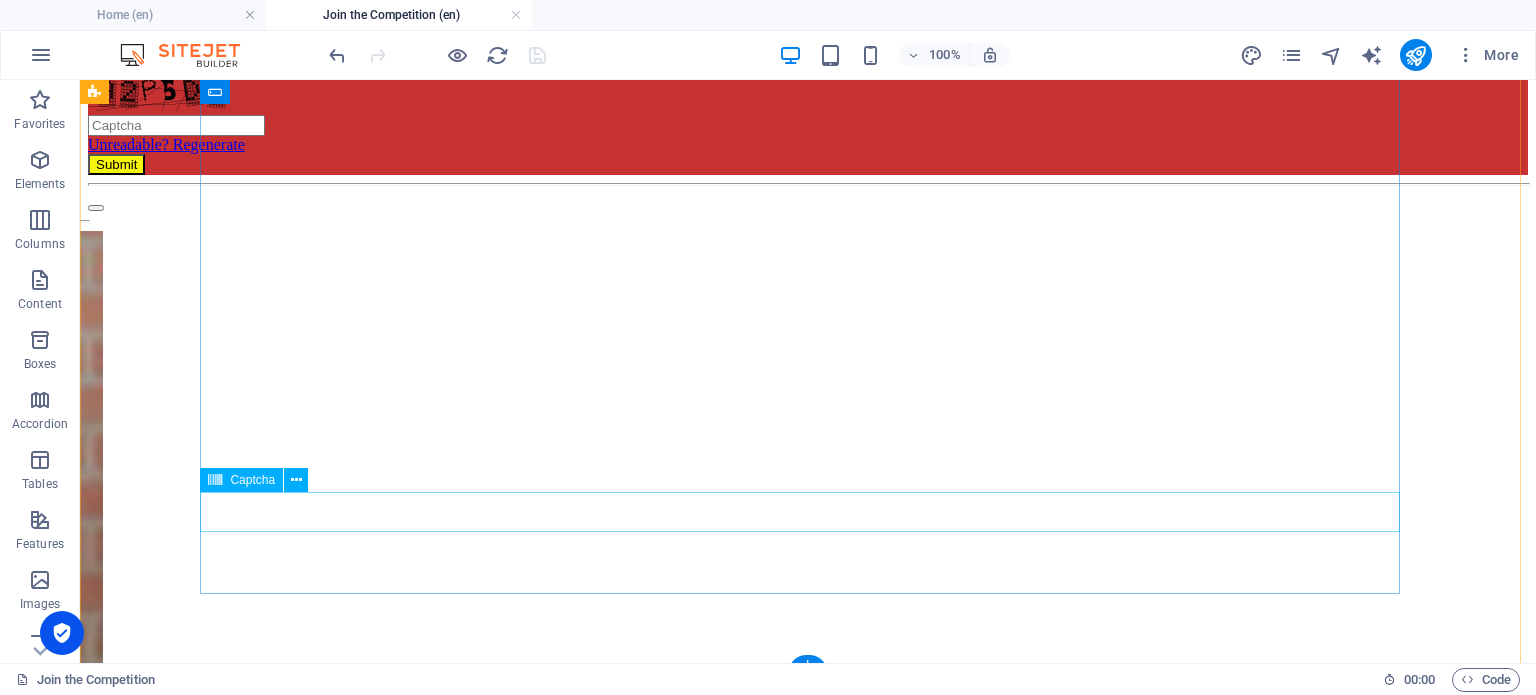 click on "Unreadable? Regenerate" at bounding box center [808, 112] 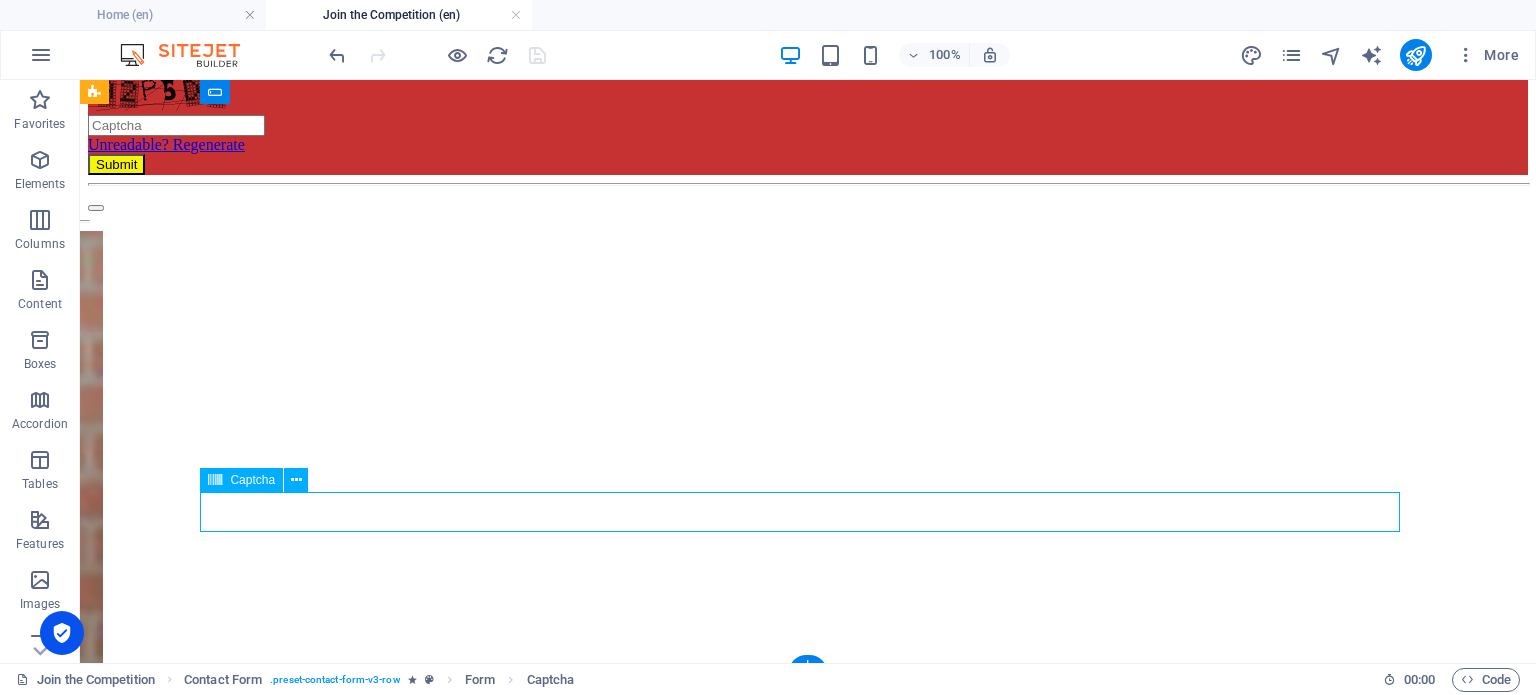 click on "Unreadable? Regenerate" at bounding box center (808, 112) 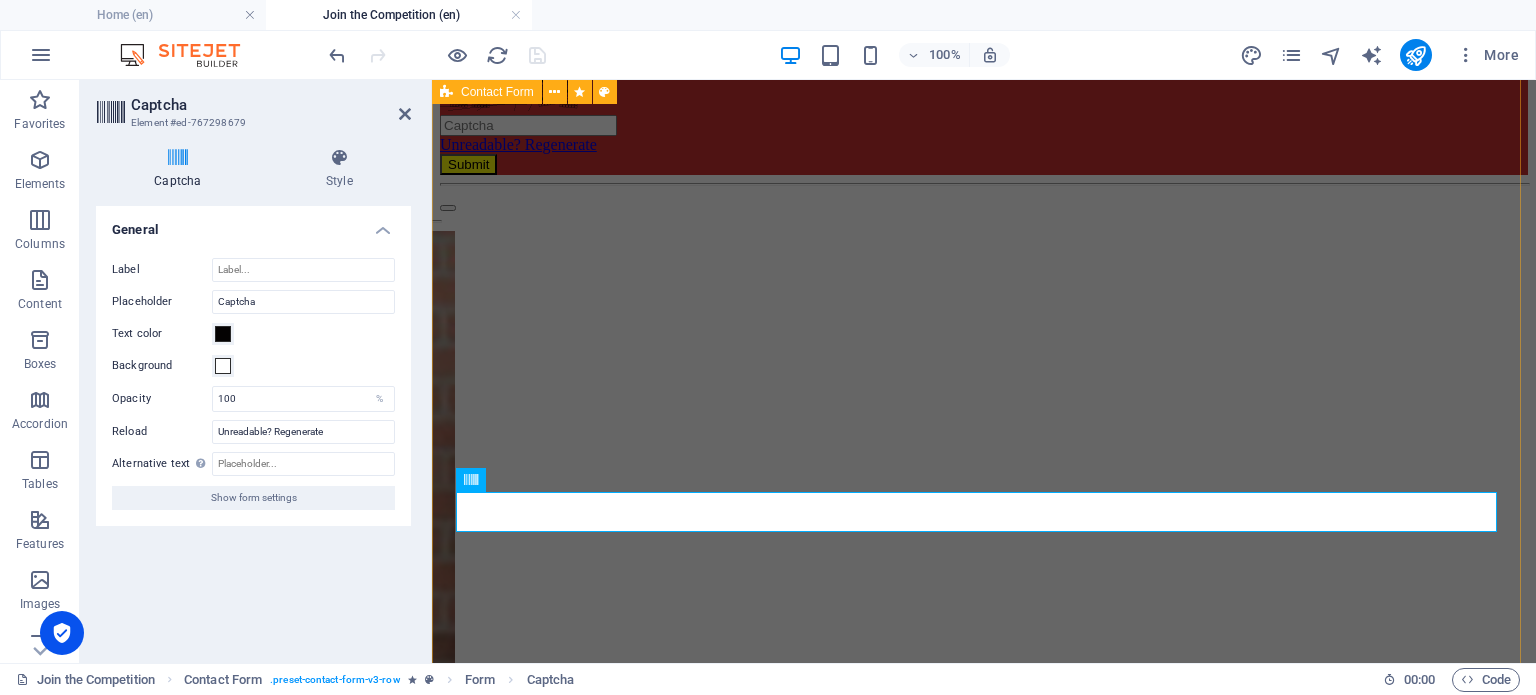 click on "WELCOME TO AFROSTA MUSIC AWARDS CLICK HERE TO VOTE ENTRY   FORM Upload your Picture Unreadable? Regenerate Submit" at bounding box center (984, -118) 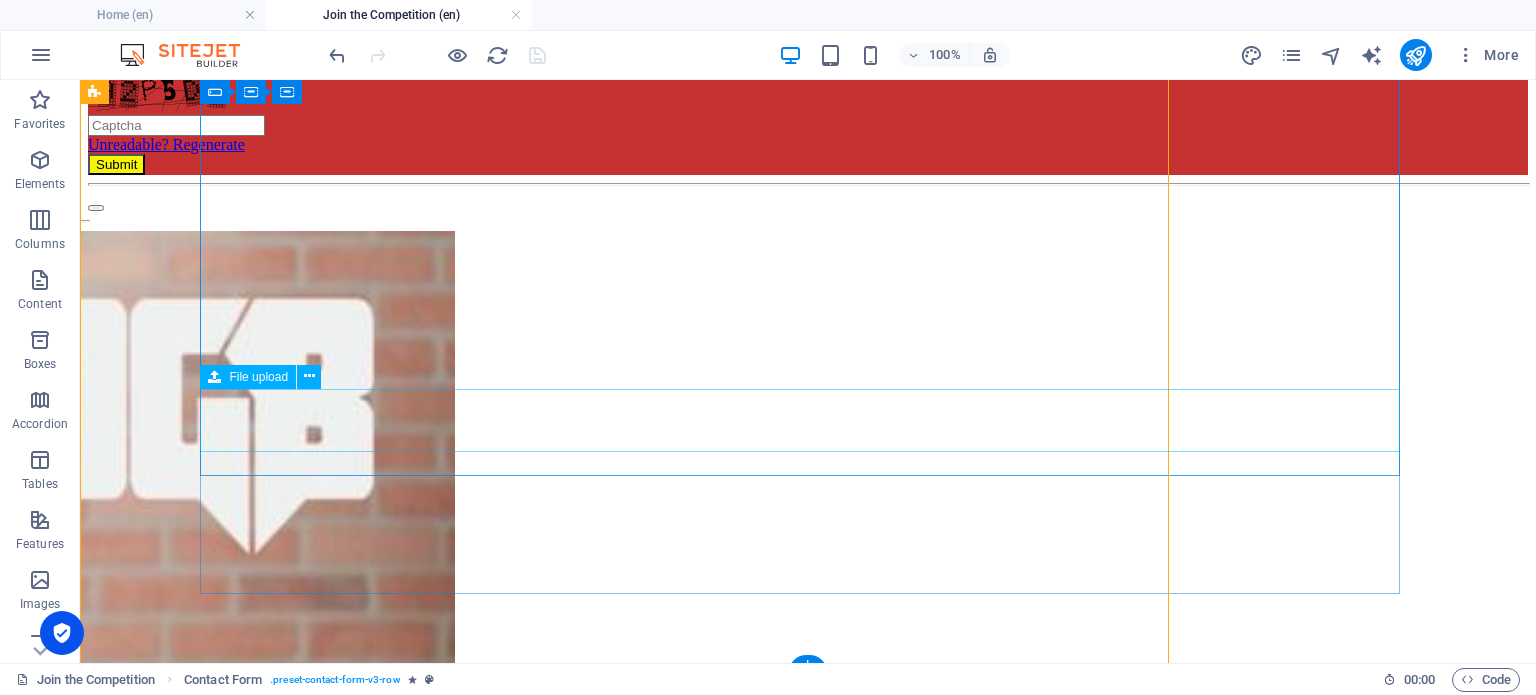 click on "Upload your Picture" at bounding box center (808, 60) 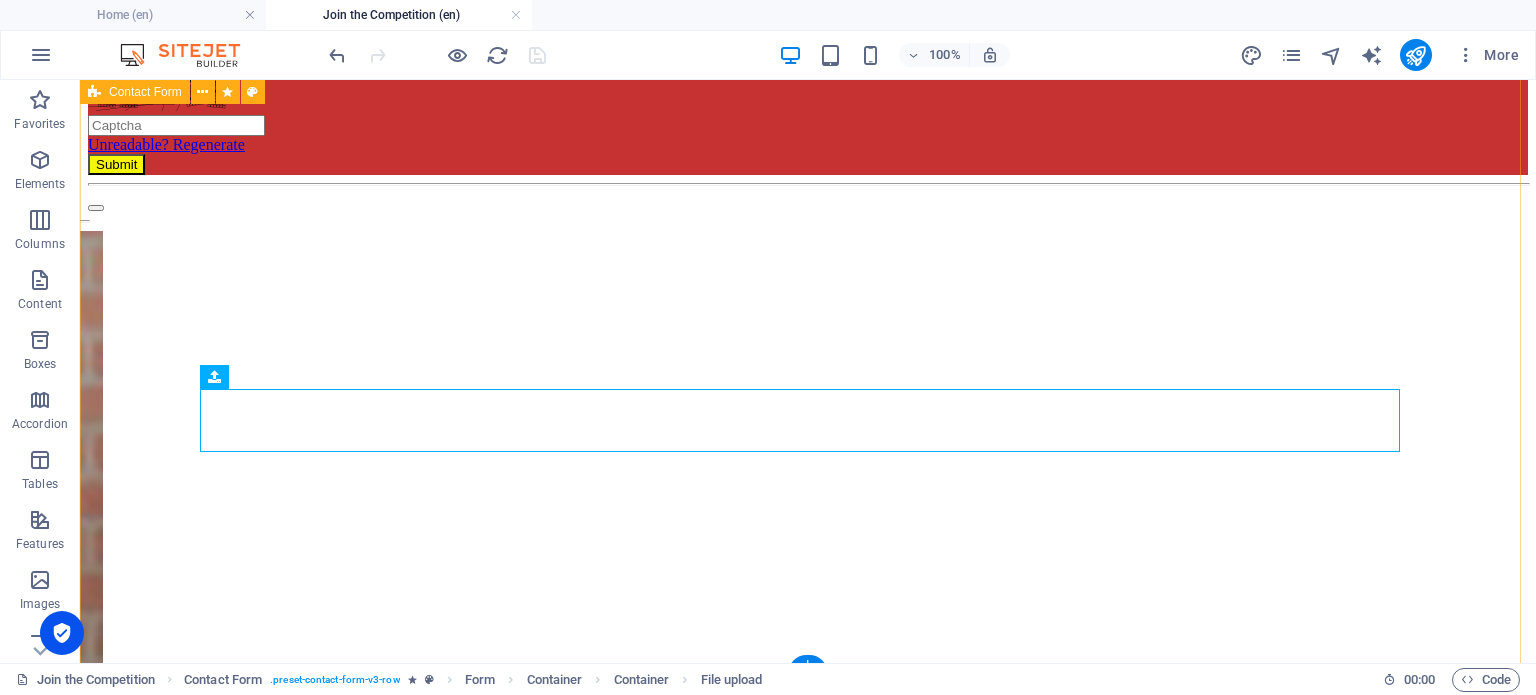click on "WELCOME TO AFROSTA MUSIC AWARDS CLICK HERE TO VOTE ENTRY   FORM Upload your Picture Unreadable? Regenerate Submit" at bounding box center [808, -118] 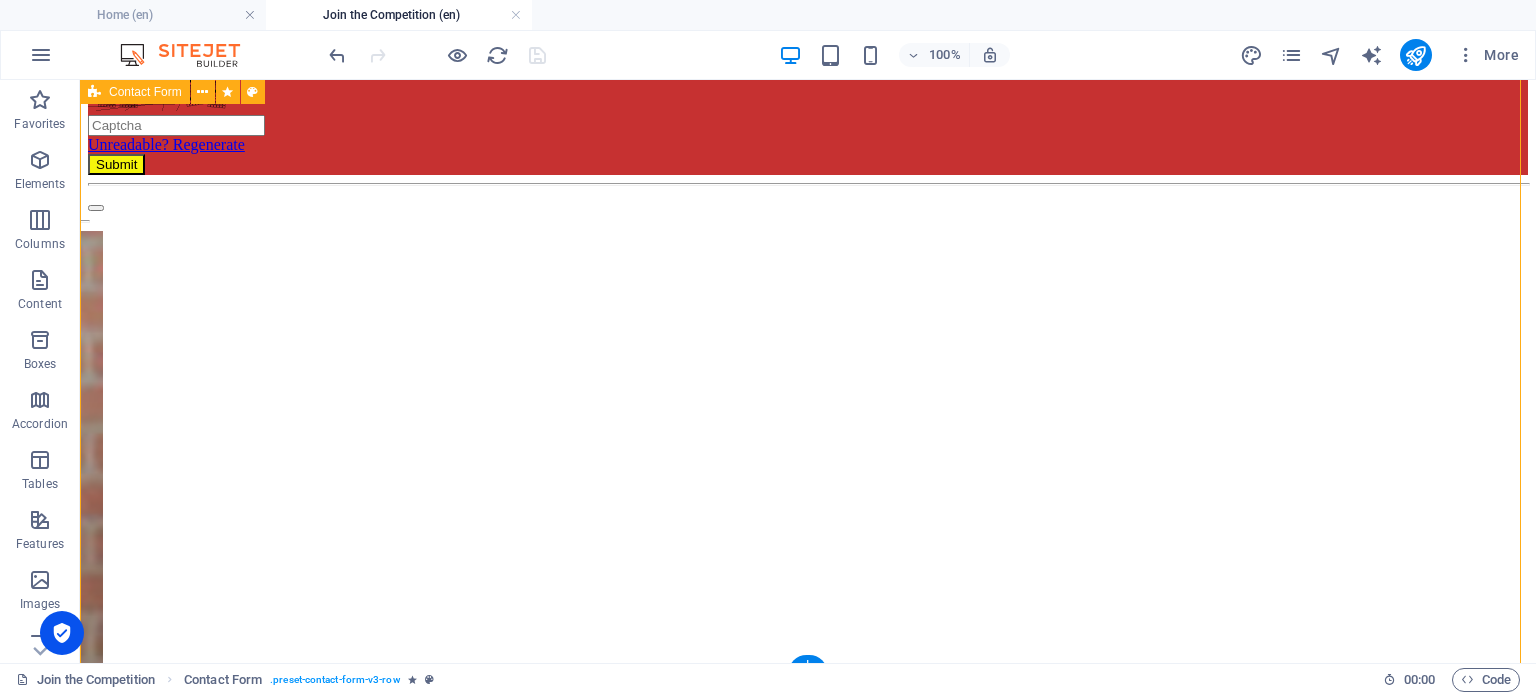 click on "WELCOME TO AFROSTA MUSIC AWARDS CLICK HERE TO VOTE ENTRY   FORM Upload your Picture Unreadable? Regenerate Submit" at bounding box center (808, -118) 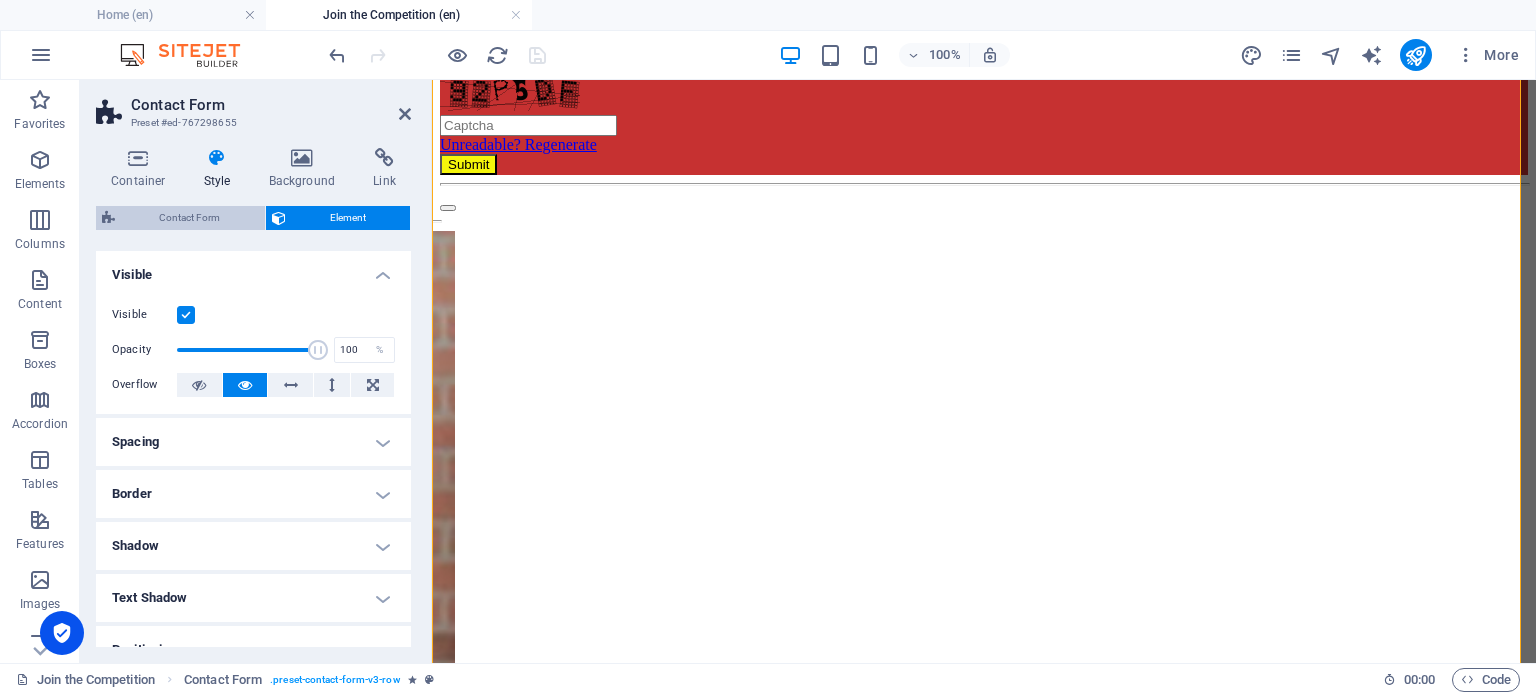 click on "Contact Form" at bounding box center [190, 218] 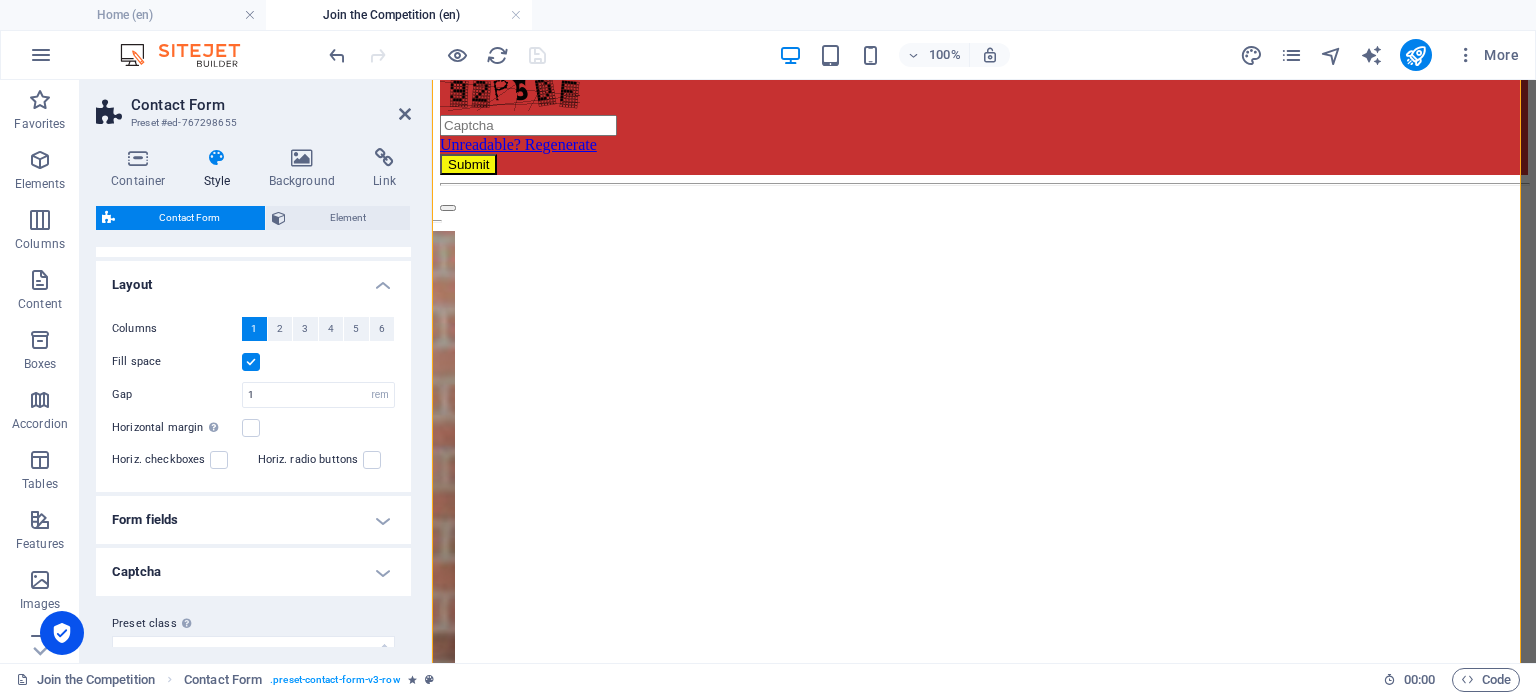 scroll, scrollTop: 357, scrollLeft: 0, axis: vertical 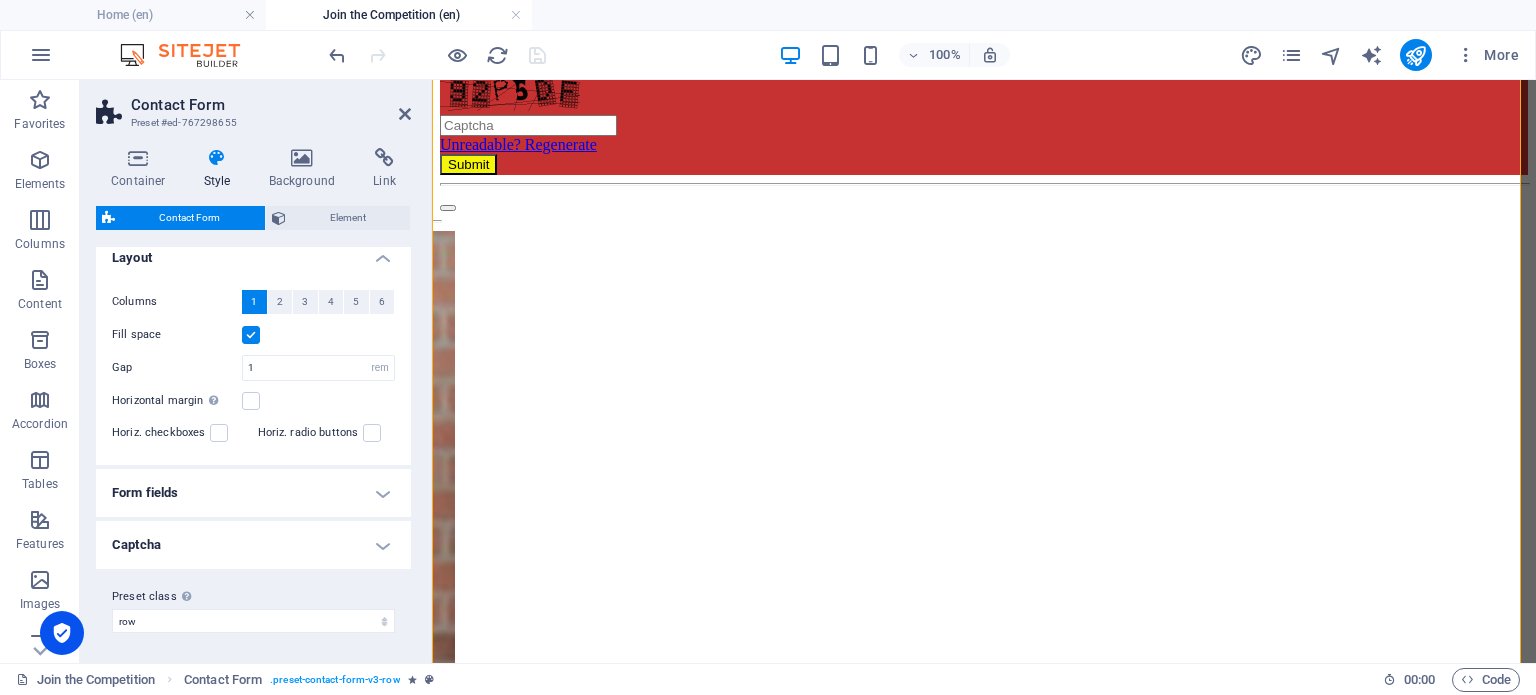 click on "Form fields" at bounding box center [253, 493] 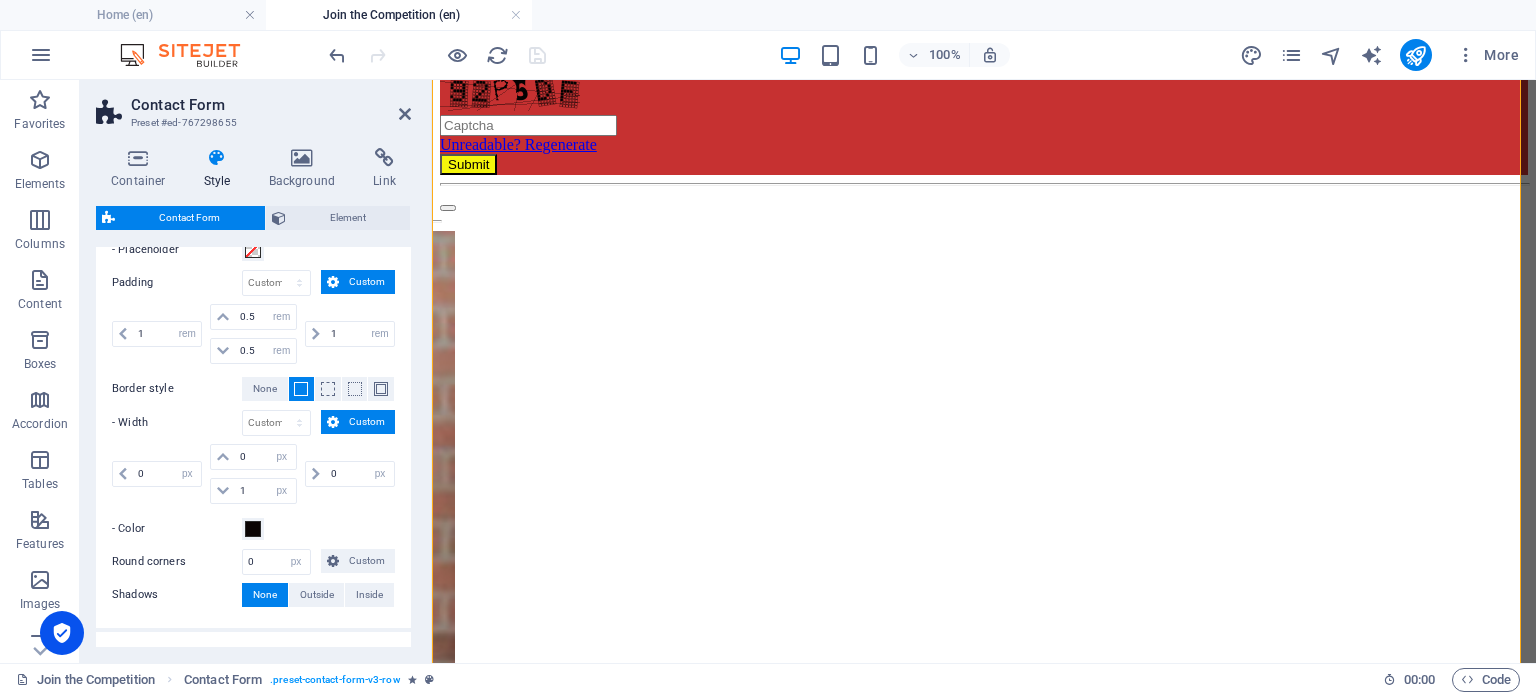 scroll, scrollTop: 923, scrollLeft: 0, axis: vertical 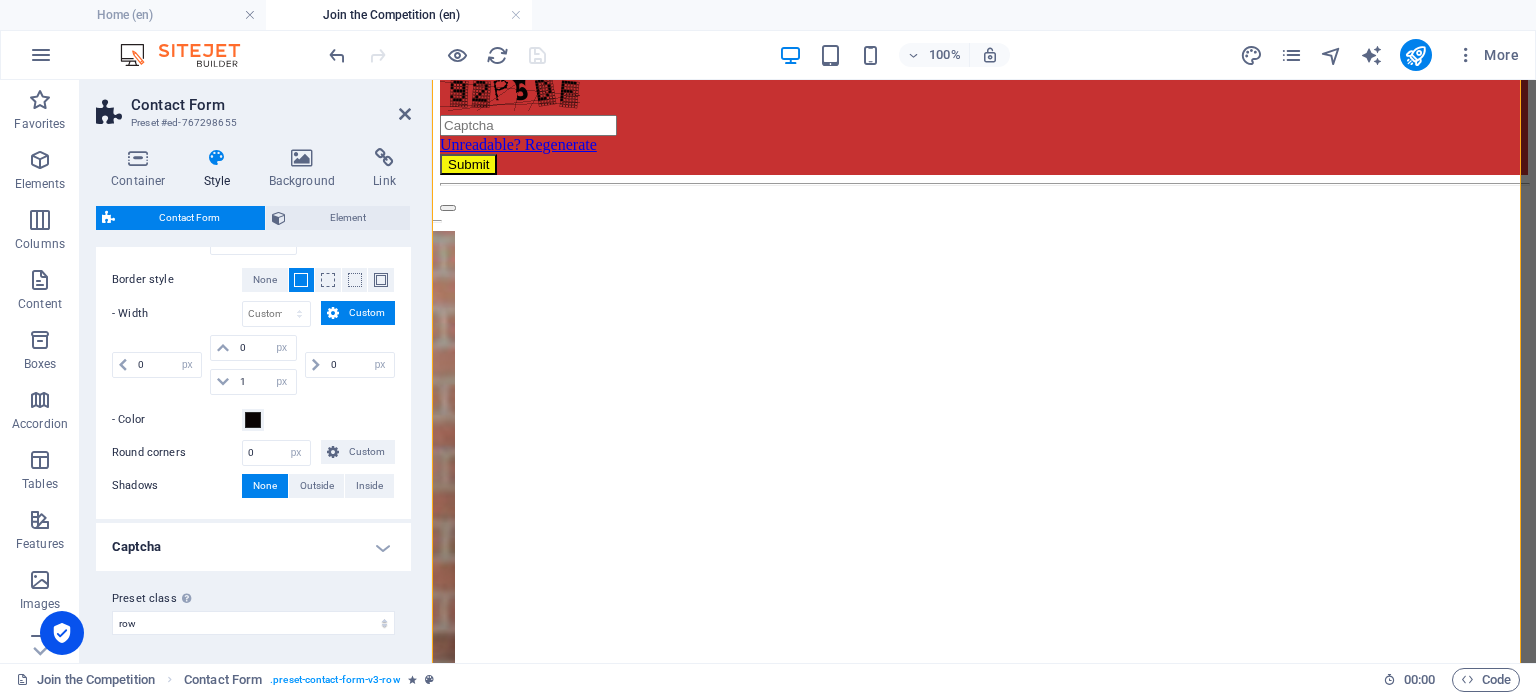 click on "Captcha" at bounding box center [253, 547] 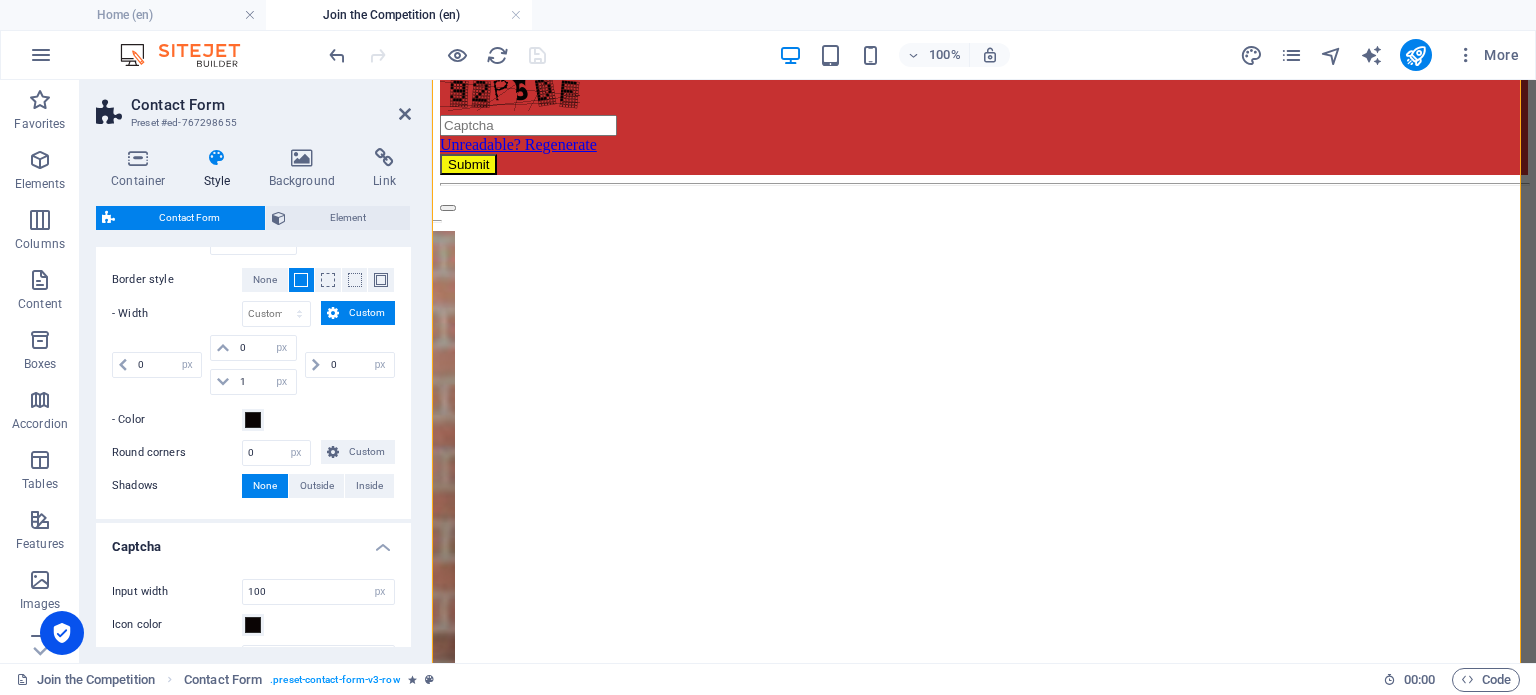 drag, startPoint x: 412, startPoint y: 533, endPoint x: 402, endPoint y: 601, distance: 68.73136 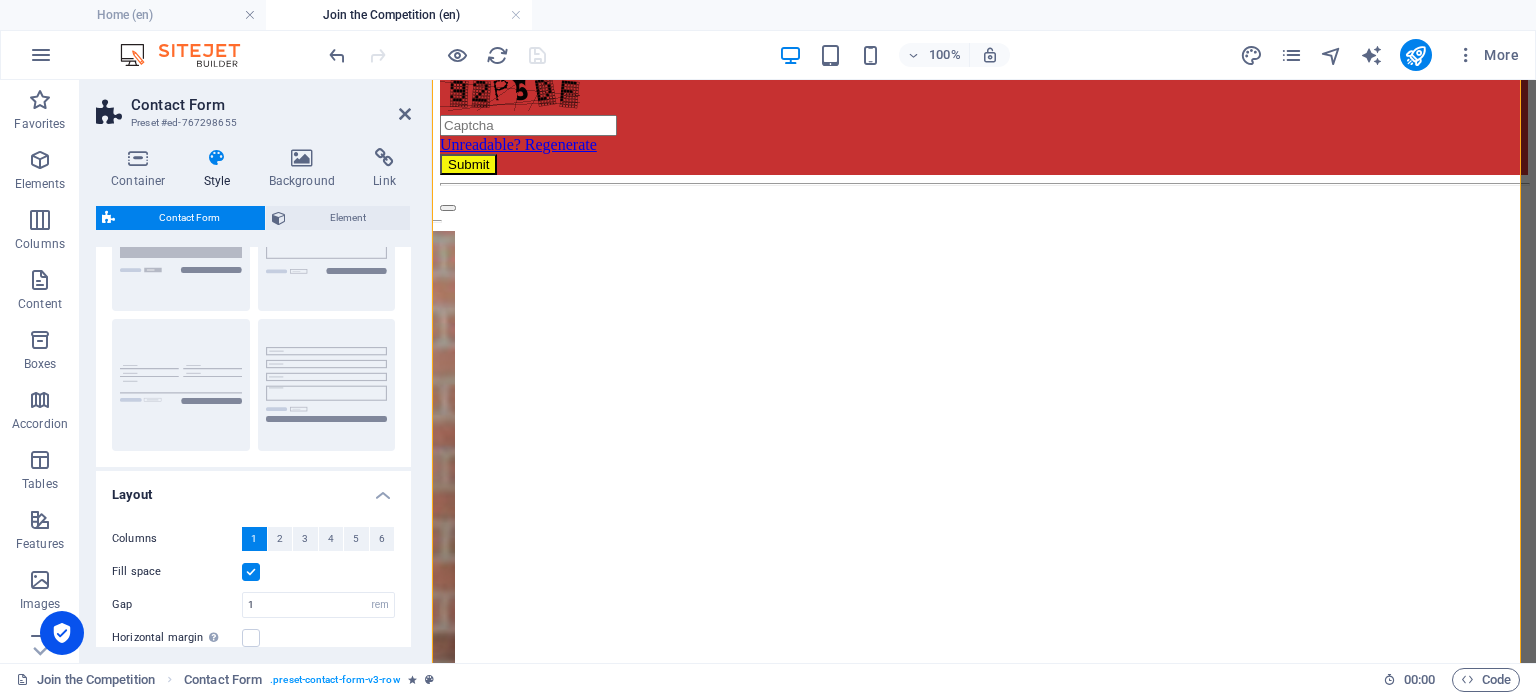 scroll, scrollTop: 0, scrollLeft: 0, axis: both 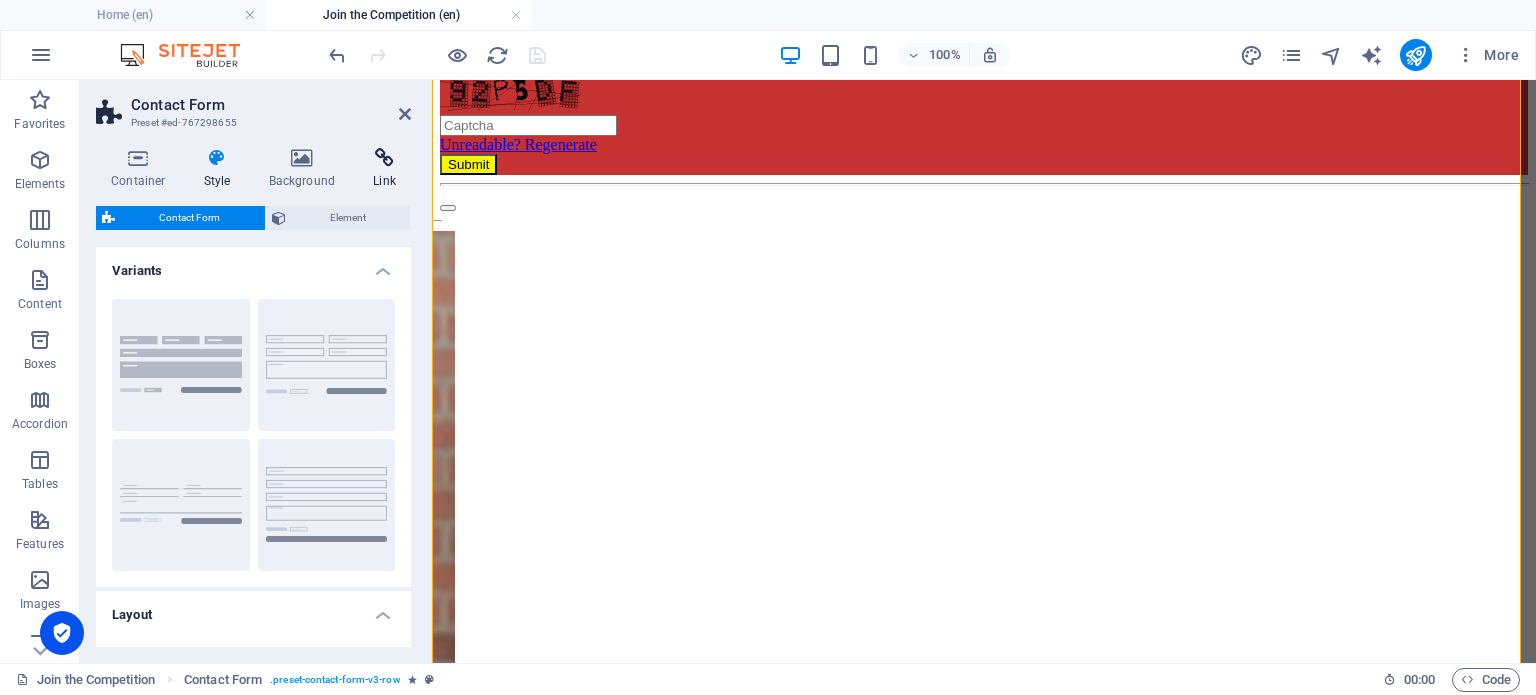 click on "Link" at bounding box center (384, 169) 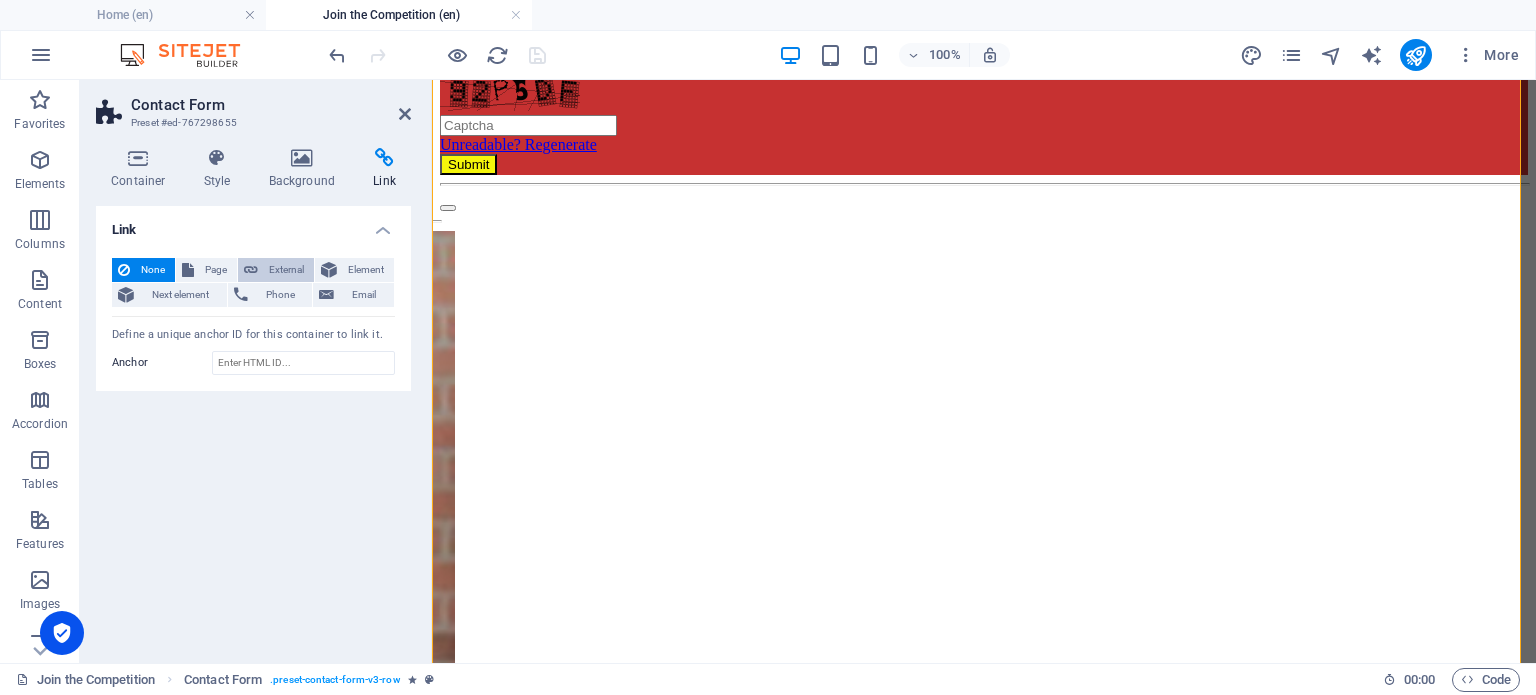 click at bounding box center [251, 270] 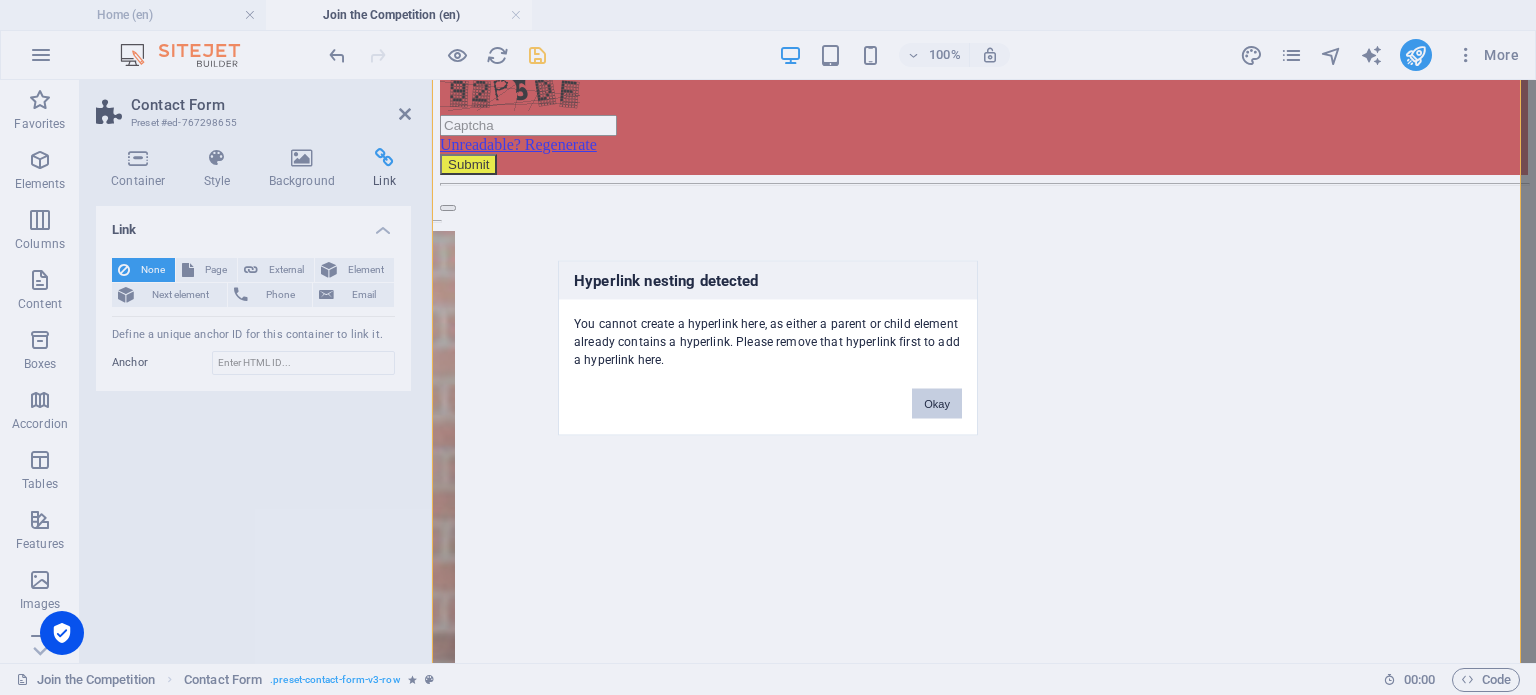 click on "Okay" at bounding box center [937, 403] 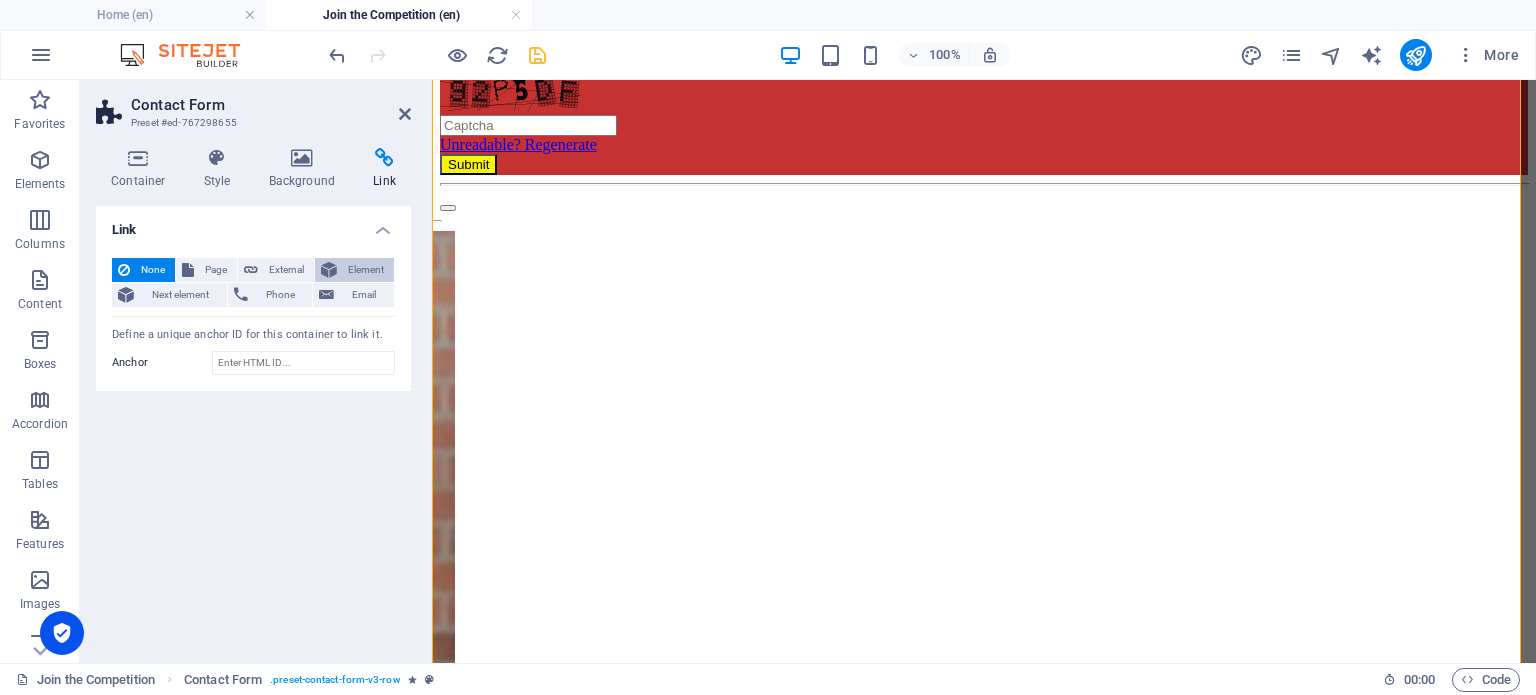click on "Element" at bounding box center (354, 270) 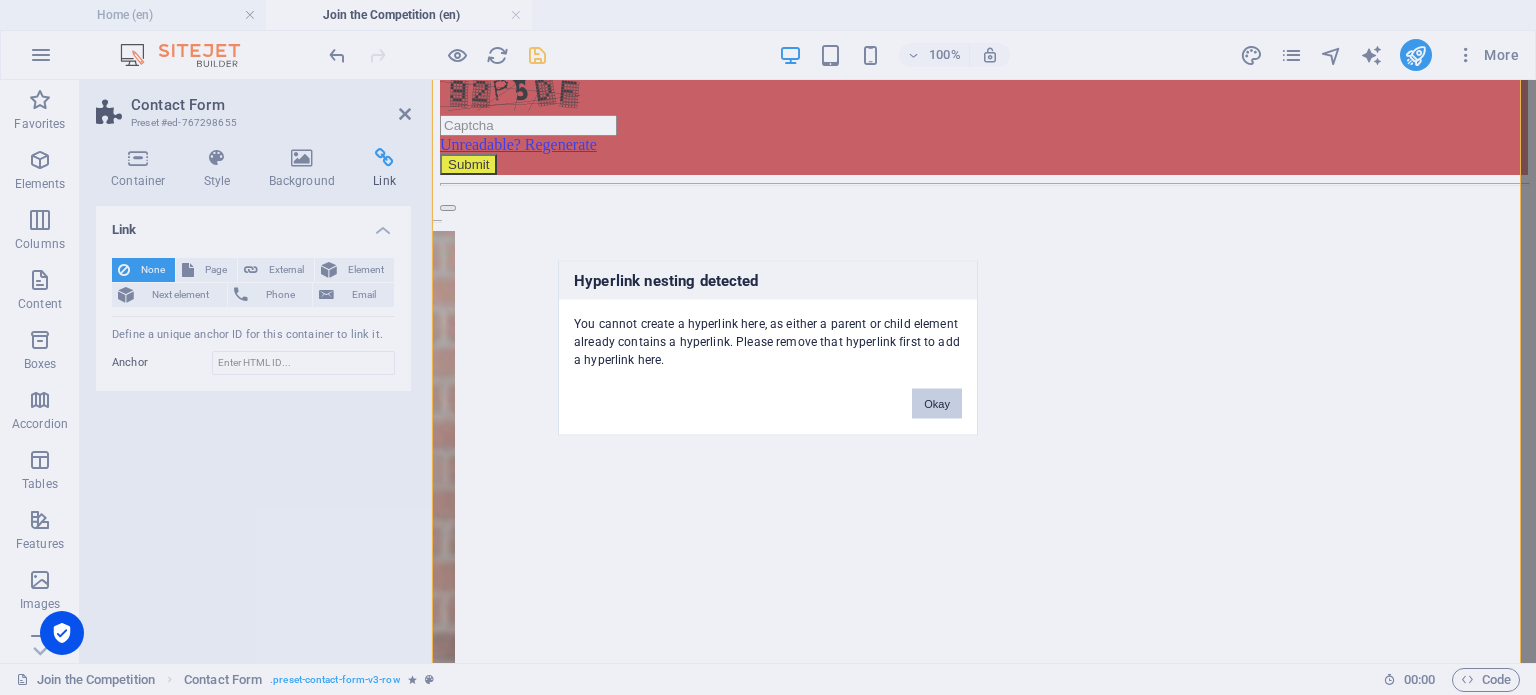 click on "Okay" at bounding box center (937, 403) 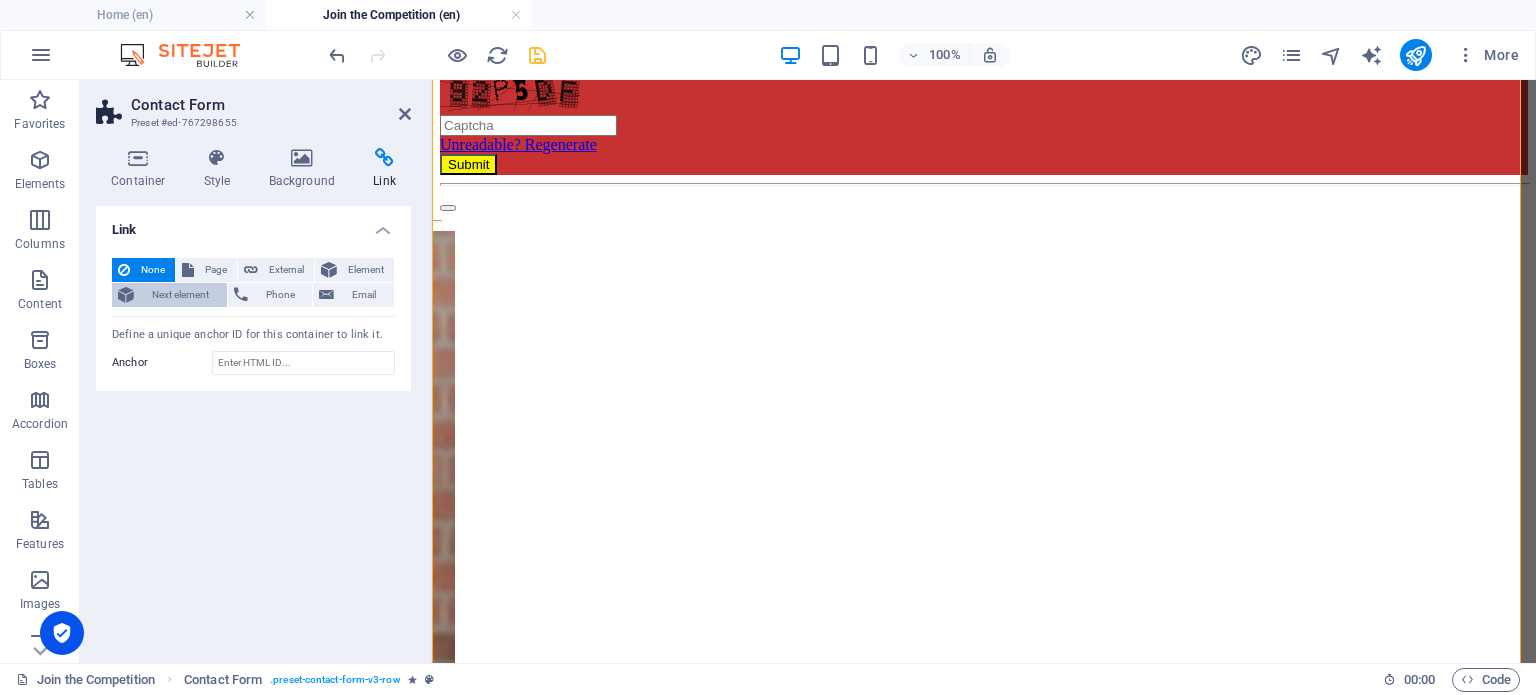 click on "Next element" at bounding box center (180, 295) 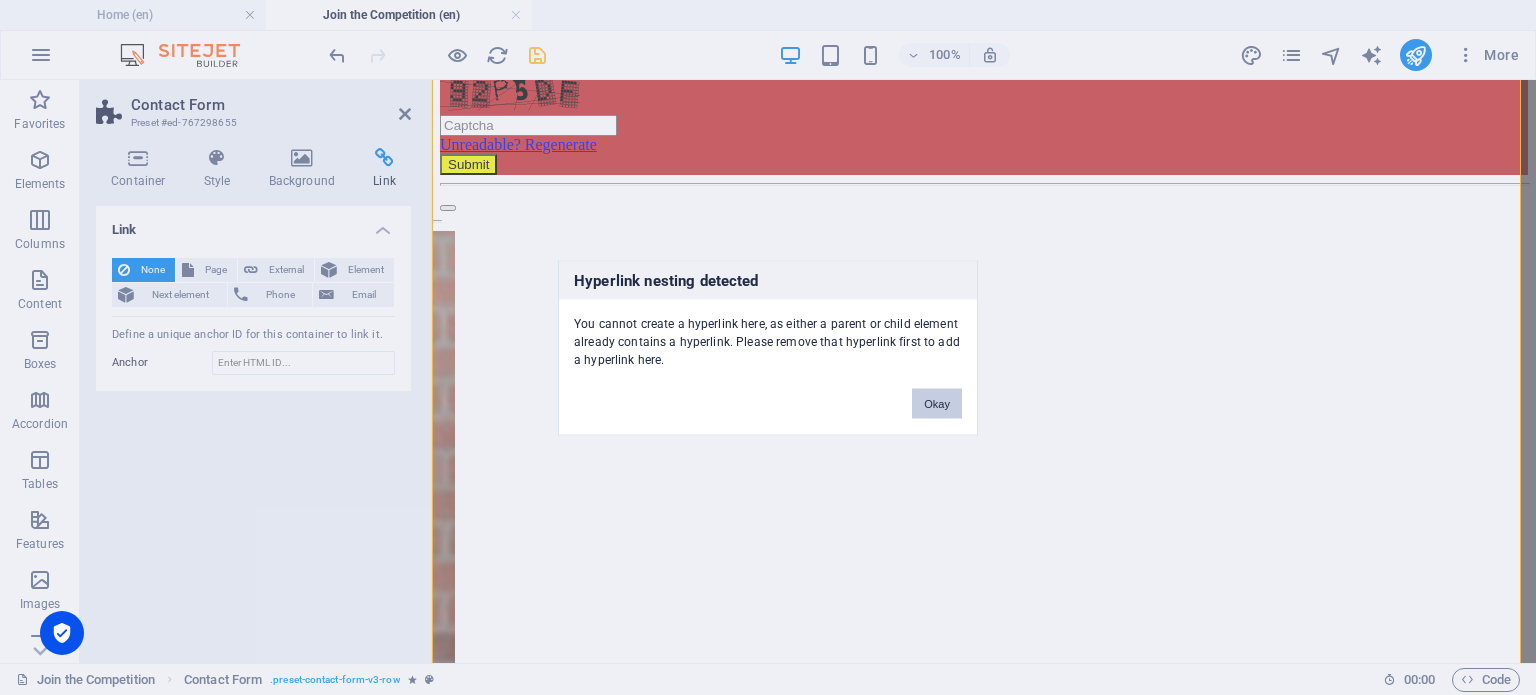 click on "Okay" at bounding box center (937, 403) 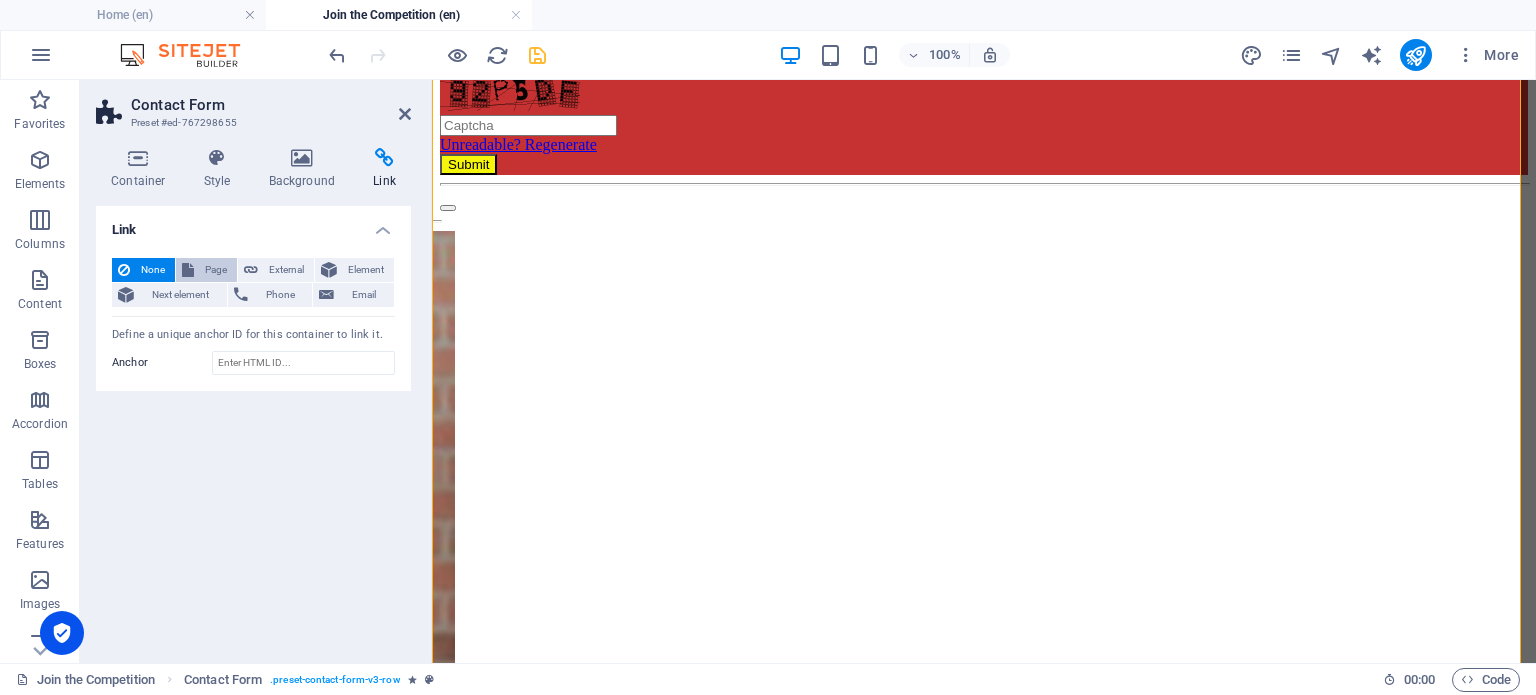 click on "Page" at bounding box center (215, 270) 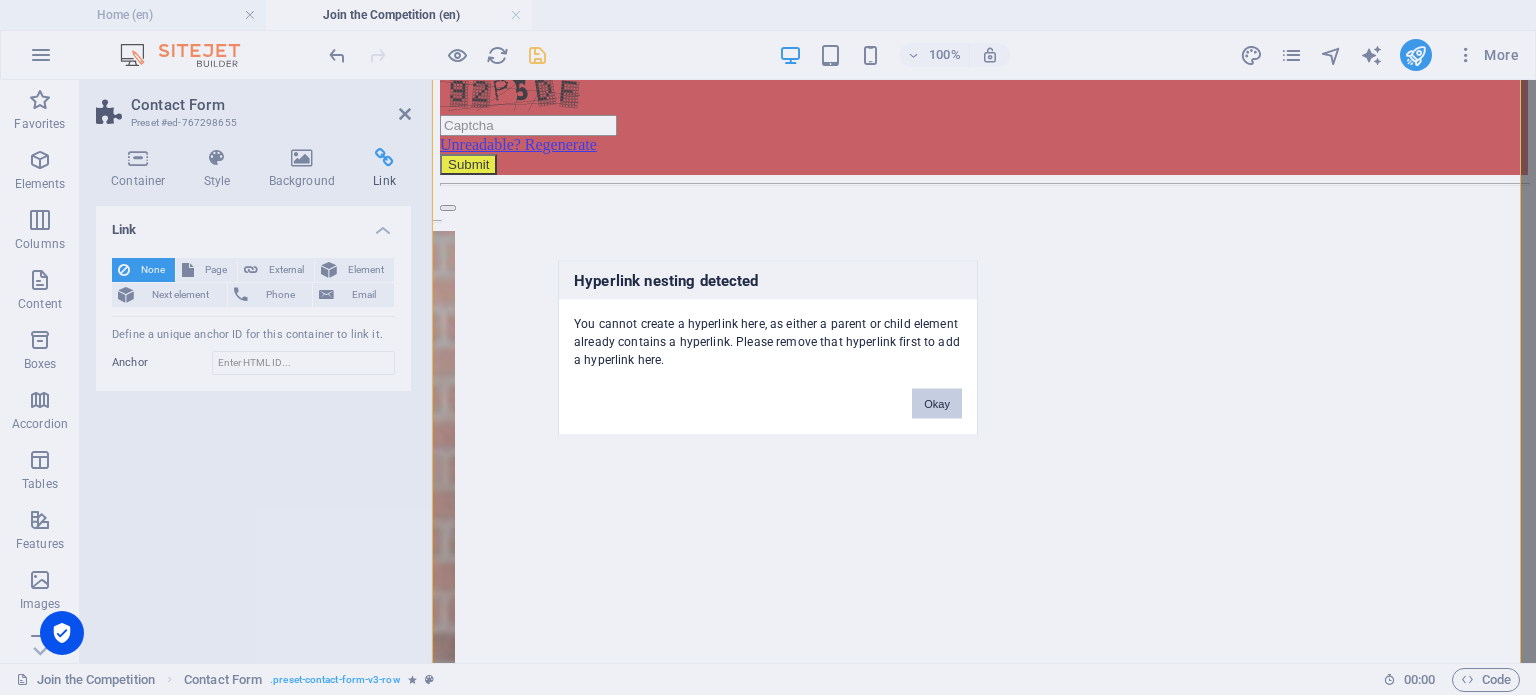 click on "Okay" at bounding box center (937, 403) 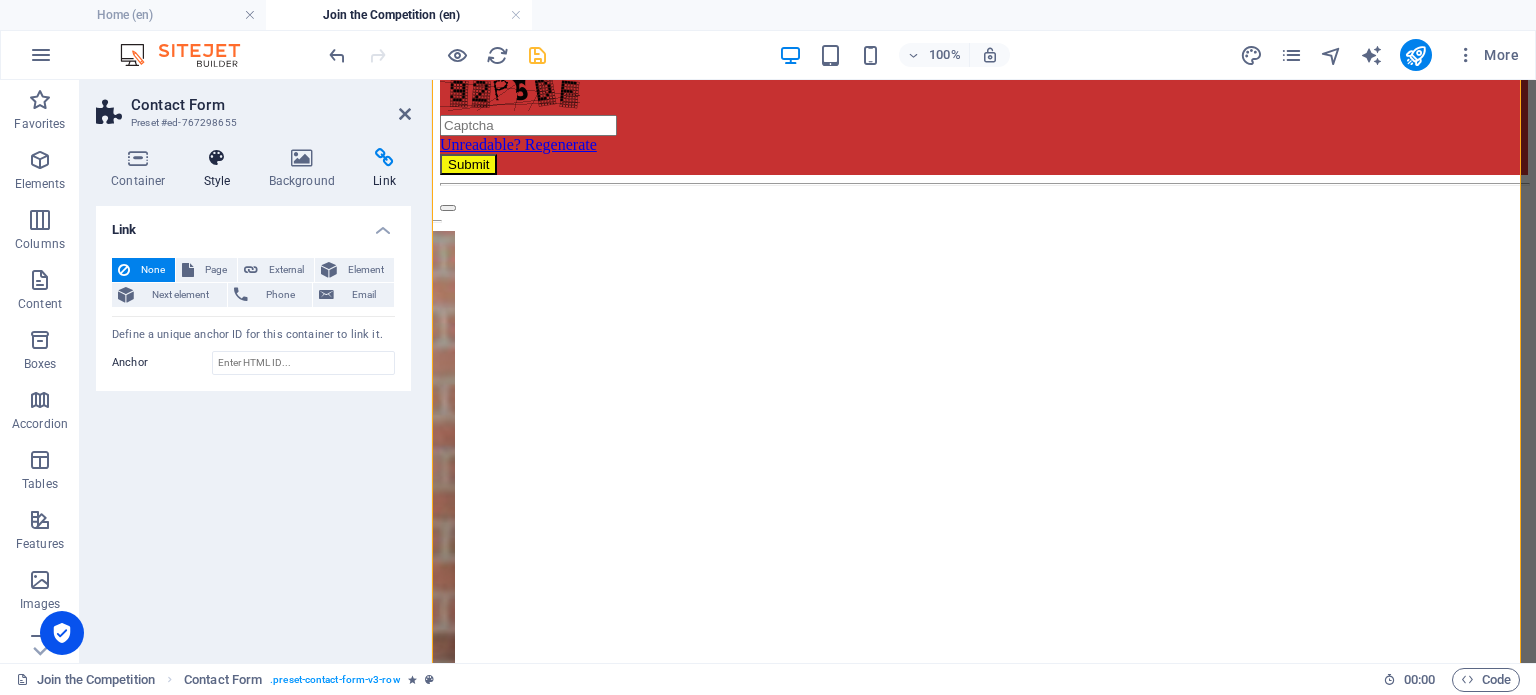 click at bounding box center (217, 158) 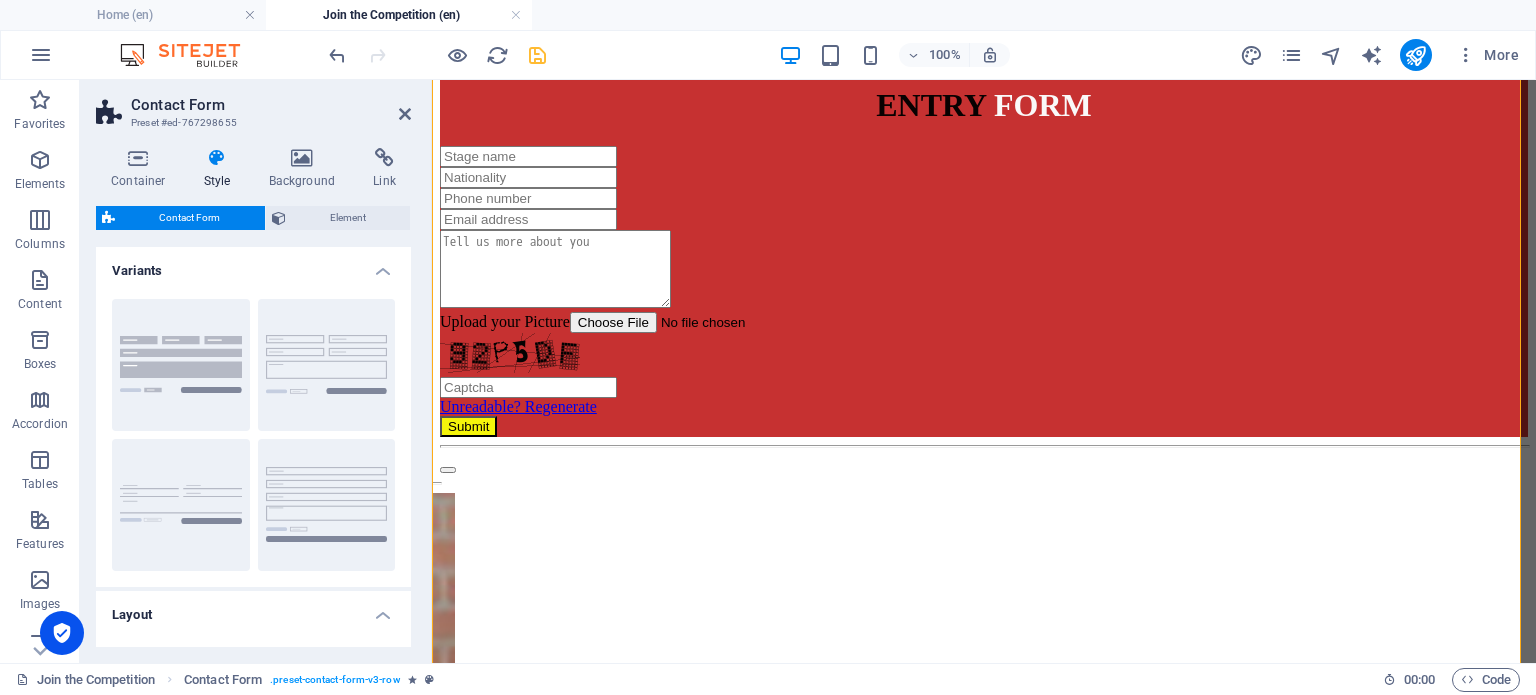 scroll, scrollTop: 263, scrollLeft: 0, axis: vertical 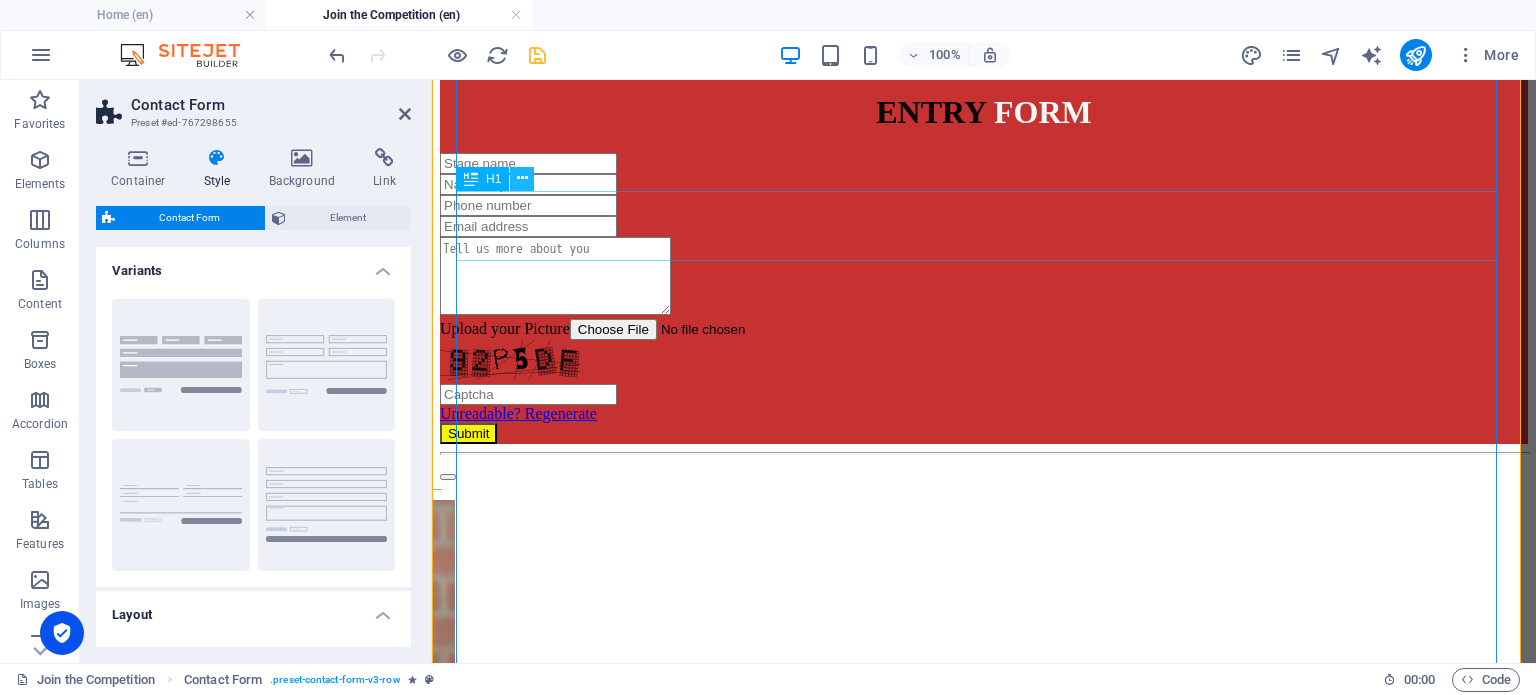 click at bounding box center (522, 179) 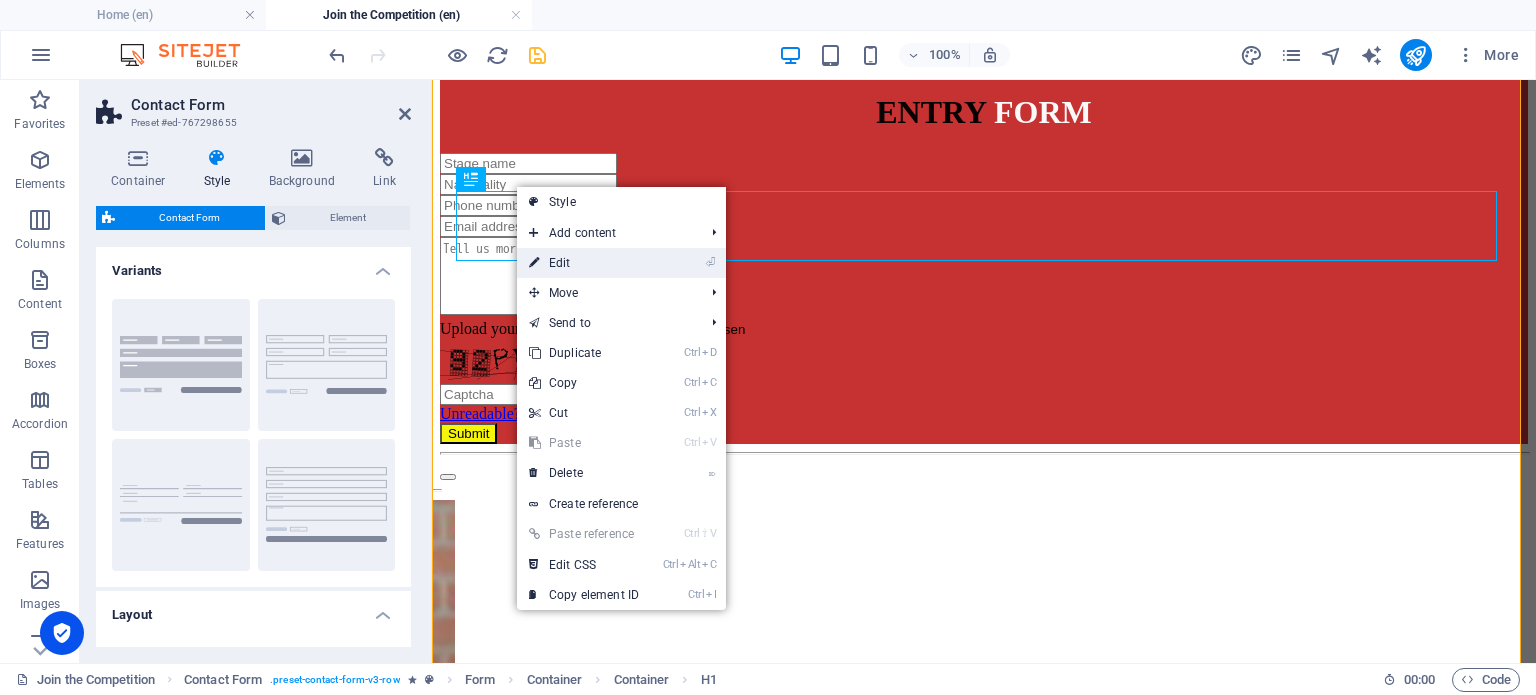 click on "⏎  Edit" at bounding box center (584, 263) 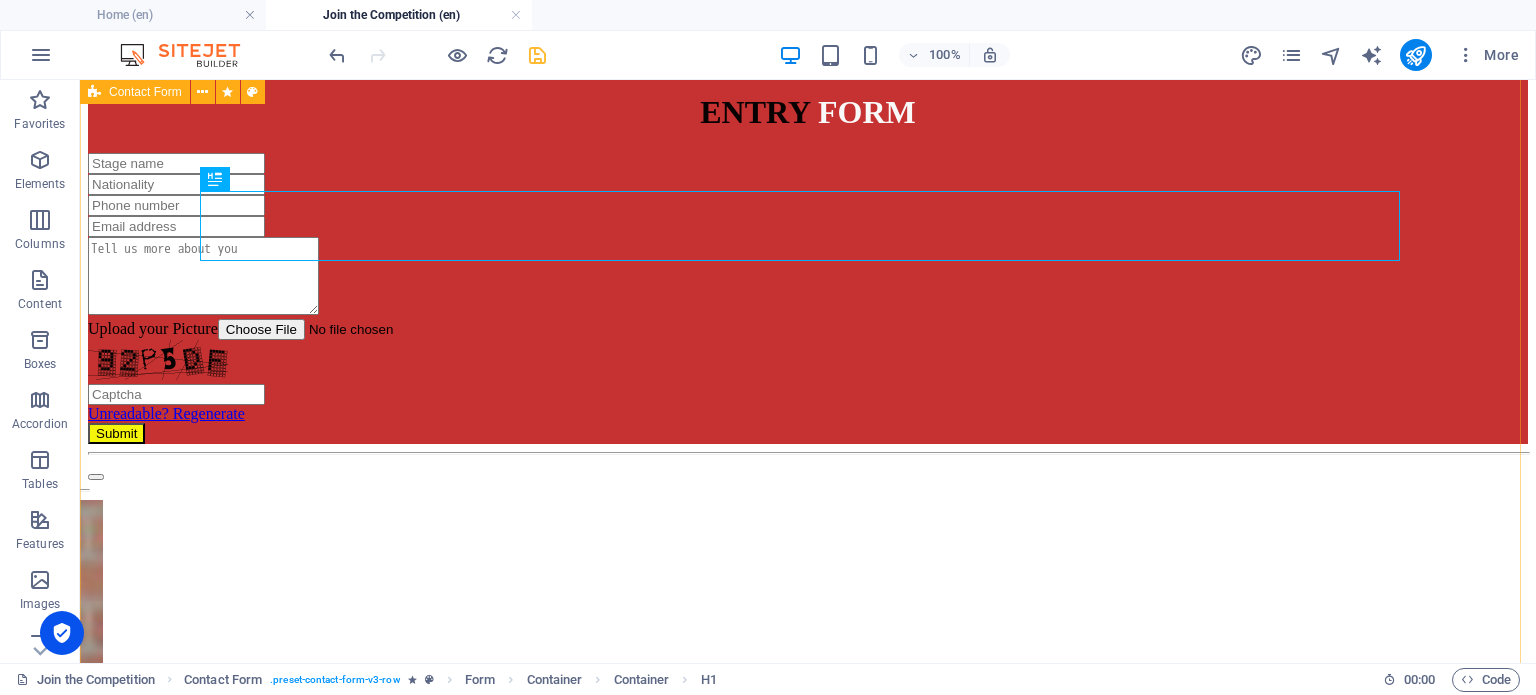 click on "Contact Form" at bounding box center [145, 92] 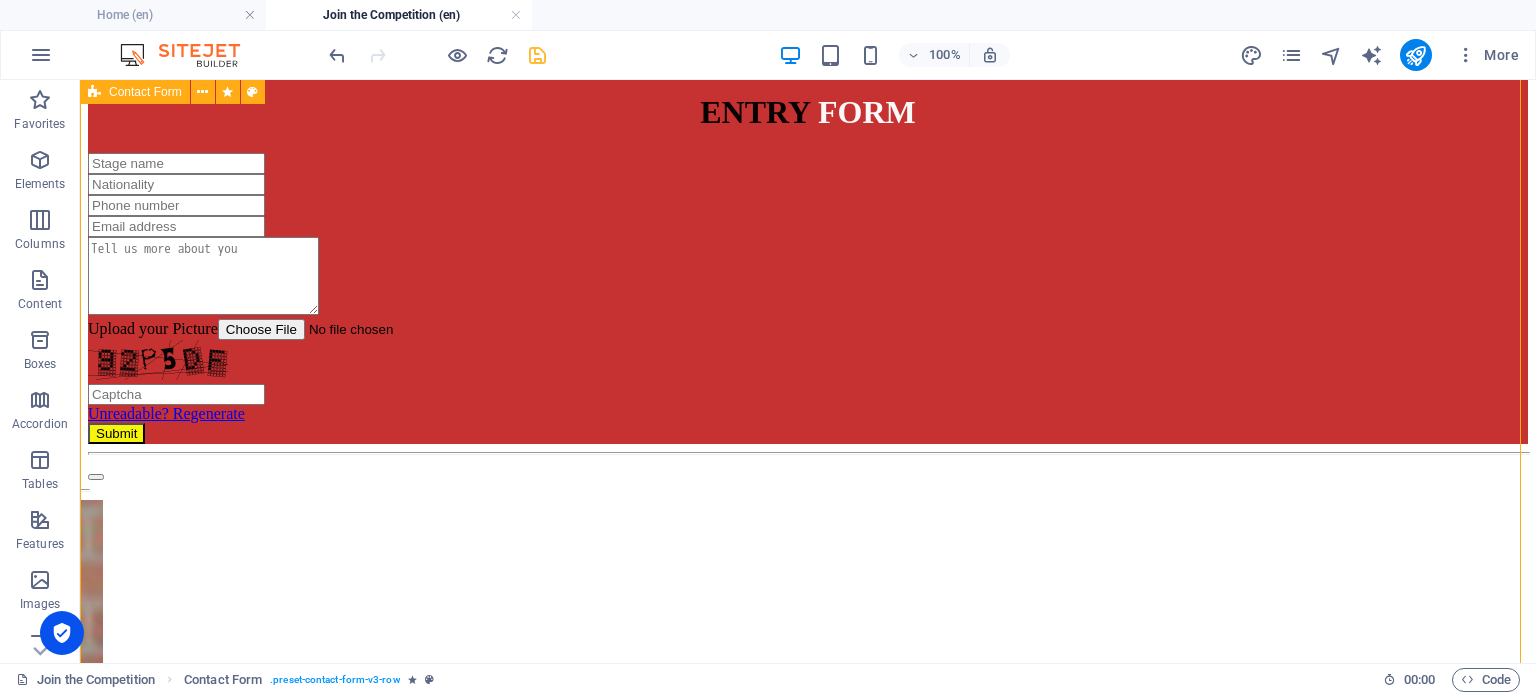 click on "Contact Form" at bounding box center [145, 92] 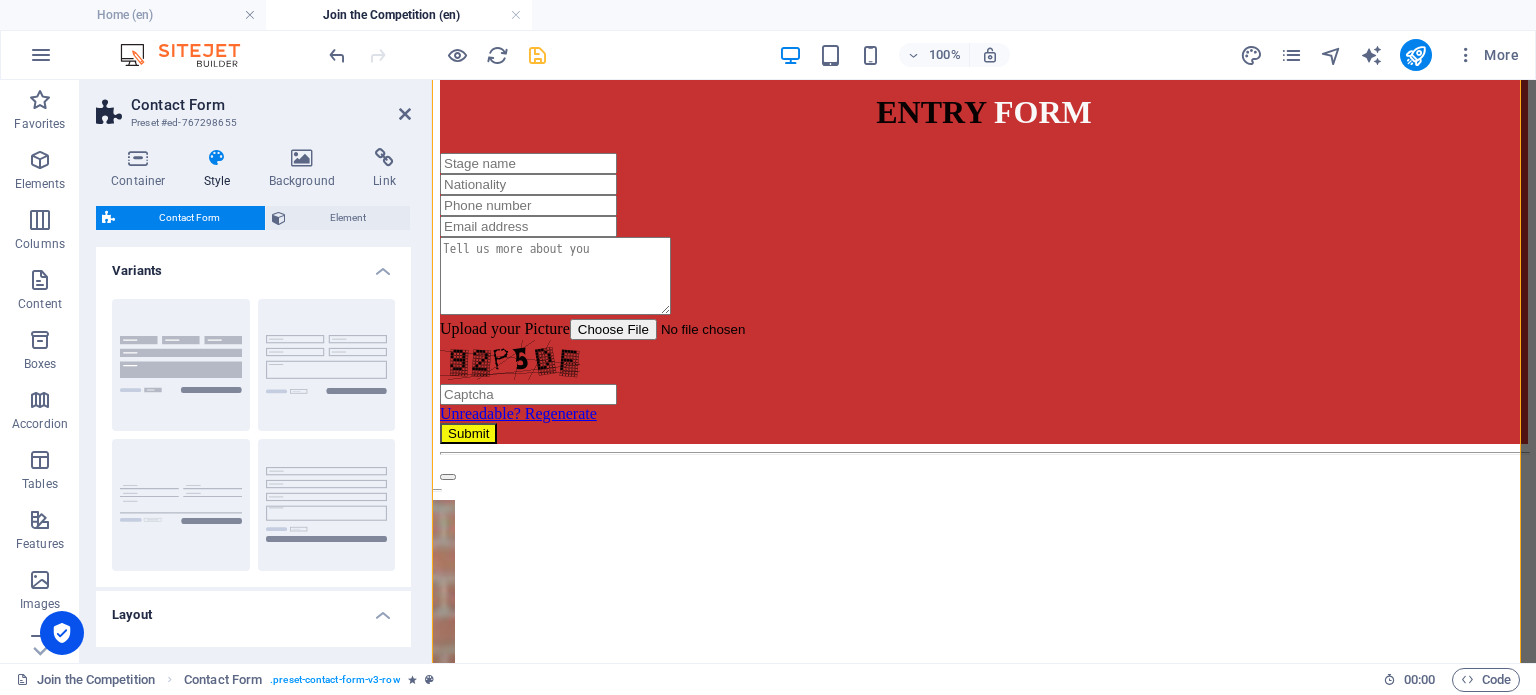 click on "Contact Form" at bounding box center (190, 218) 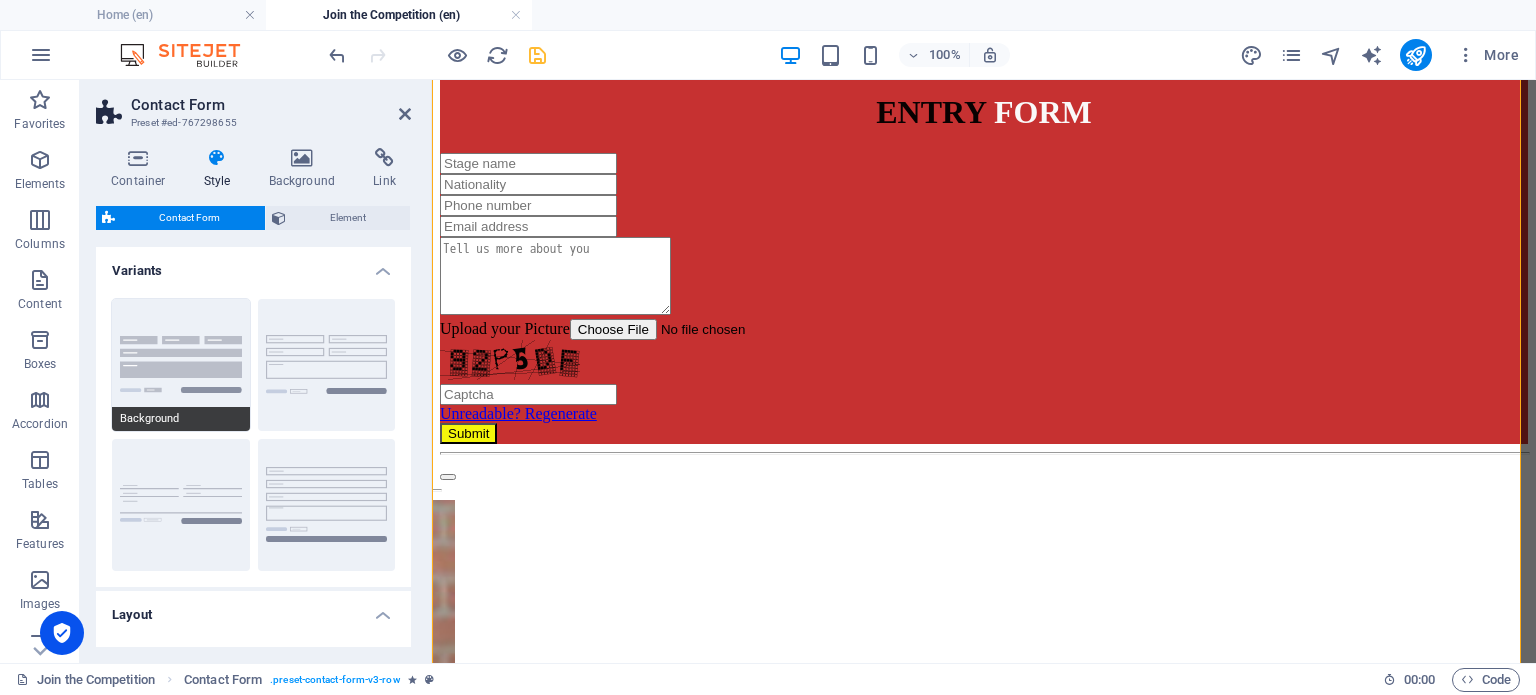 click on "Background" at bounding box center (181, 365) 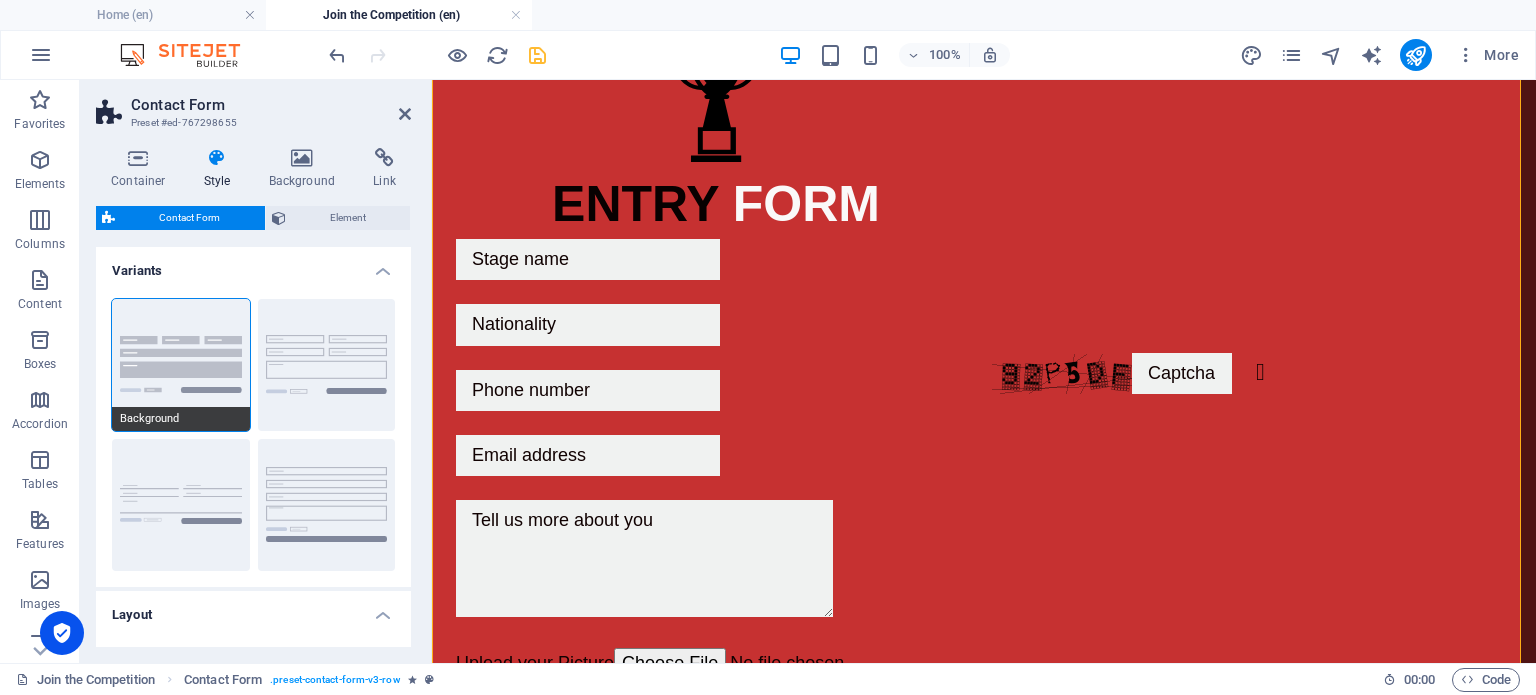 scroll, scrollTop: 234, scrollLeft: 0, axis: vertical 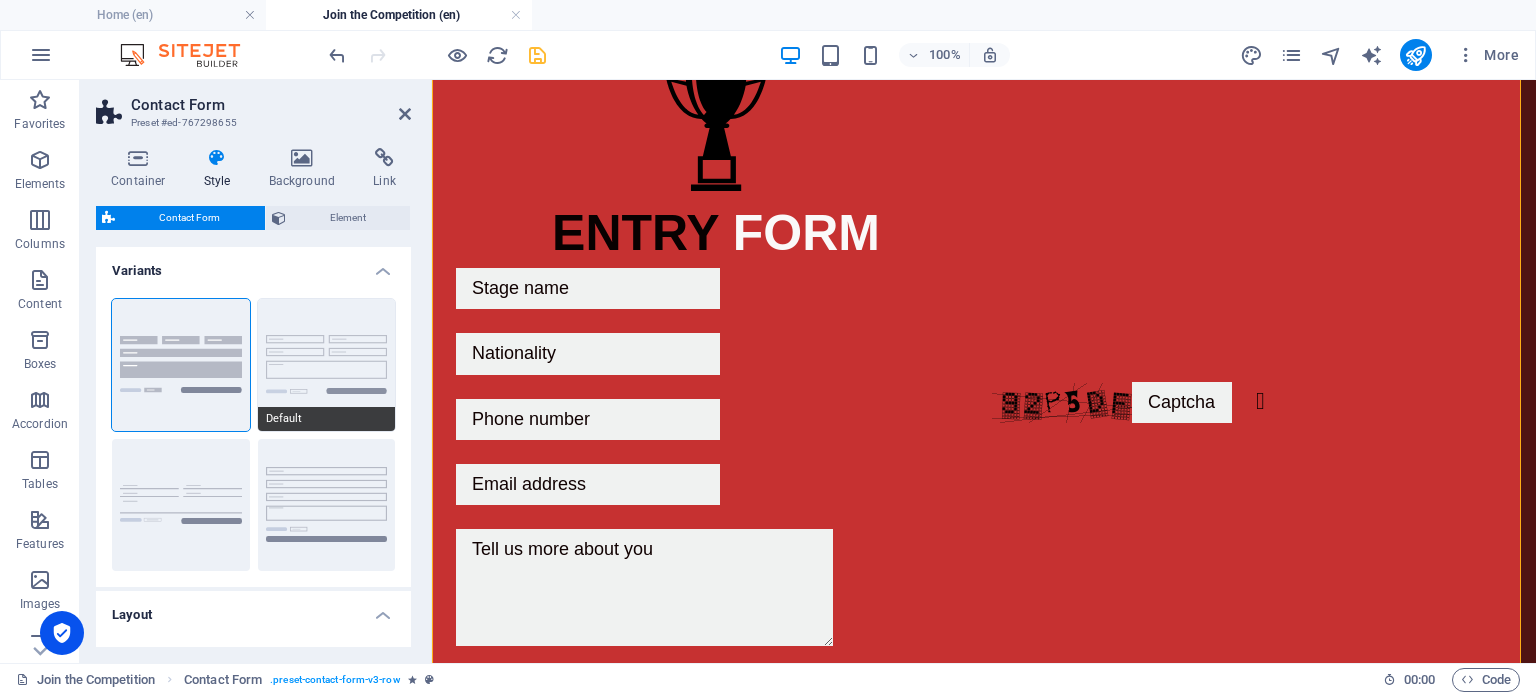 click on "Default" at bounding box center (327, 365) 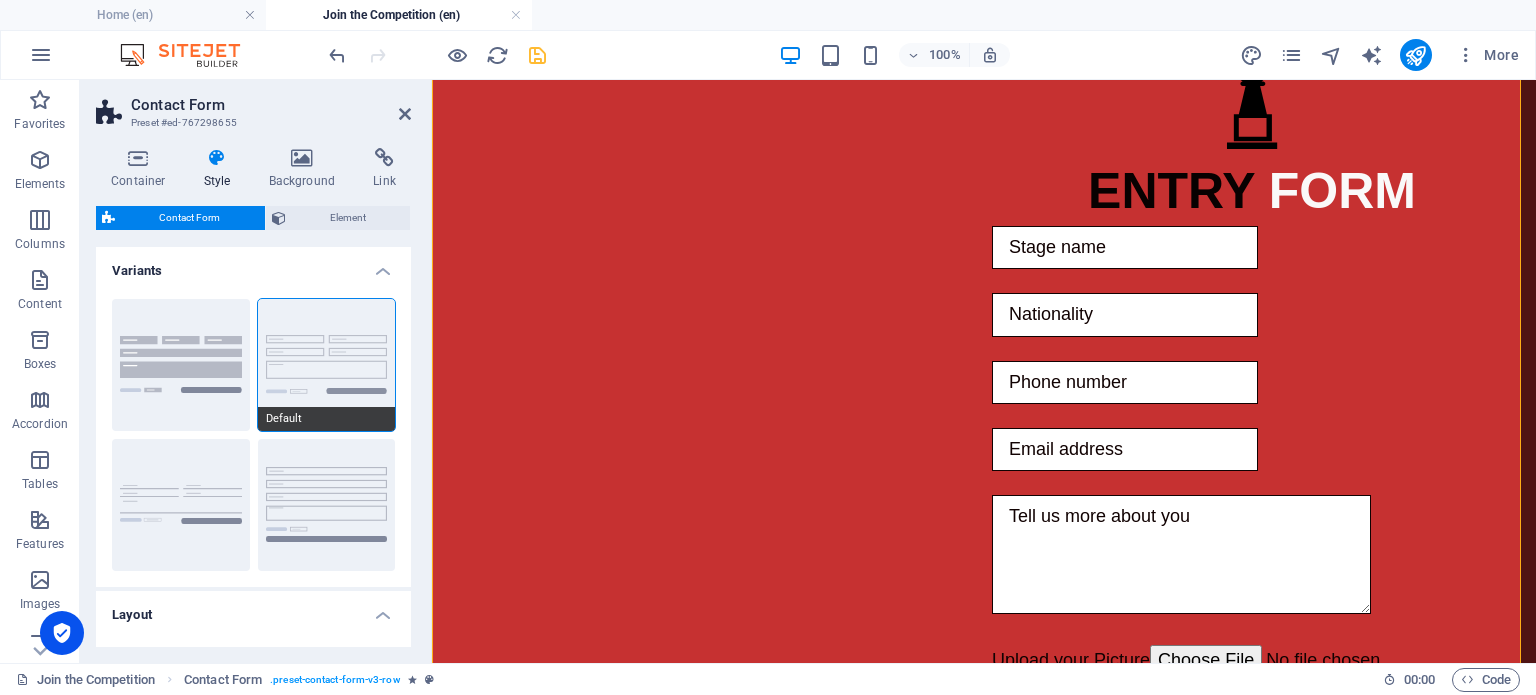scroll, scrollTop: 192, scrollLeft: 0, axis: vertical 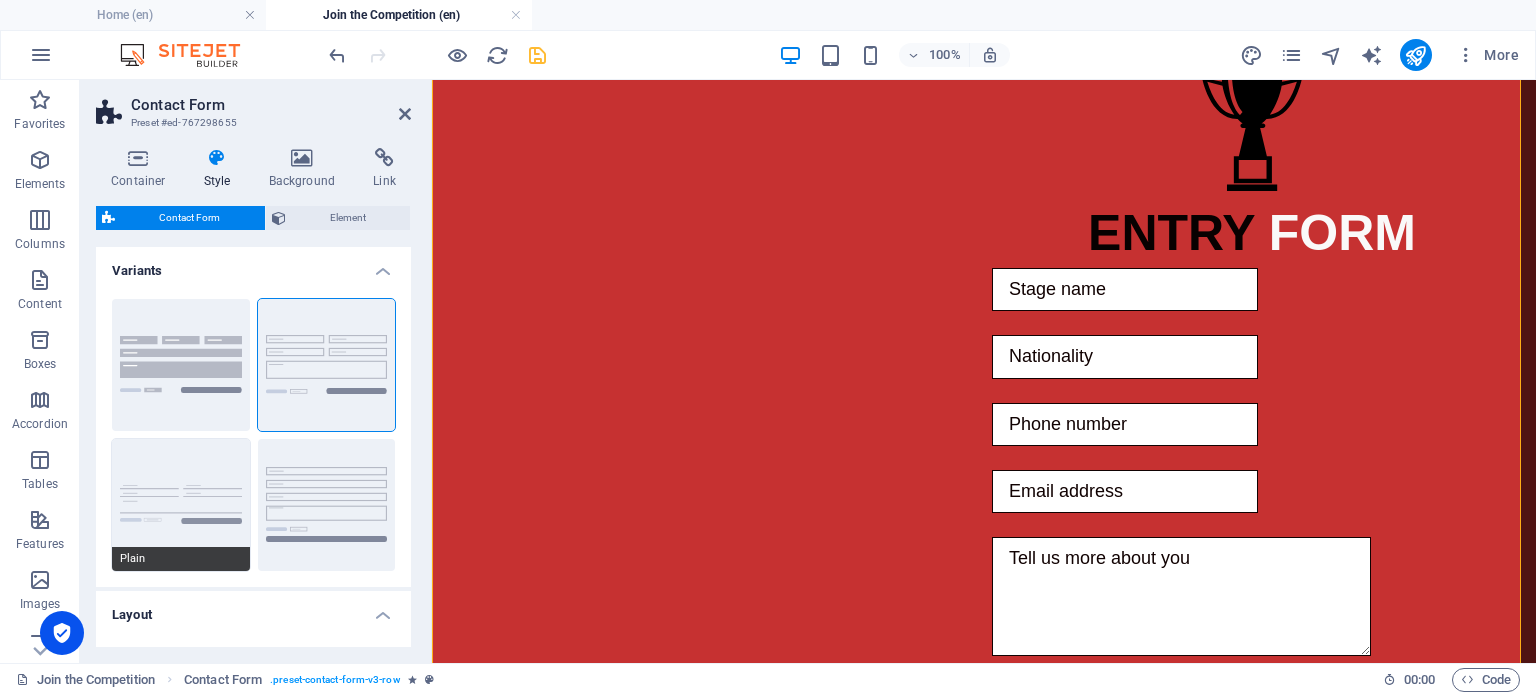 click on "Plain" at bounding box center [181, 505] 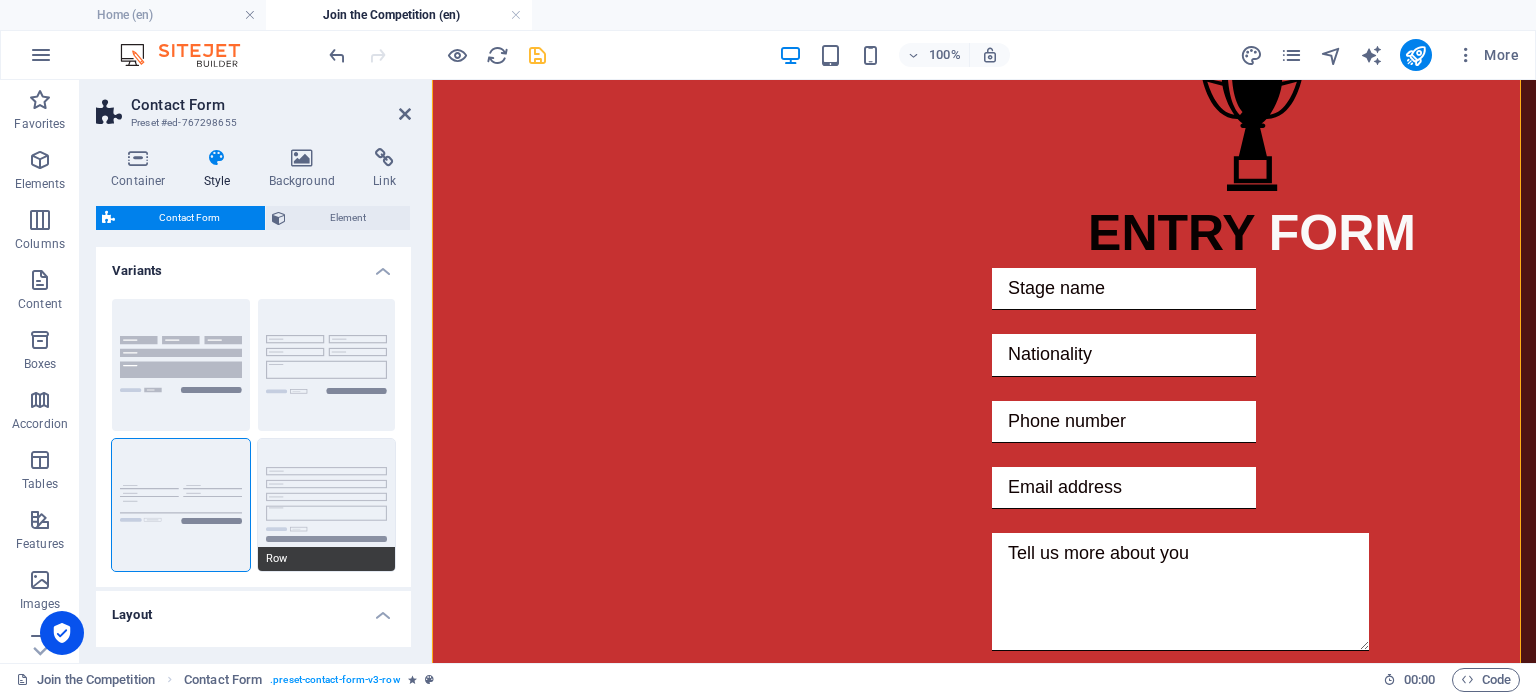 click on "Row" at bounding box center [327, 505] 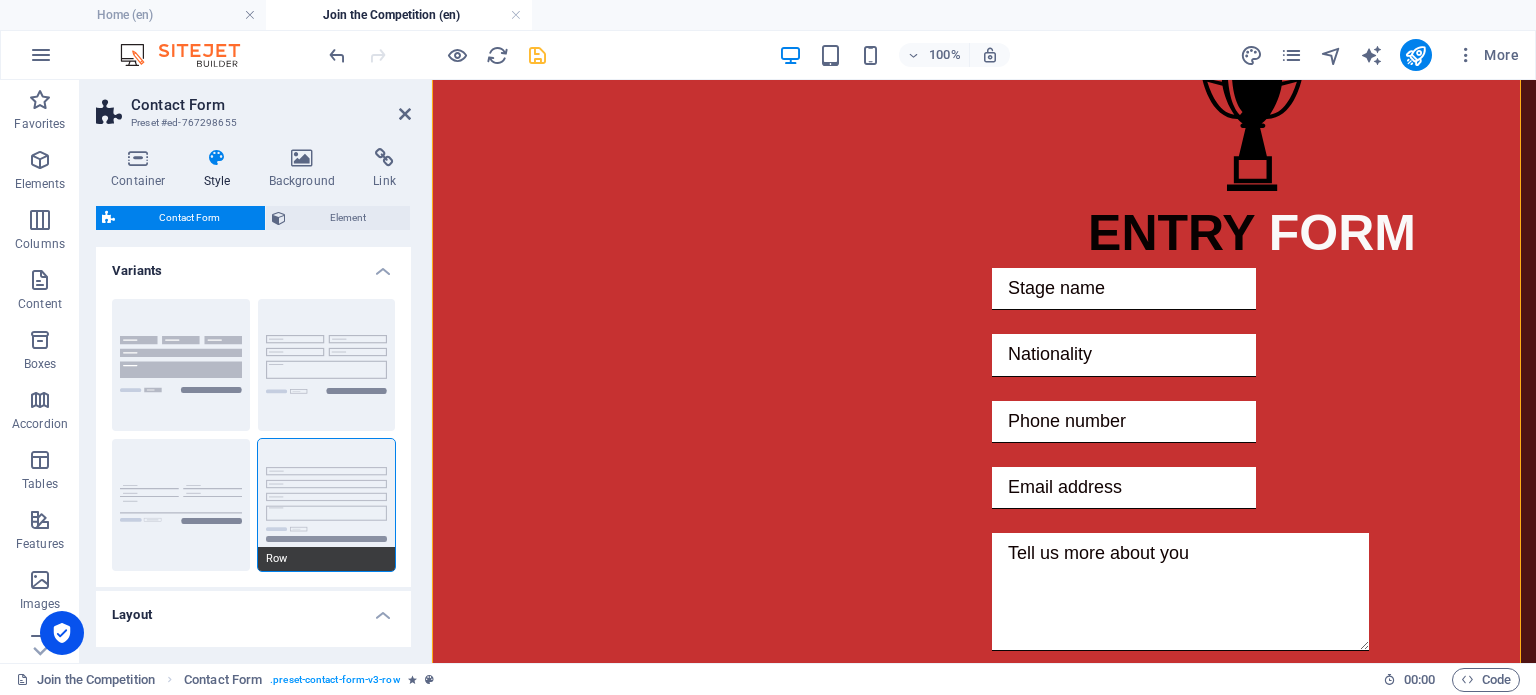 type on "1" 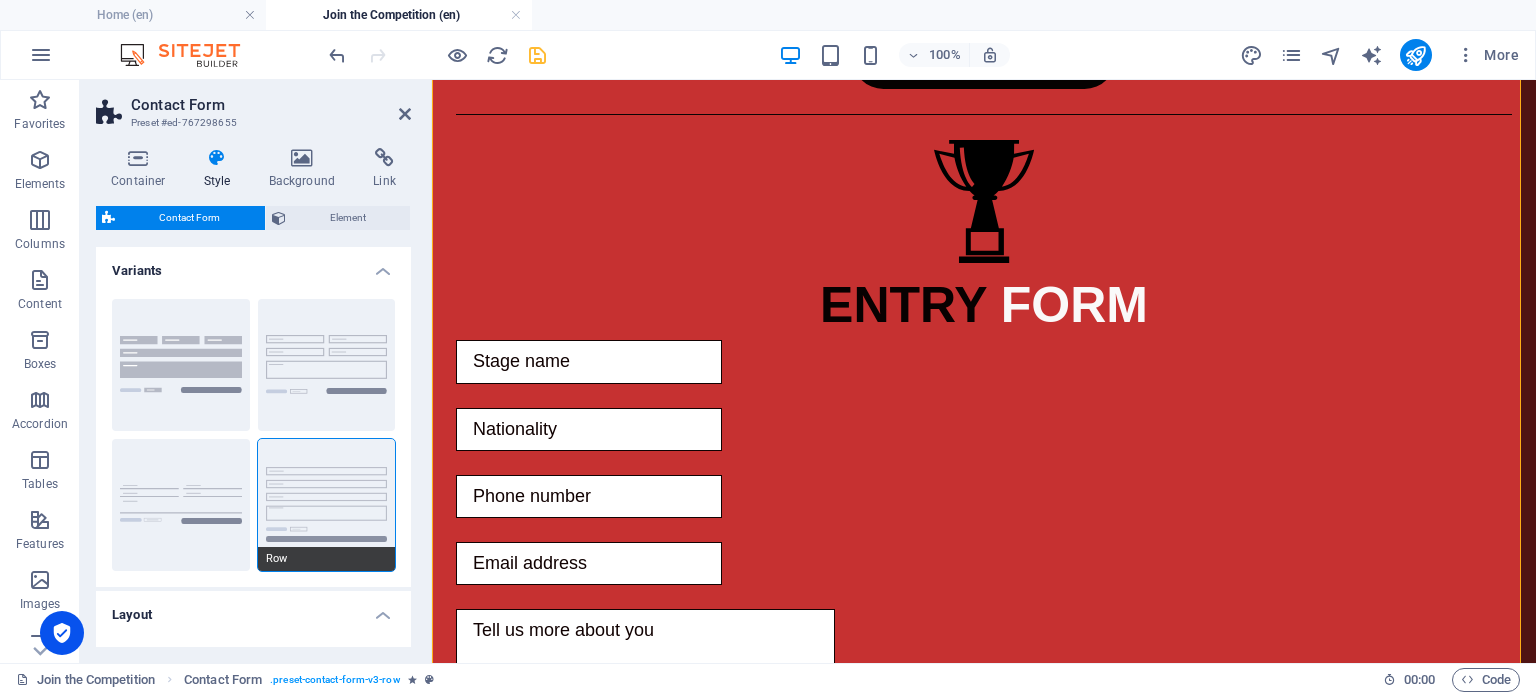 scroll, scrollTop: 263, scrollLeft: 0, axis: vertical 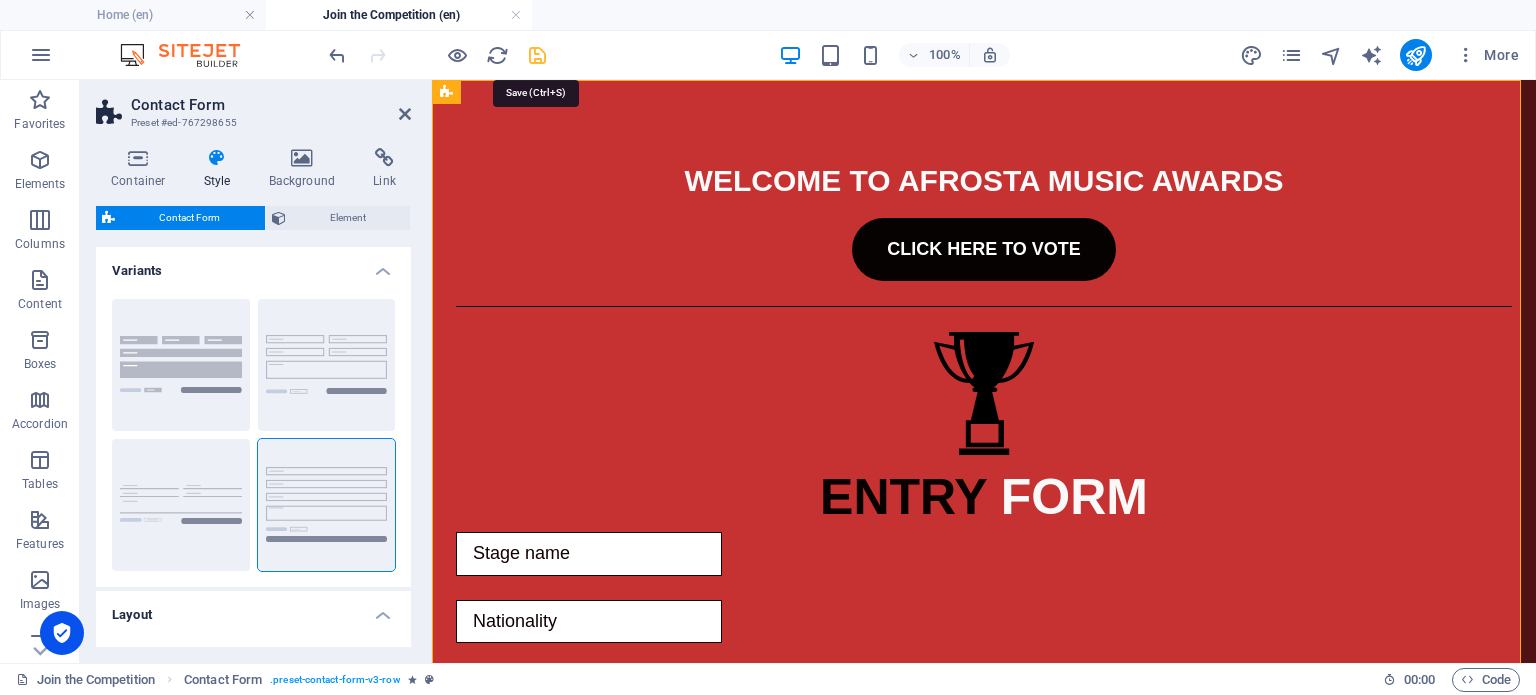 click at bounding box center [537, 55] 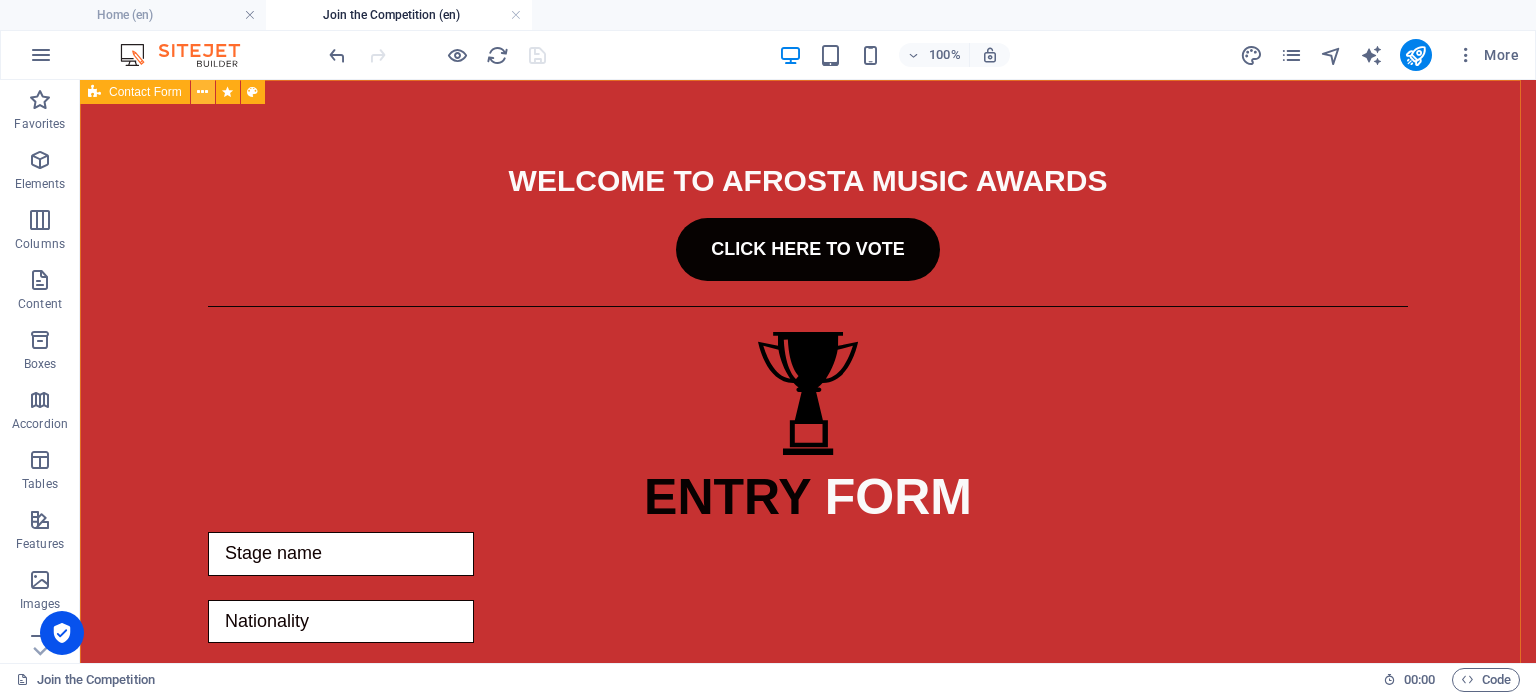 click at bounding box center (202, 92) 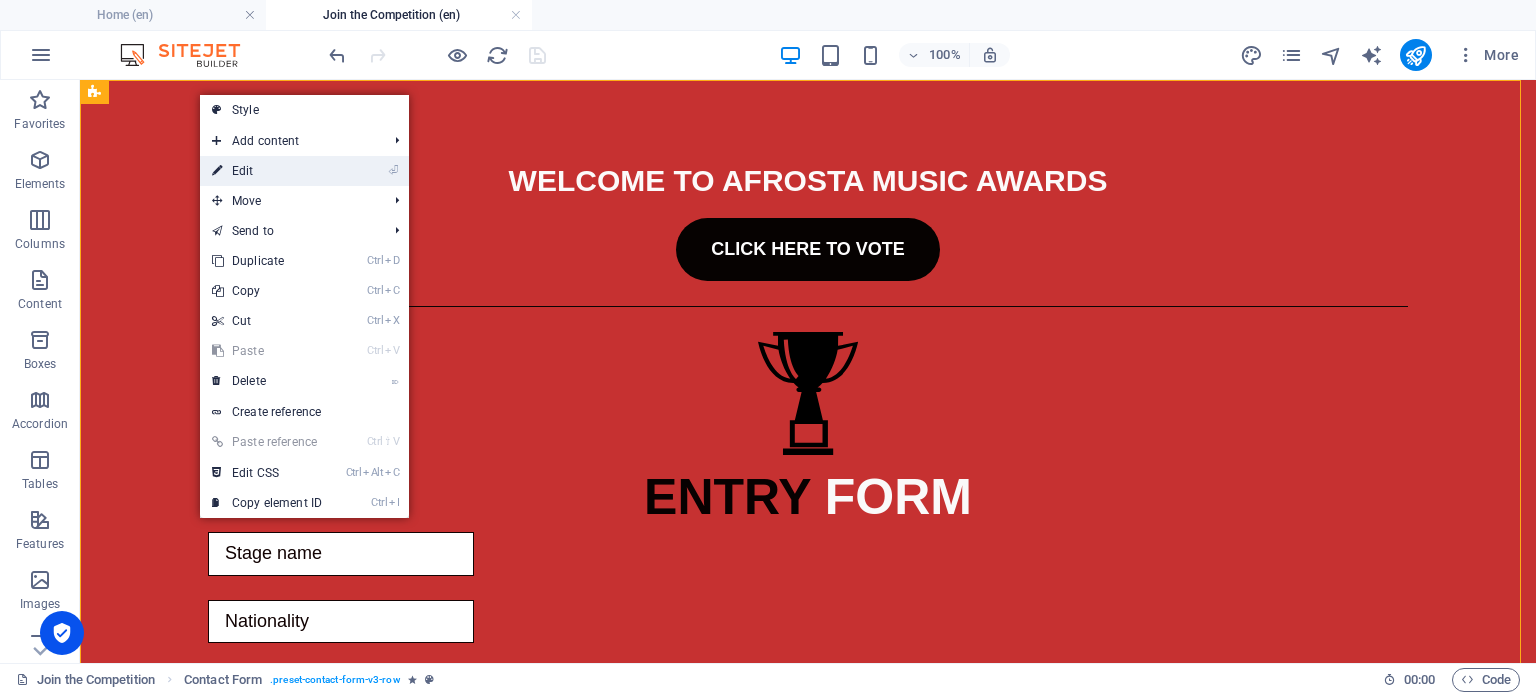 click on "⏎  Edit" at bounding box center [267, 171] 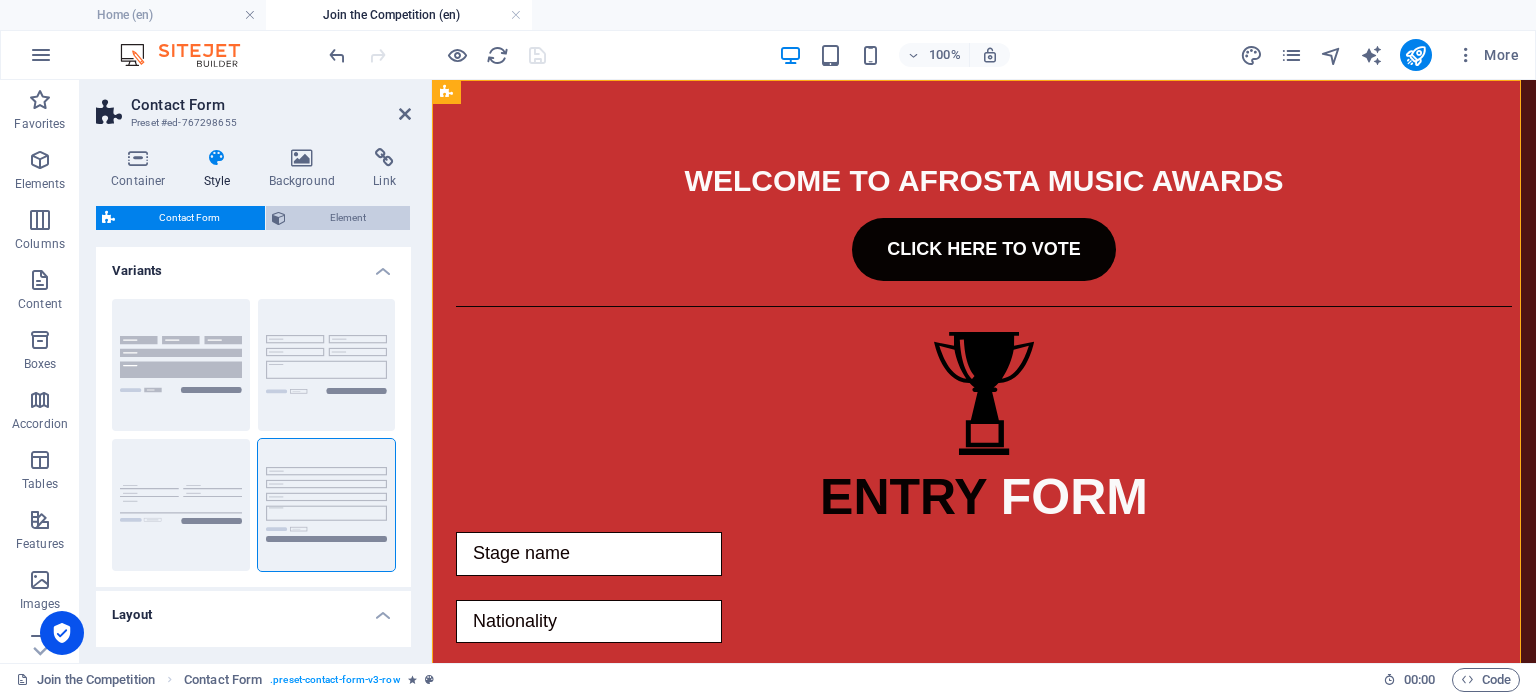 click on "Element" at bounding box center [348, 218] 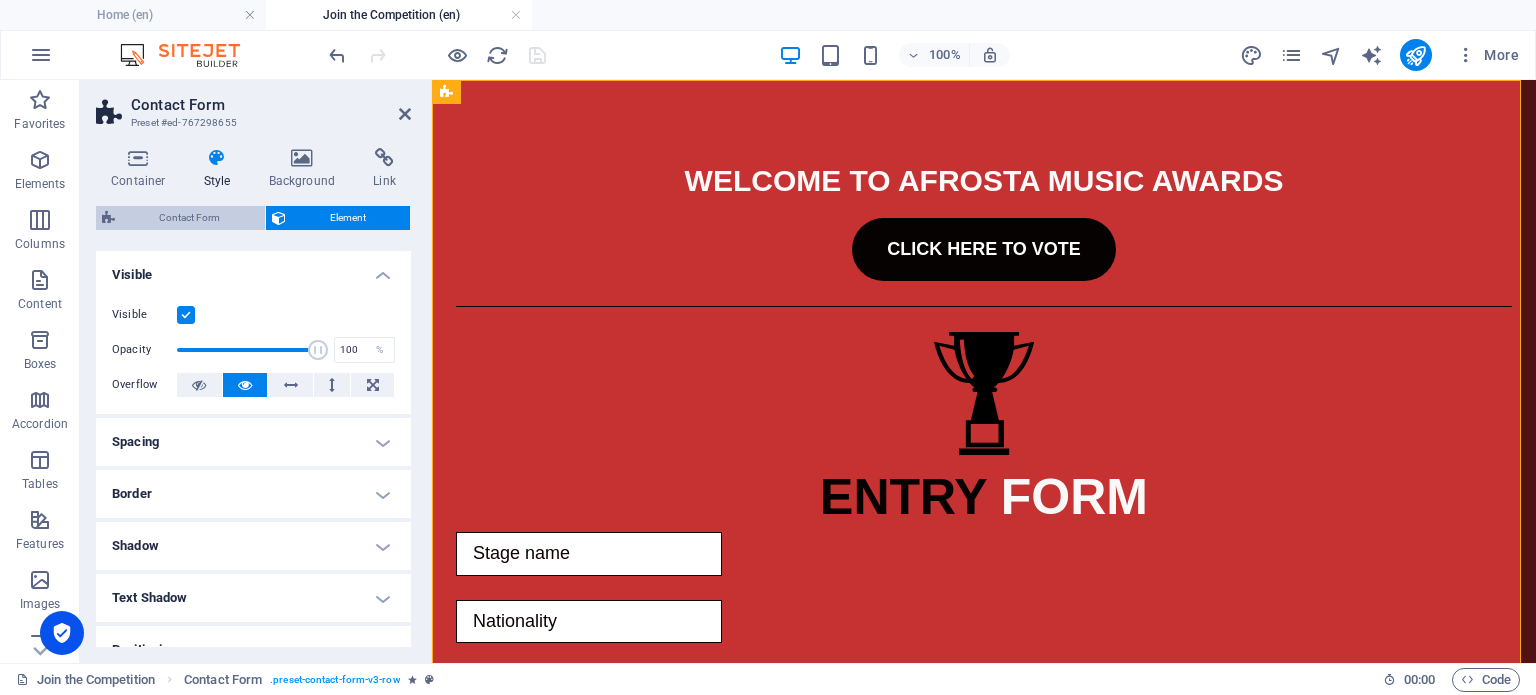 click on "Contact Form" at bounding box center [190, 218] 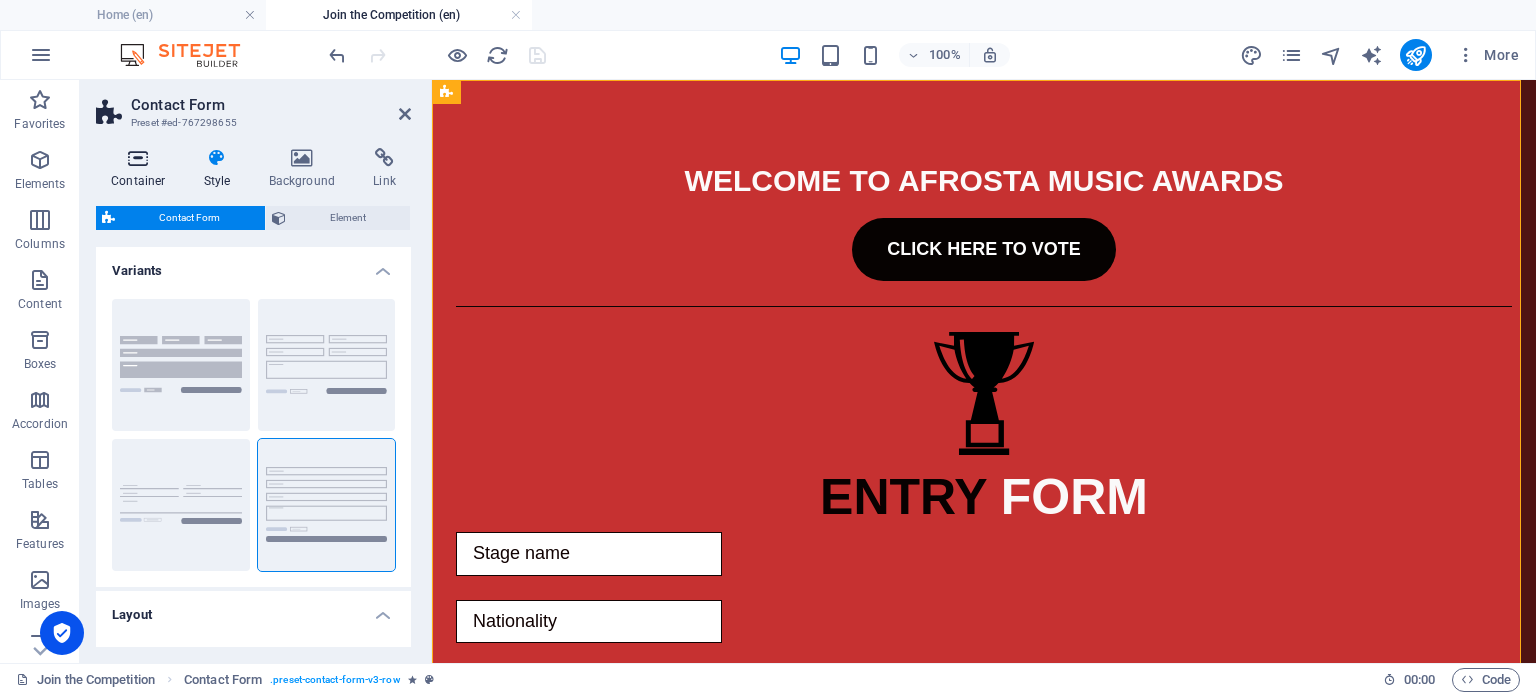 click at bounding box center (138, 158) 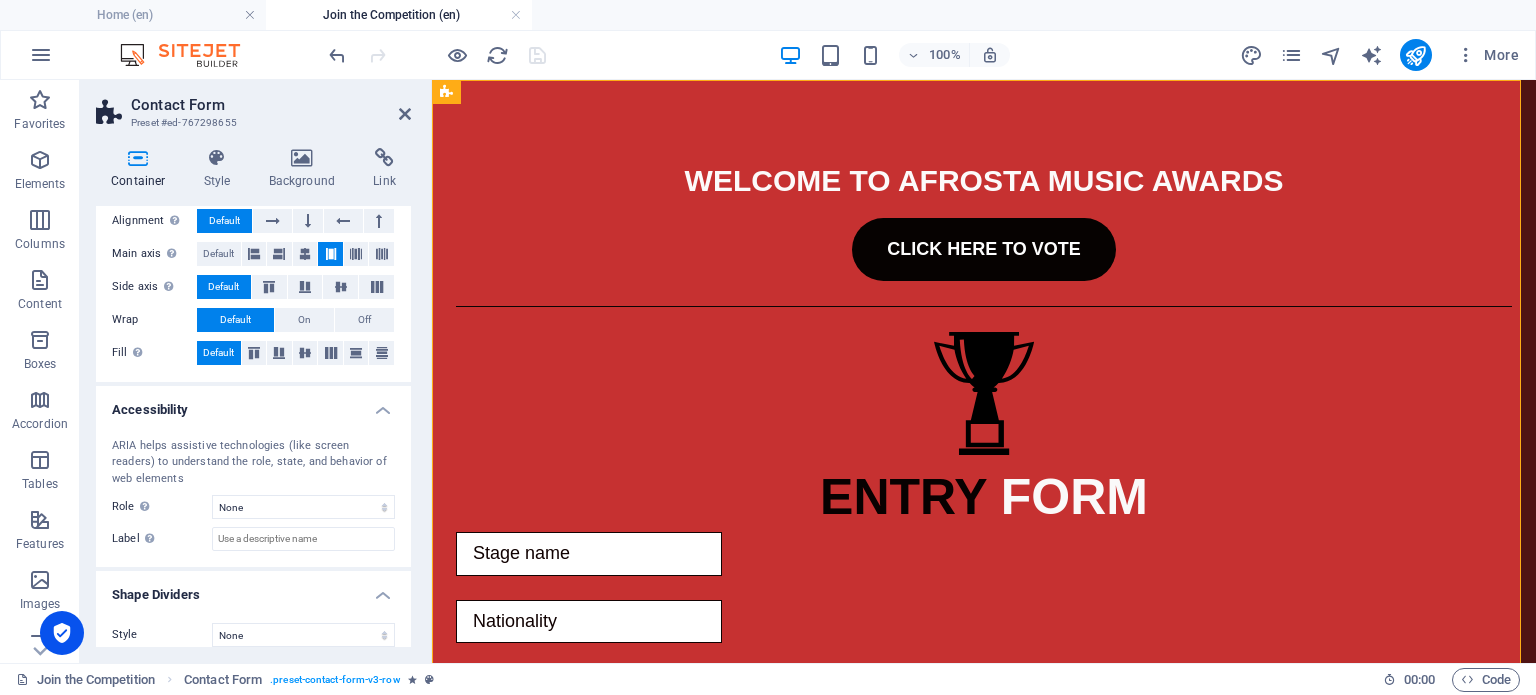scroll, scrollTop: 332, scrollLeft: 0, axis: vertical 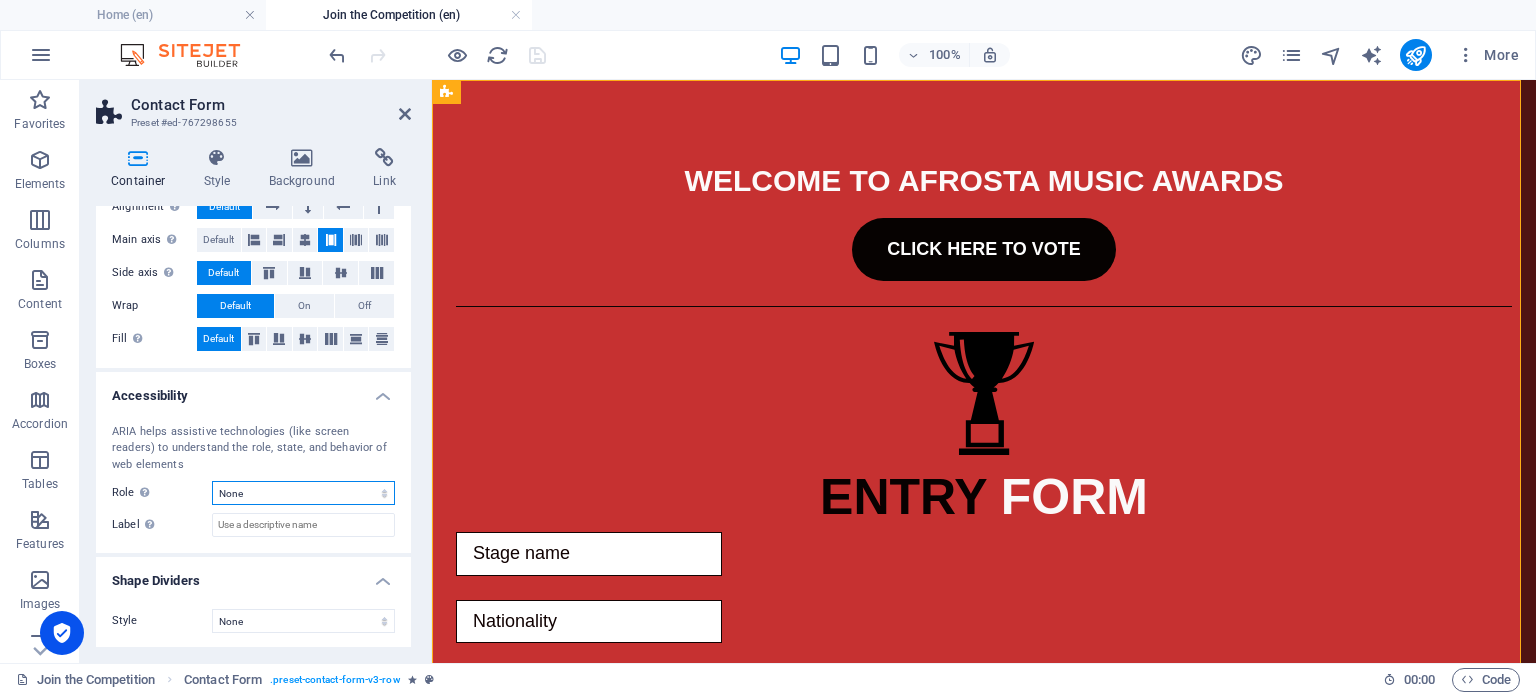 click on "None Alert Article Banner Comment Complementary Dialog Footer Header Marquee Presentation Region Section Separator Status Timer" at bounding box center (303, 493) 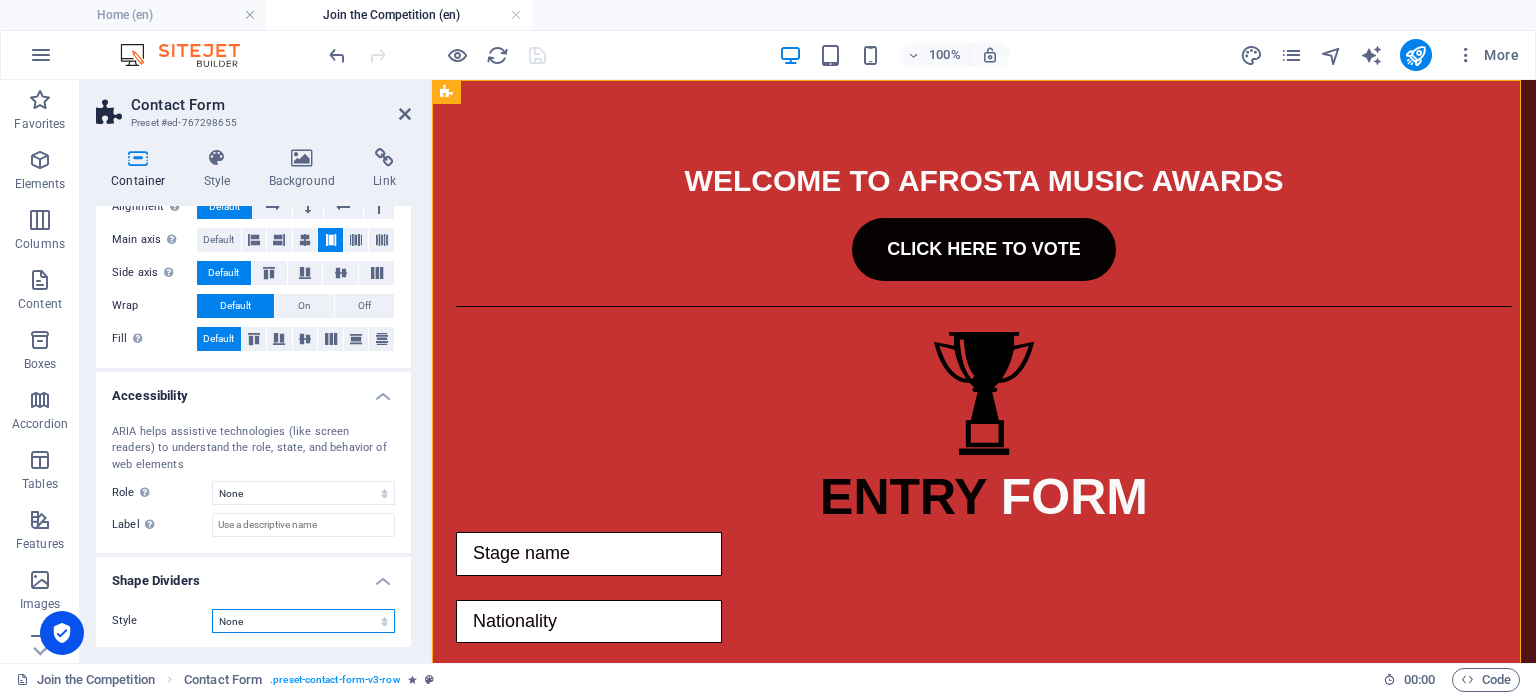 click on "None Triangle Square Diagonal Polygon 1 Polygon 2 Zigzag Multiple Zigzags Waves Multiple Waves Half Circle Circle Circle Shadow Blocks Hexagons Clouds Multiple Clouds Fan Pyramids Book Paint Drip Fire Shredded Paper Arrow" at bounding box center (303, 621) 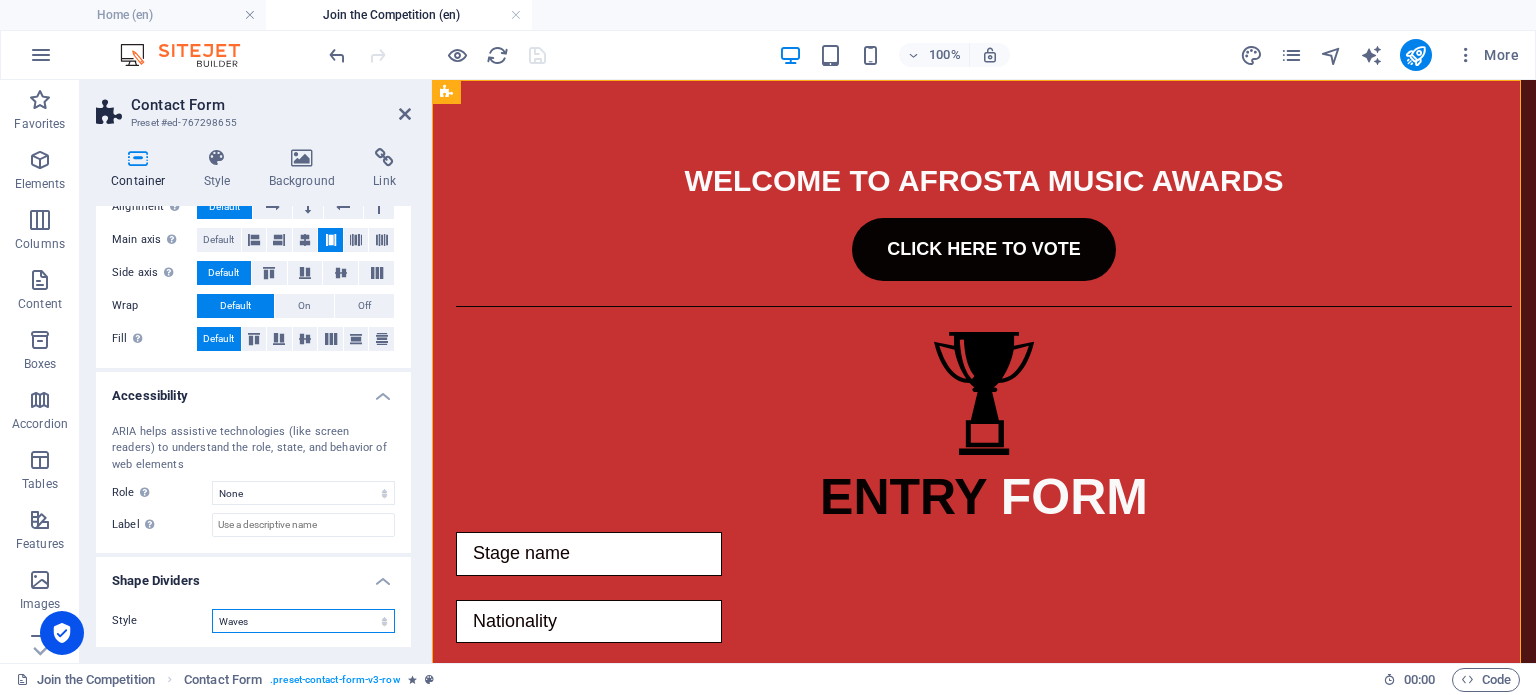 click on "None Triangle Square Diagonal Polygon 1 Polygon 2 Zigzag Multiple Zigzags Waves Multiple Waves Half Circle Circle Circle Shadow Blocks Hexagons Clouds Multiple Clouds Fan Pyramids Book Paint Drip Fire Shredded Paper Arrow" at bounding box center (303, 621) 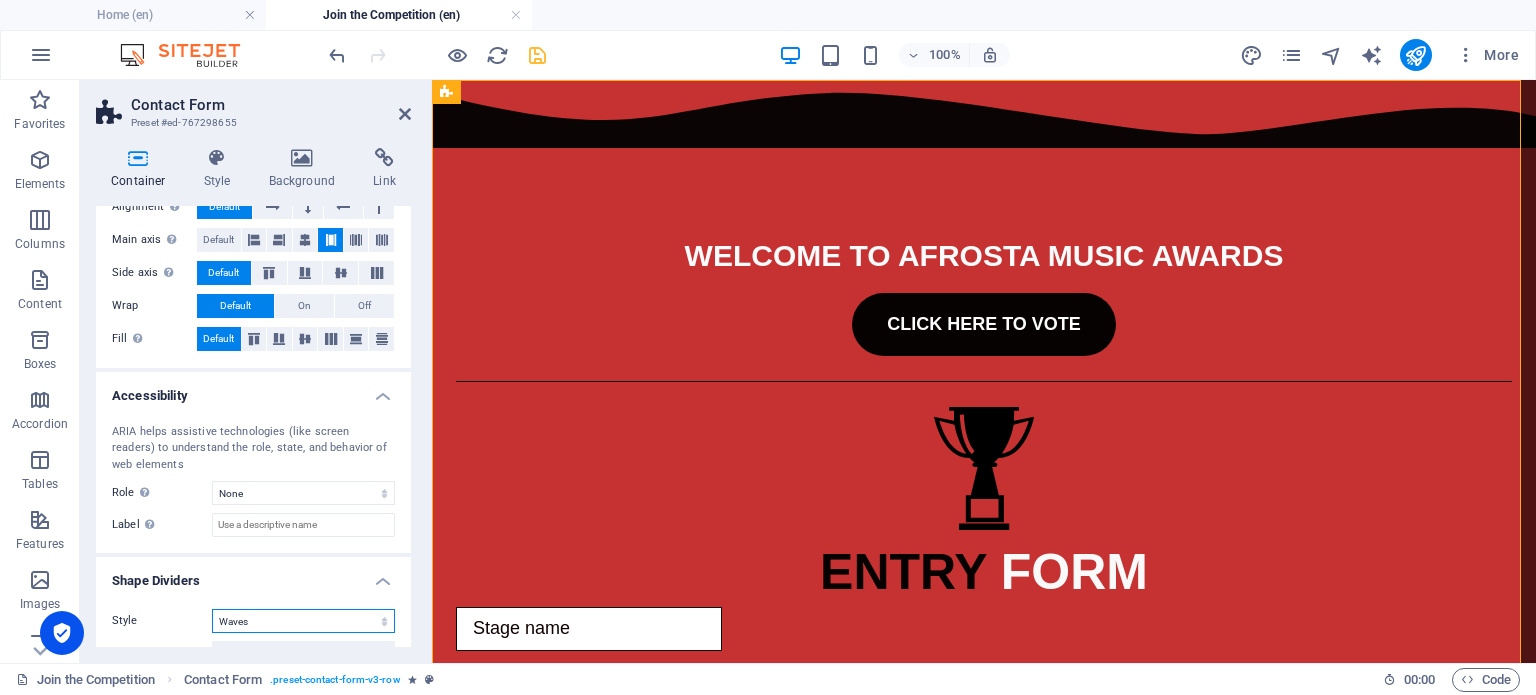 click on "None Triangle Square Diagonal Polygon 1 Polygon 2 Zigzag Multiple Zigzags Waves Multiple Waves Half Circle Circle Circle Shadow Blocks Hexagons Clouds Multiple Clouds Fan Pyramids Book Paint Drip Fire Shredded Paper Arrow" at bounding box center [303, 621] 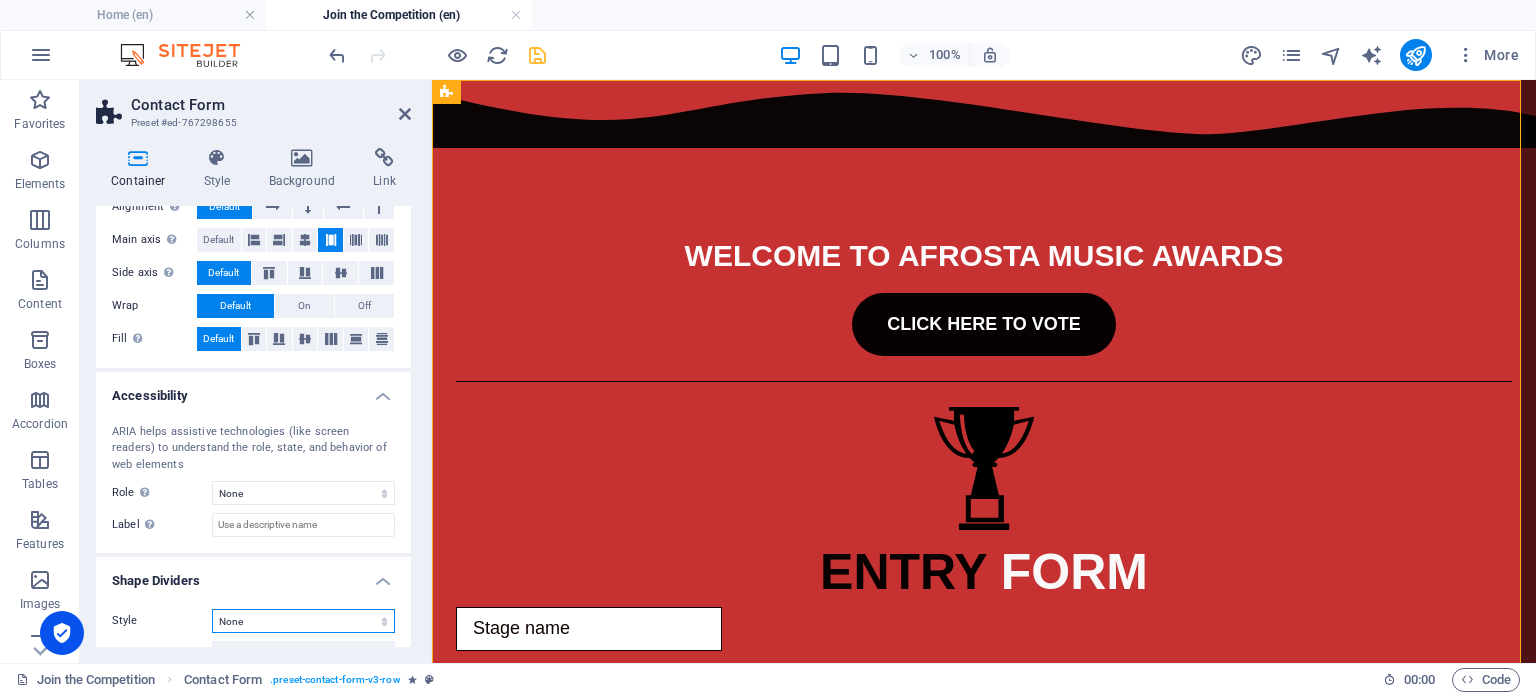 click on "None Triangle Square Diagonal Polygon 1 Polygon 2 Zigzag Multiple Zigzags Waves Multiple Waves Half Circle Circle Circle Shadow Blocks Hexagons Clouds Multiple Clouds Fan Pyramids Book Paint Drip Fire Shredded Paper Arrow" at bounding box center [303, 621] 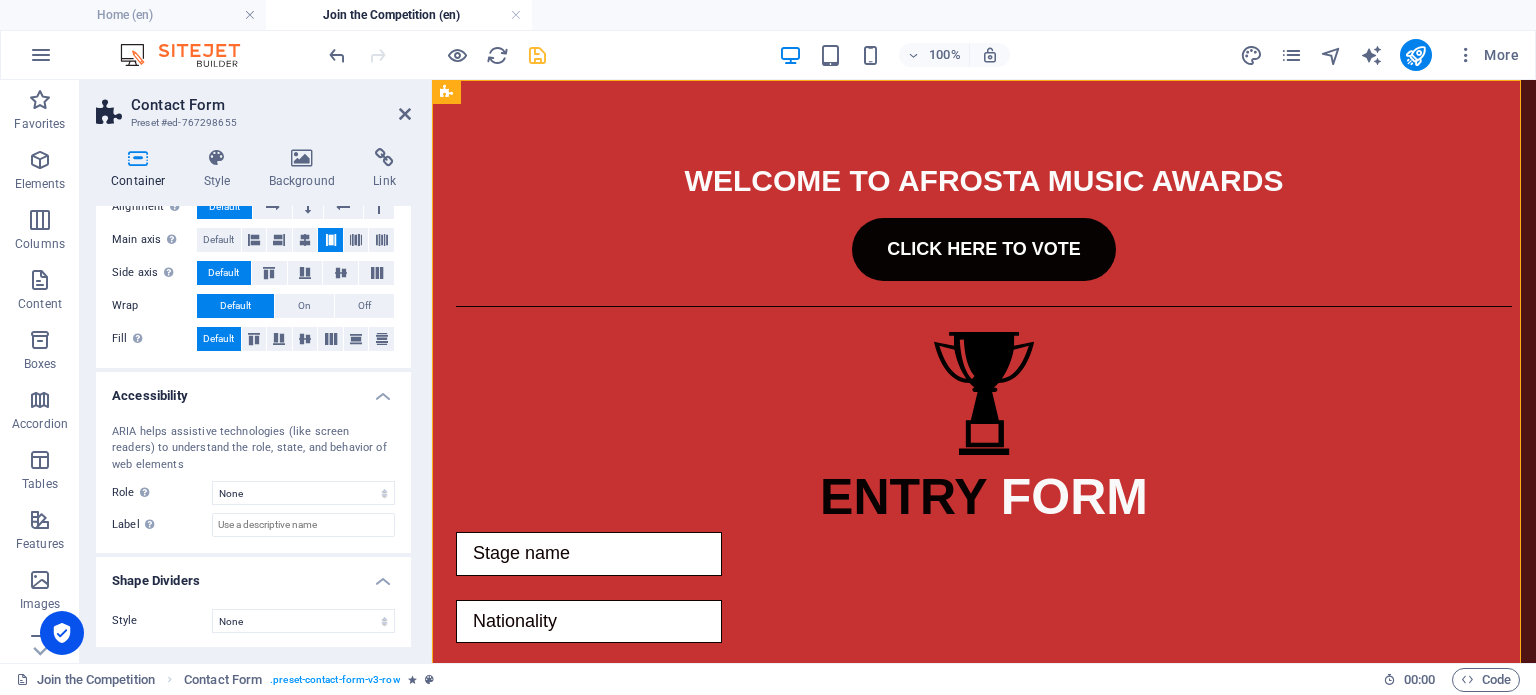drag, startPoint x: 406, startPoint y: 419, endPoint x: 408, endPoint y: 346, distance: 73.02739 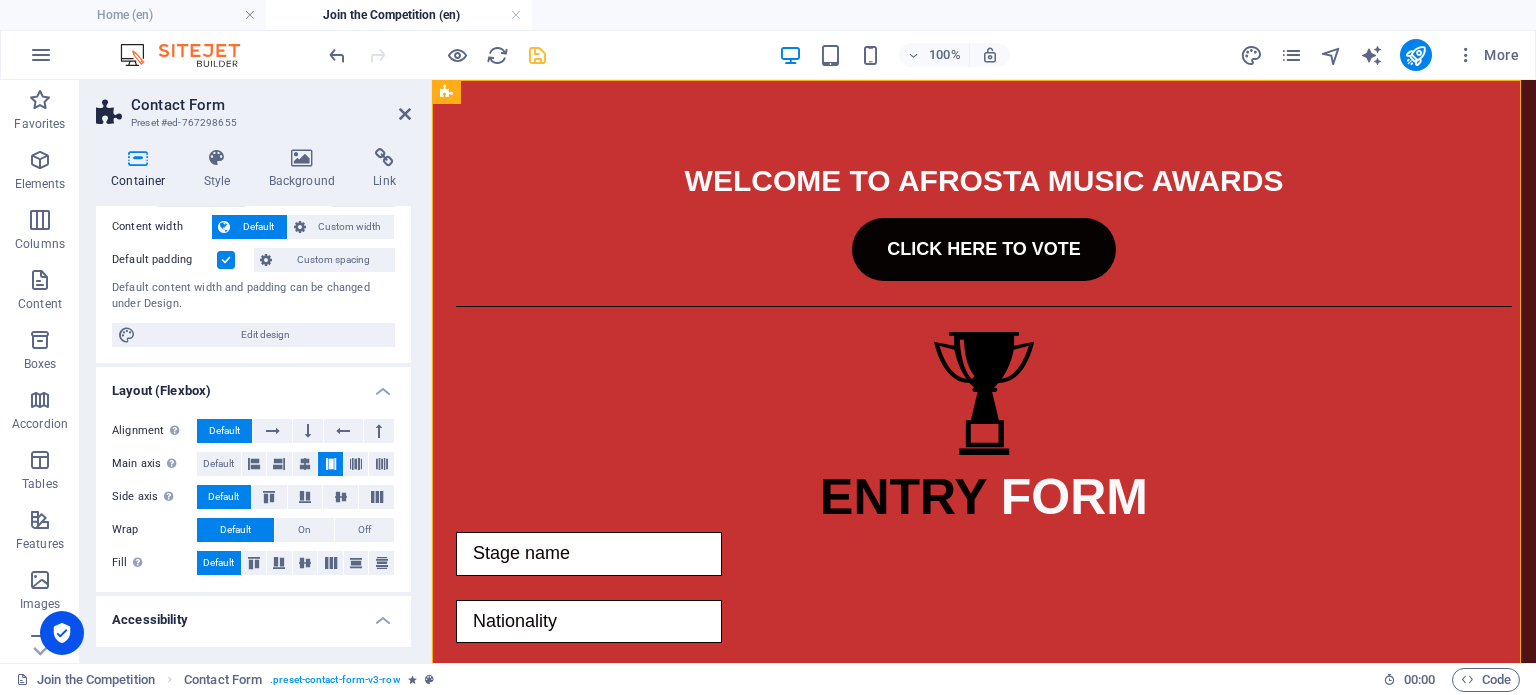 scroll, scrollTop: 111, scrollLeft: 0, axis: vertical 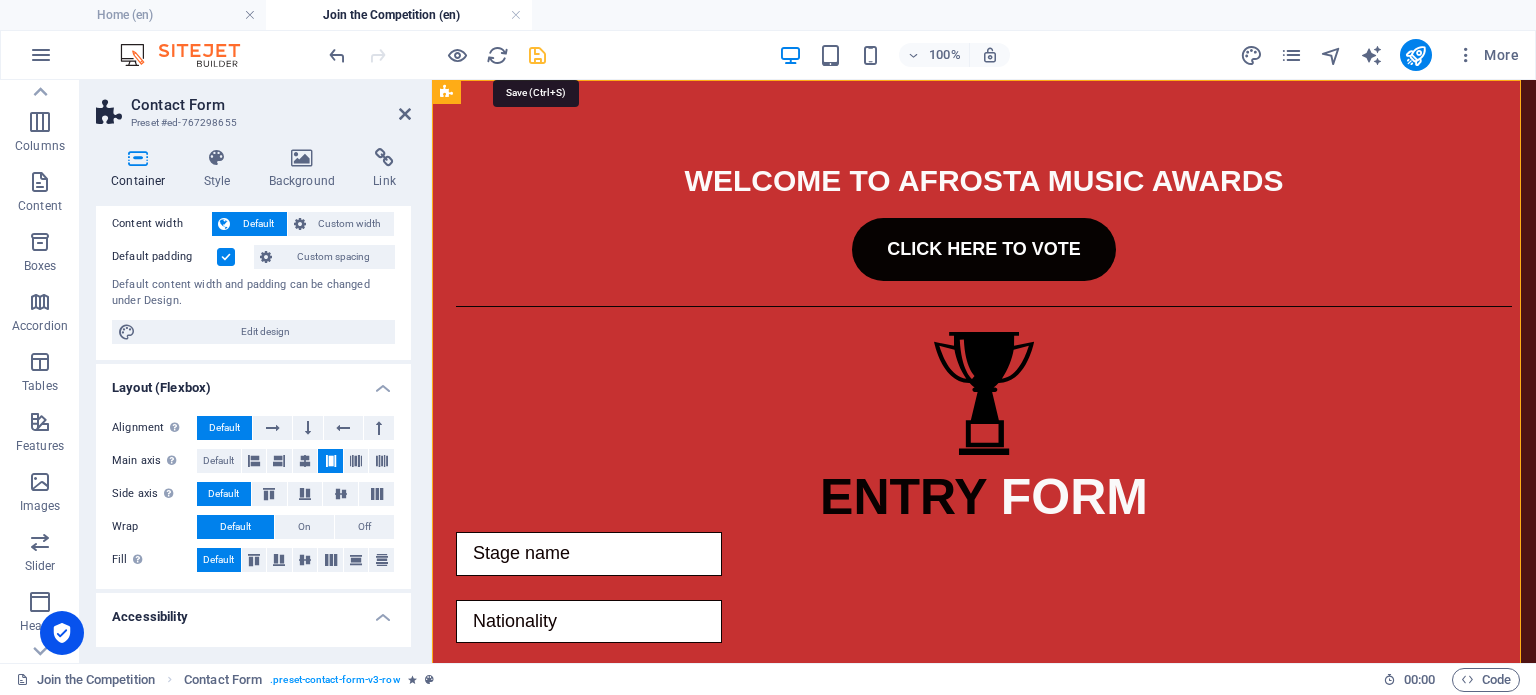 click at bounding box center [537, 55] 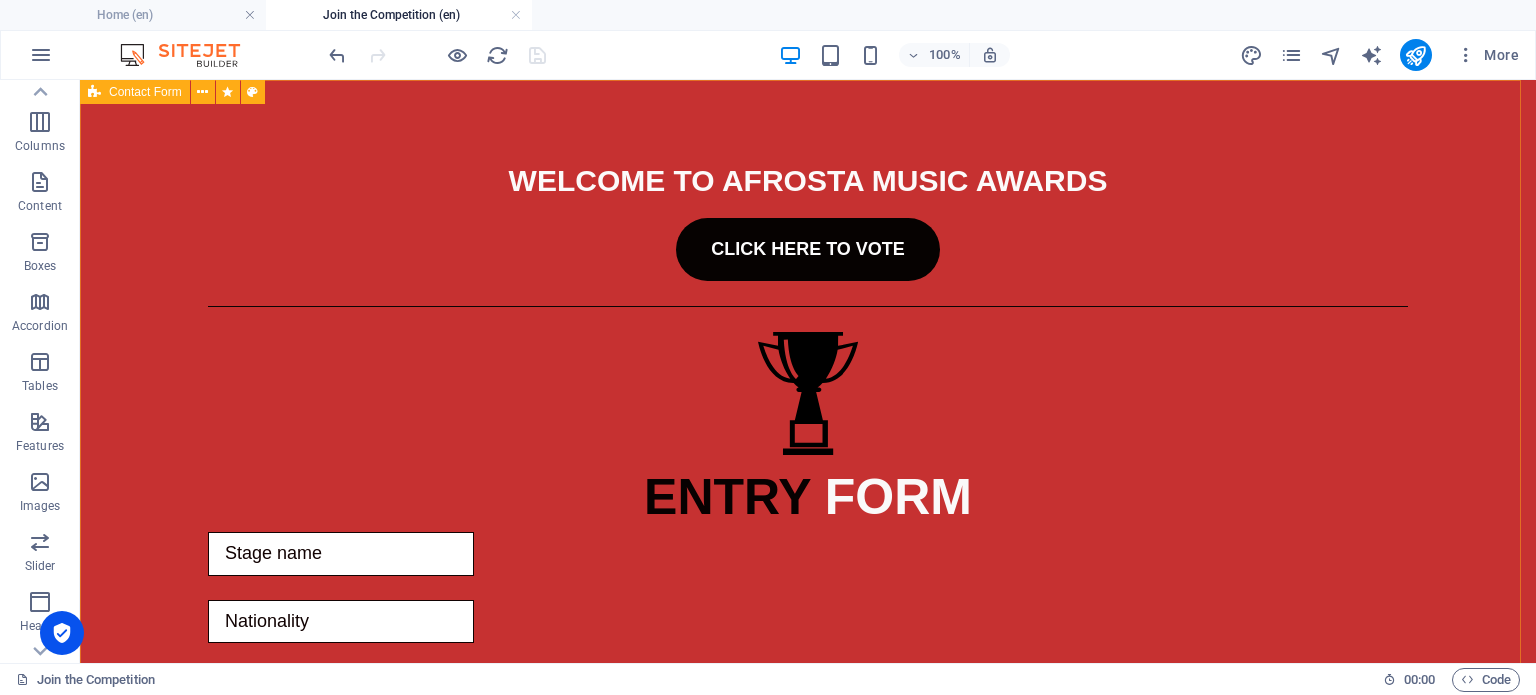 click on "Contact Form" at bounding box center [145, 92] 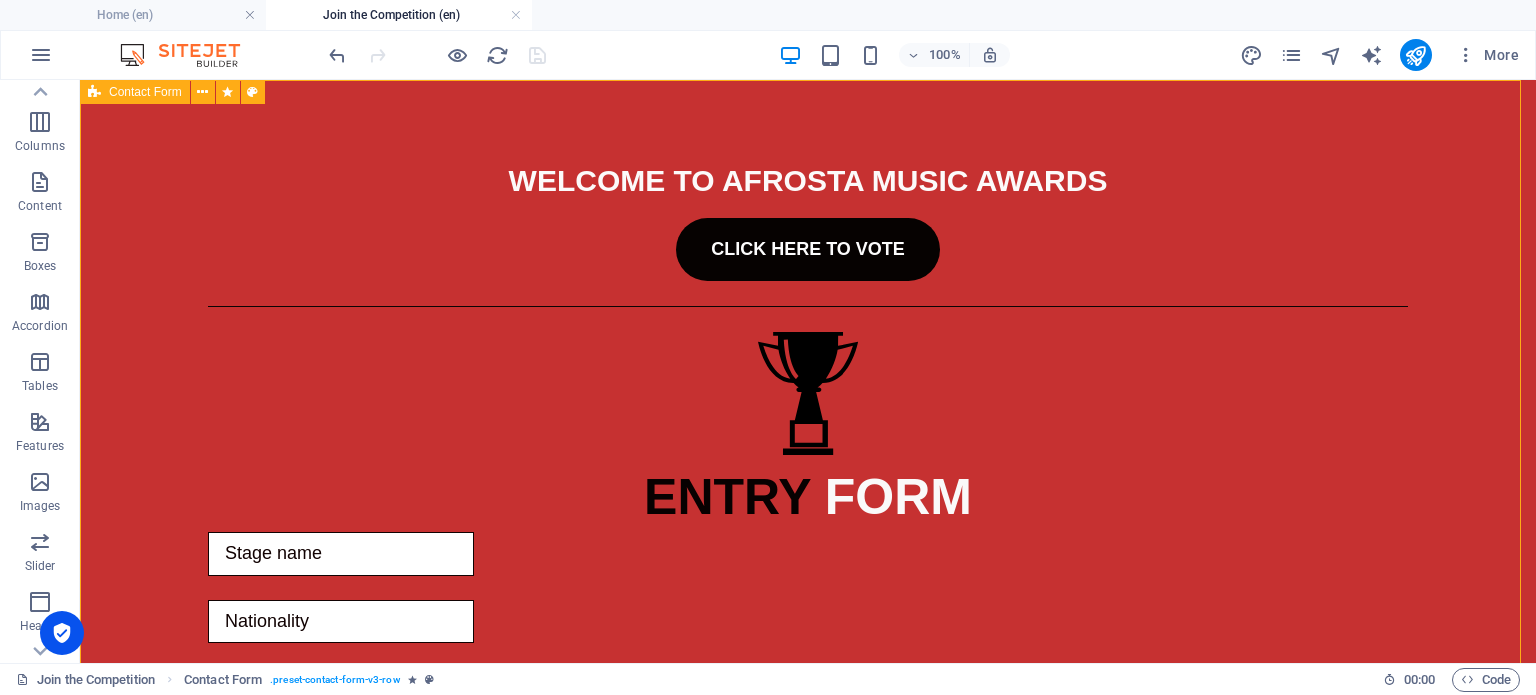 click on "Contact Form" at bounding box center [145, 92] 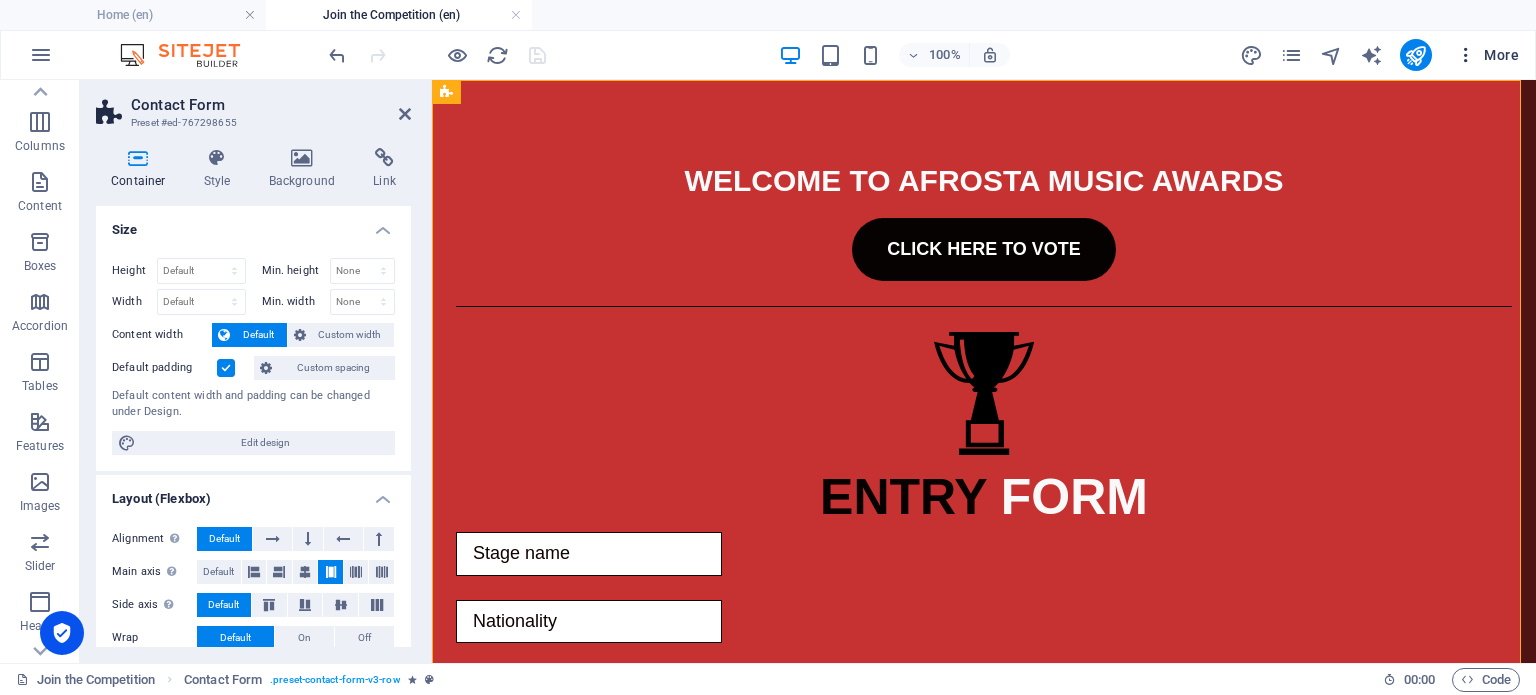 click at bounding box center [1466, 55] 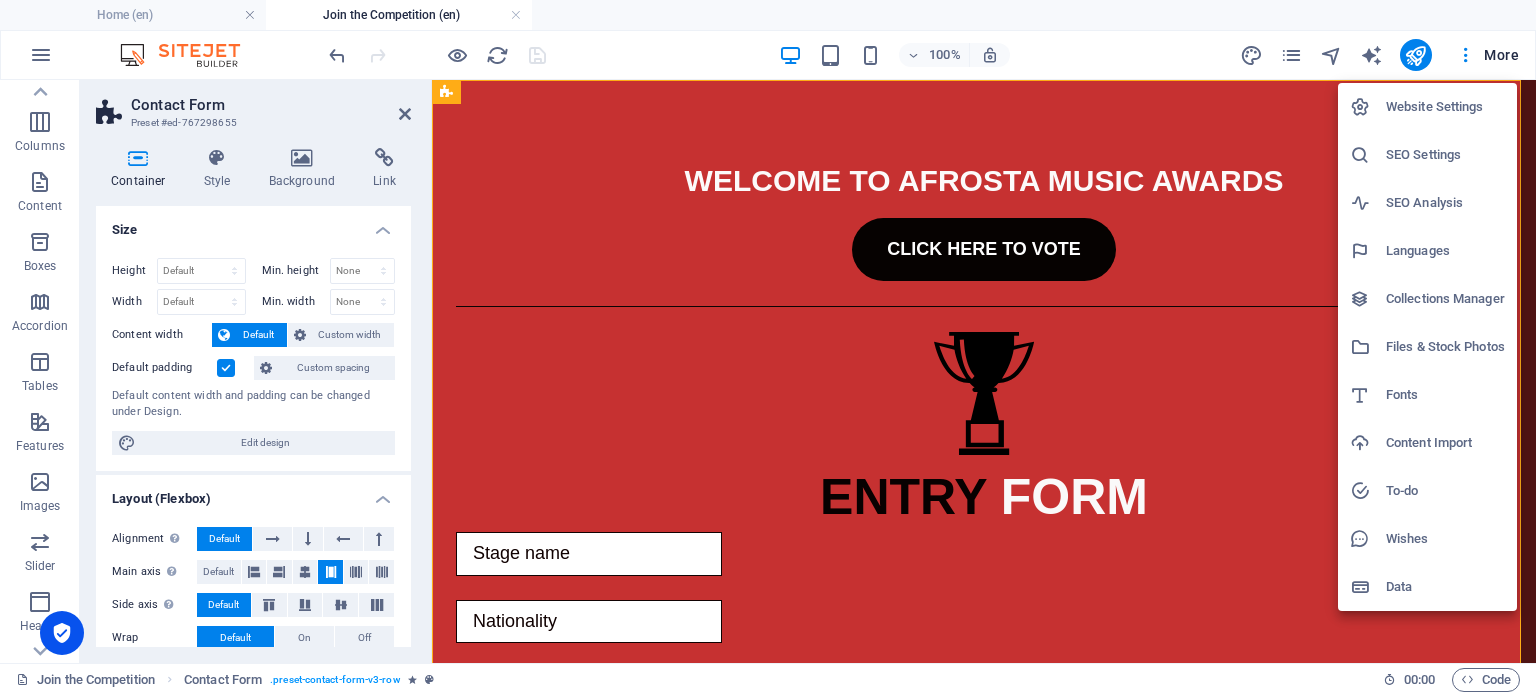 click at bounding box center (768, 347) 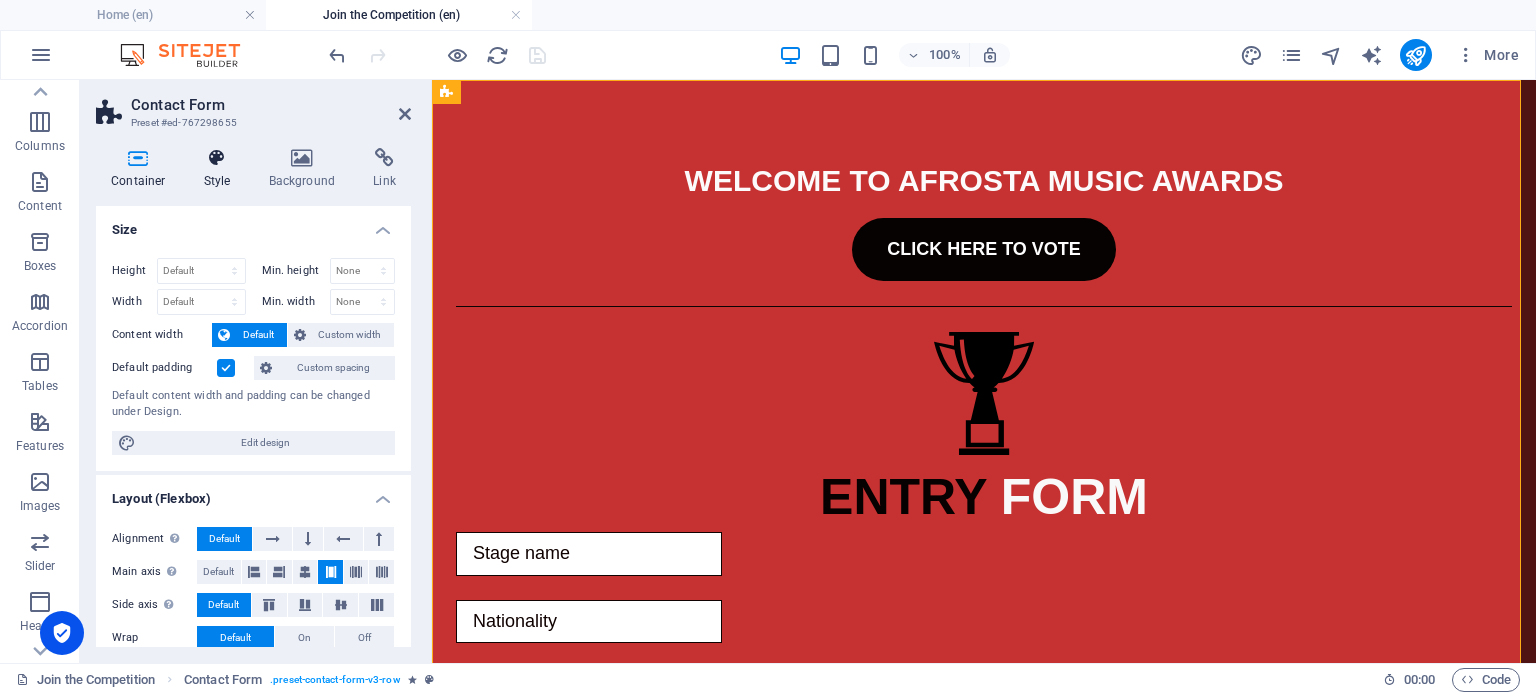 click at bounding box center (217, 158) 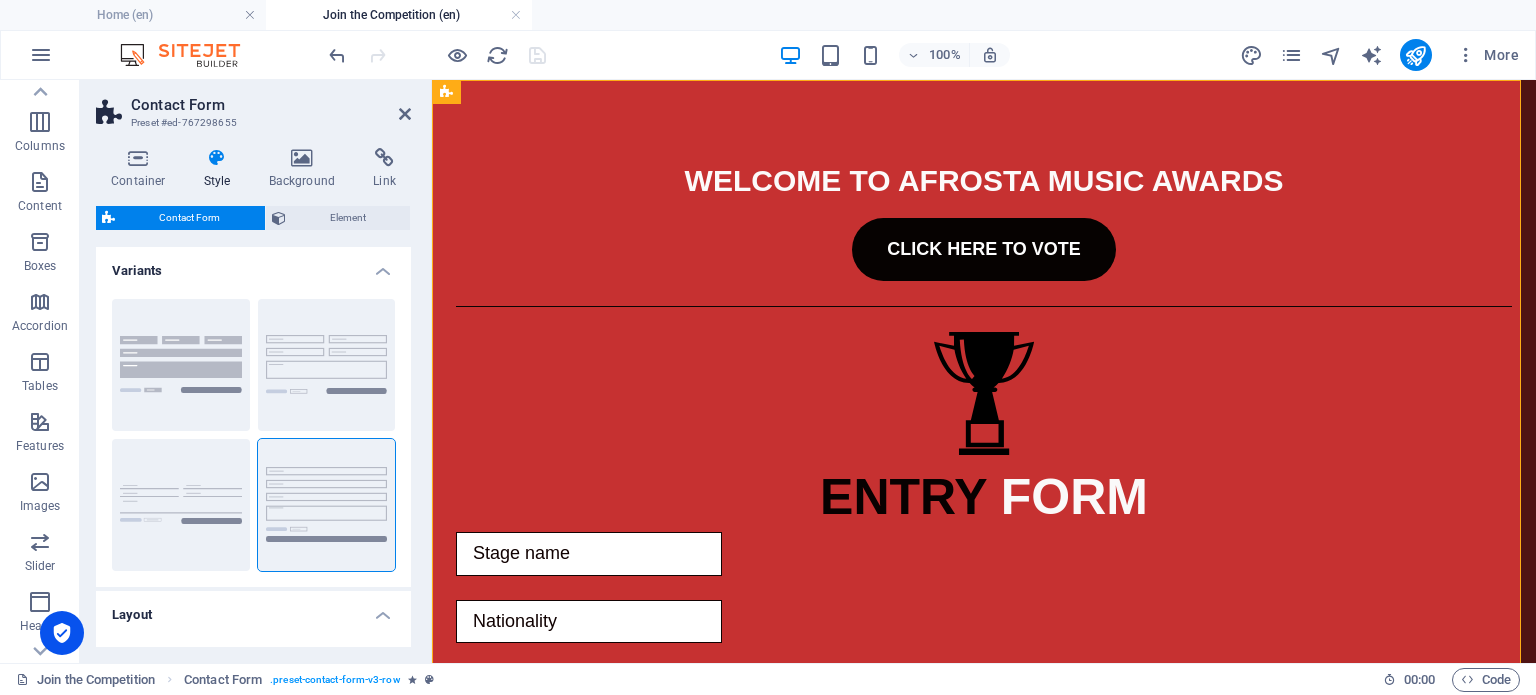 drag, startPoint x: 407, startPoint y: 271, endPoint x: 409, endPoint y: 285, distance: 14.142136 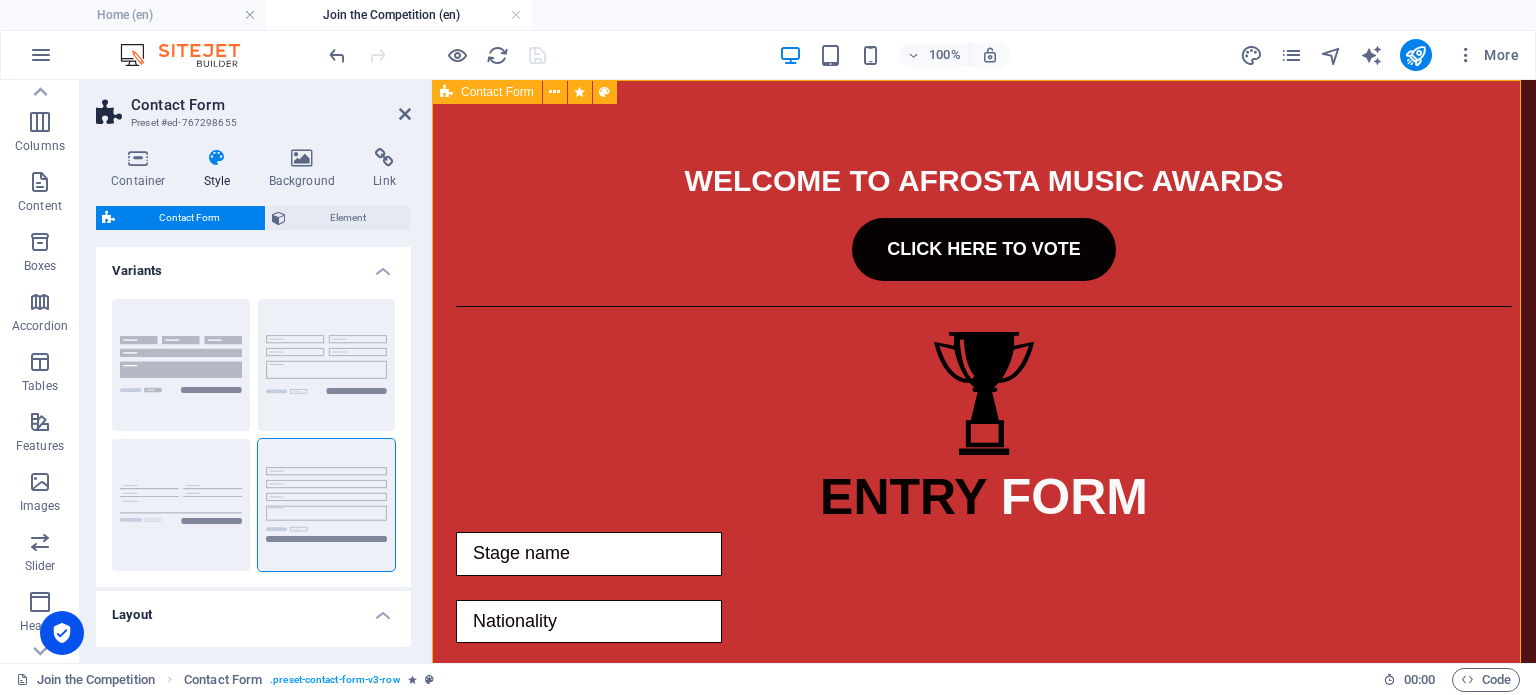 scroll, scrollTop: 52, scrollLeft: 0, axis: vertical 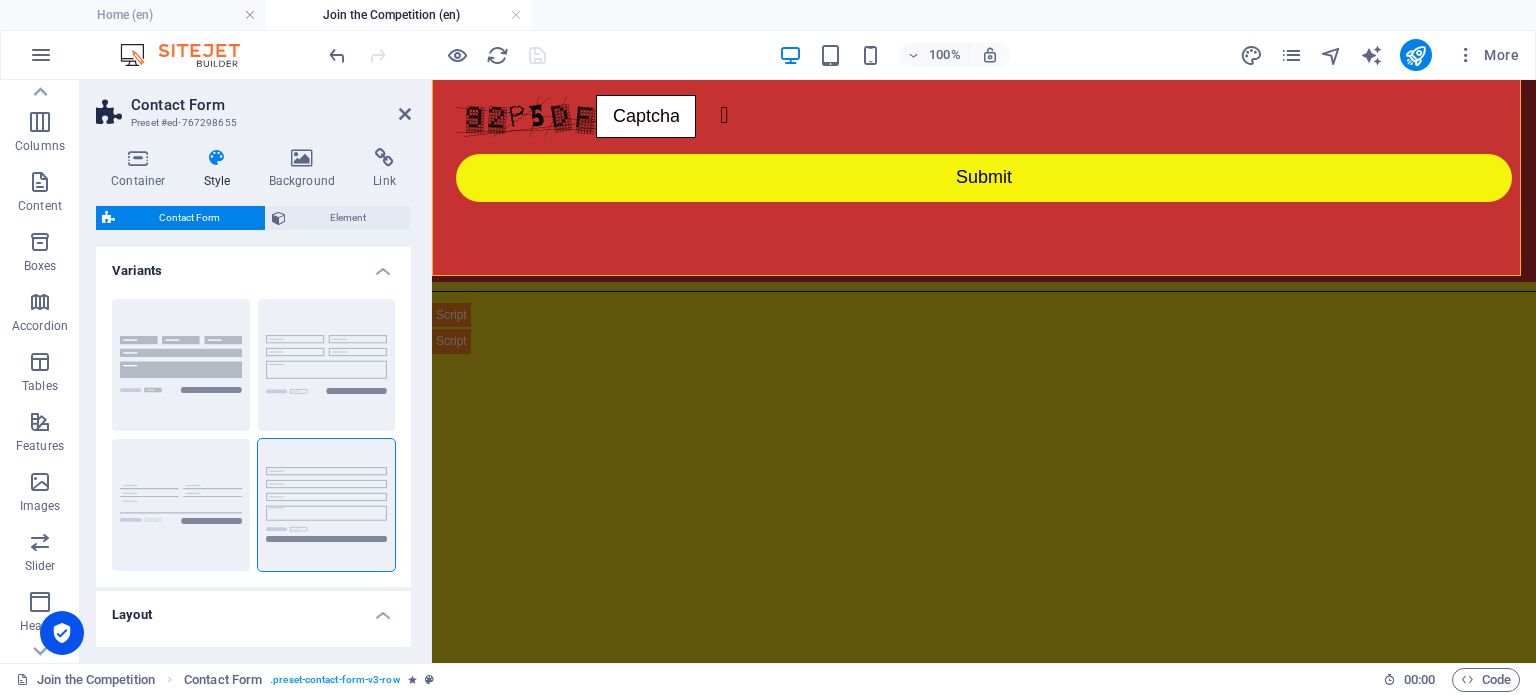 click on "Layout" at bounding box center (253, 609) 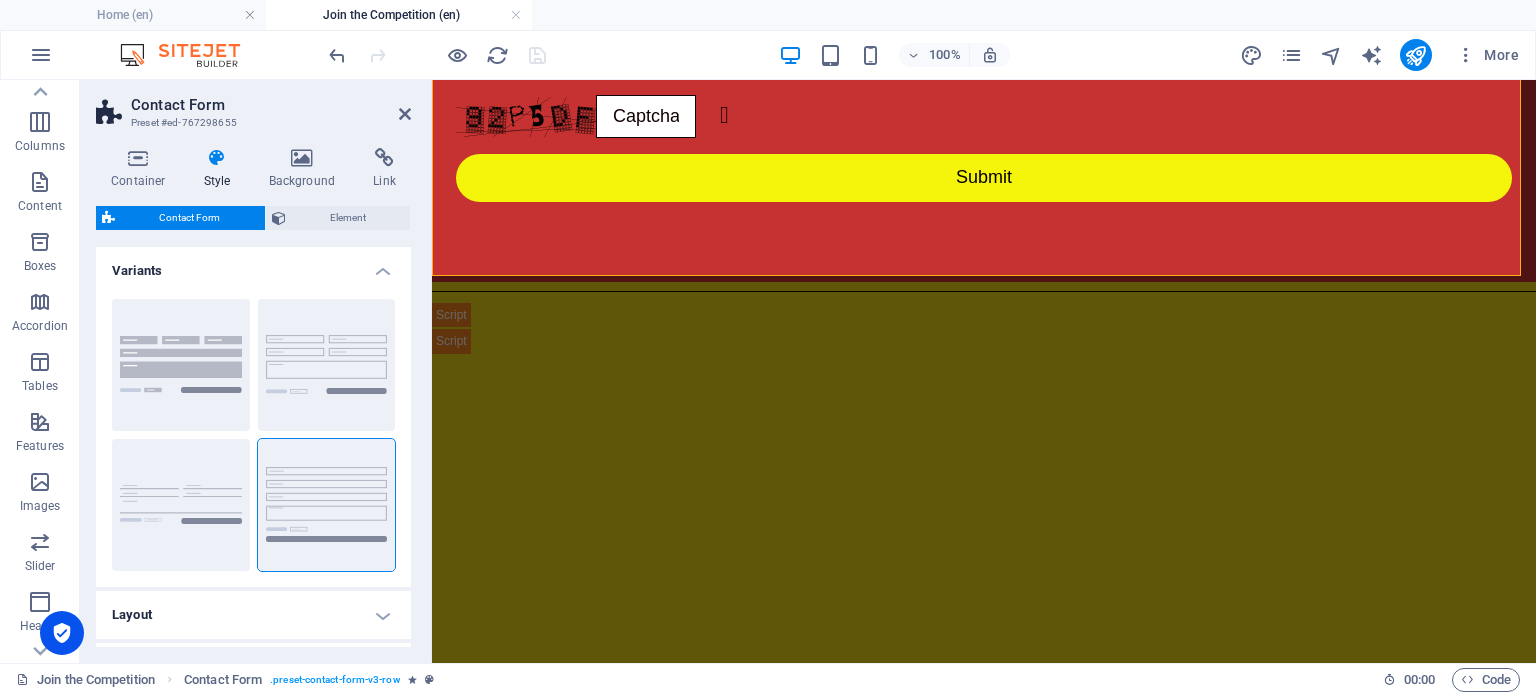 scroll, scrollTop: 350, scrollLeft: 0, axis: vertical 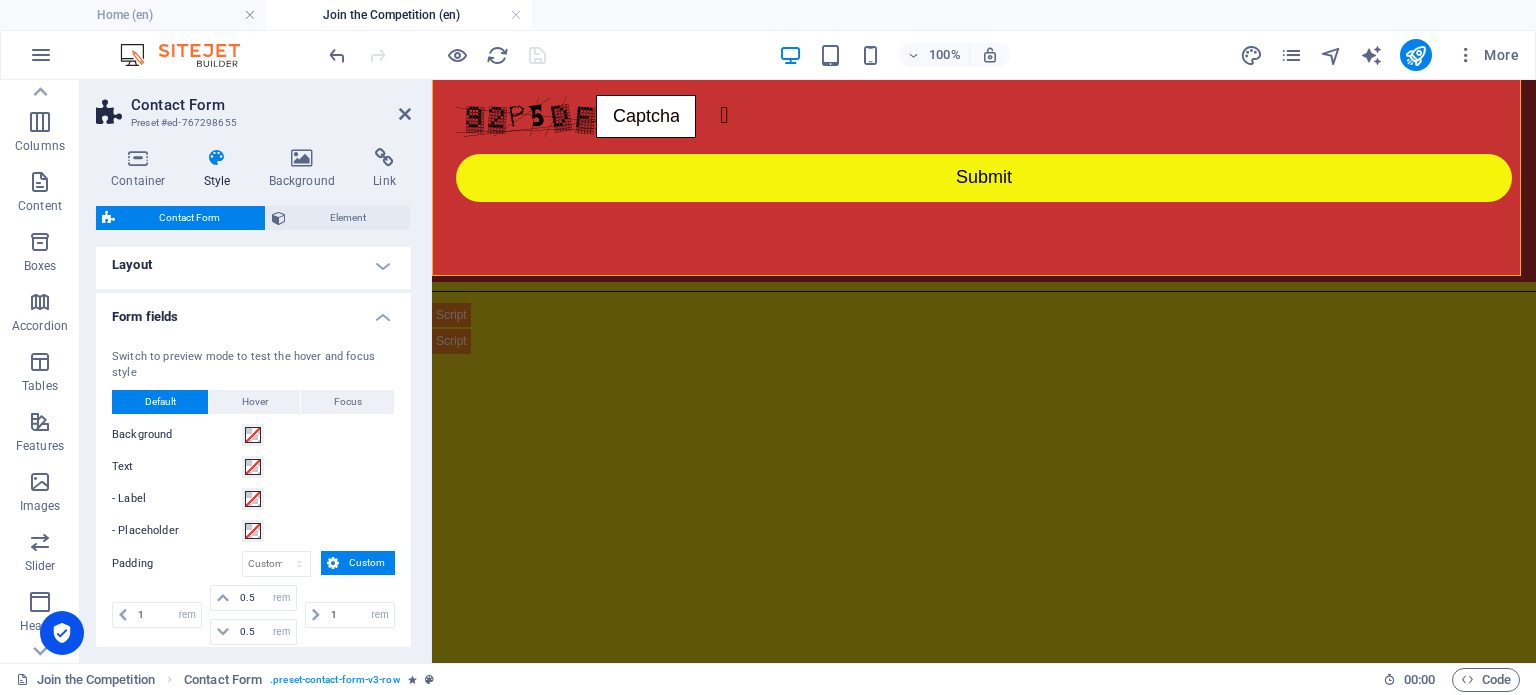 drag, startPoint x: 405, startPoint y: 386, endPoint x: 420, endPoint y: 289, distance: 98.15294 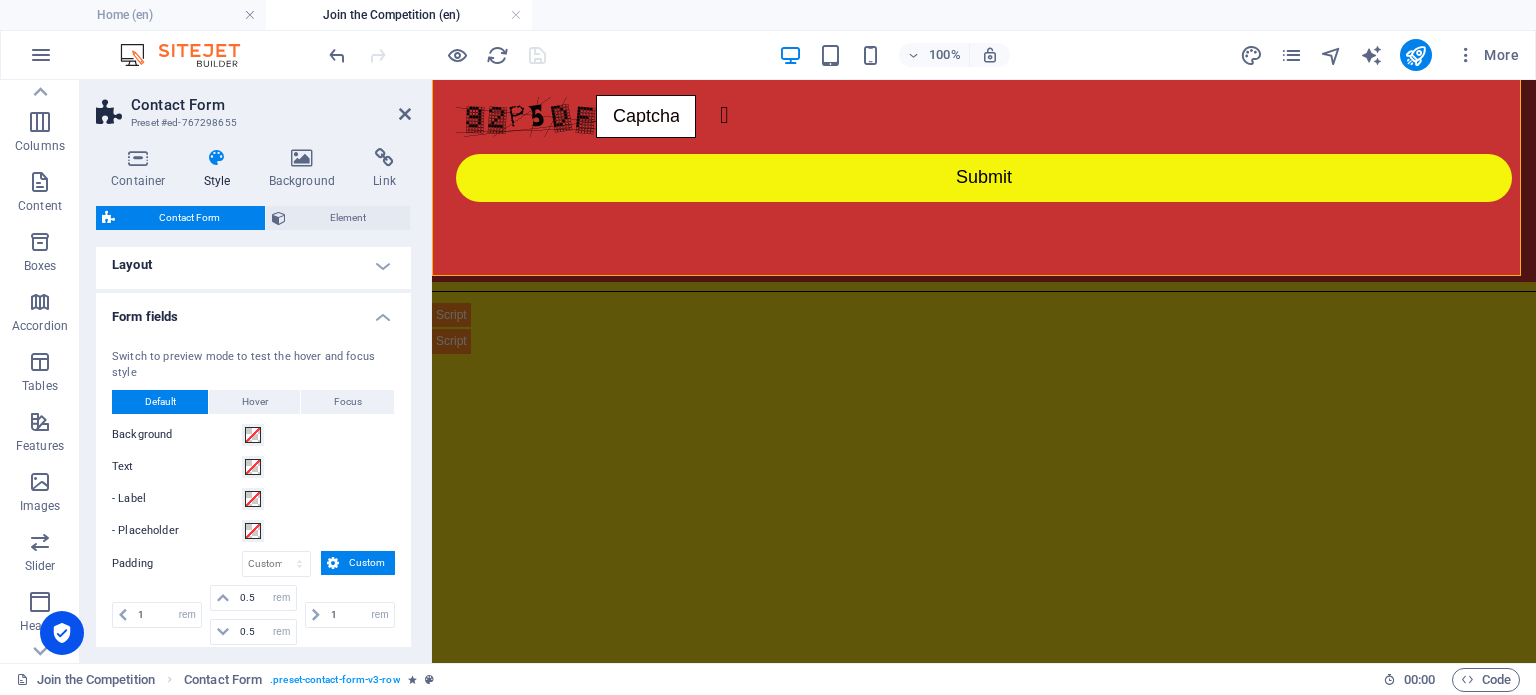 click on "Container Style Background Link Size Height Default px rem % vh vw Min. height None px rem % vh vw Width Default px rem % em vh vw Min. width None px rem % vh vw Content width Default Custom width Width Default px rem % em vh vw Min. width None px rem % vh vw Default padding Custom spacing Default content width and padding can be changed under Design. Edit design Layout (Flexbox) Alignment Determines the flex direction. Default Main axis Determine how elements should behave along the main axis inside this container (justify content). Default Side axis Control the vertical direction of the element inside of the container (align items). Default Wrap Default On Off Fill Controls the distances and direction of elements on the y-axis across several lines (align content). Default Accessibility ARIA helps assistive technologies (like screen readers) to understand the role, state, and behavior of web elements Role The ARIA role defines the purpose of an element.  None Alert Article Banner Comment Fan" at bounding box center (253, 397) 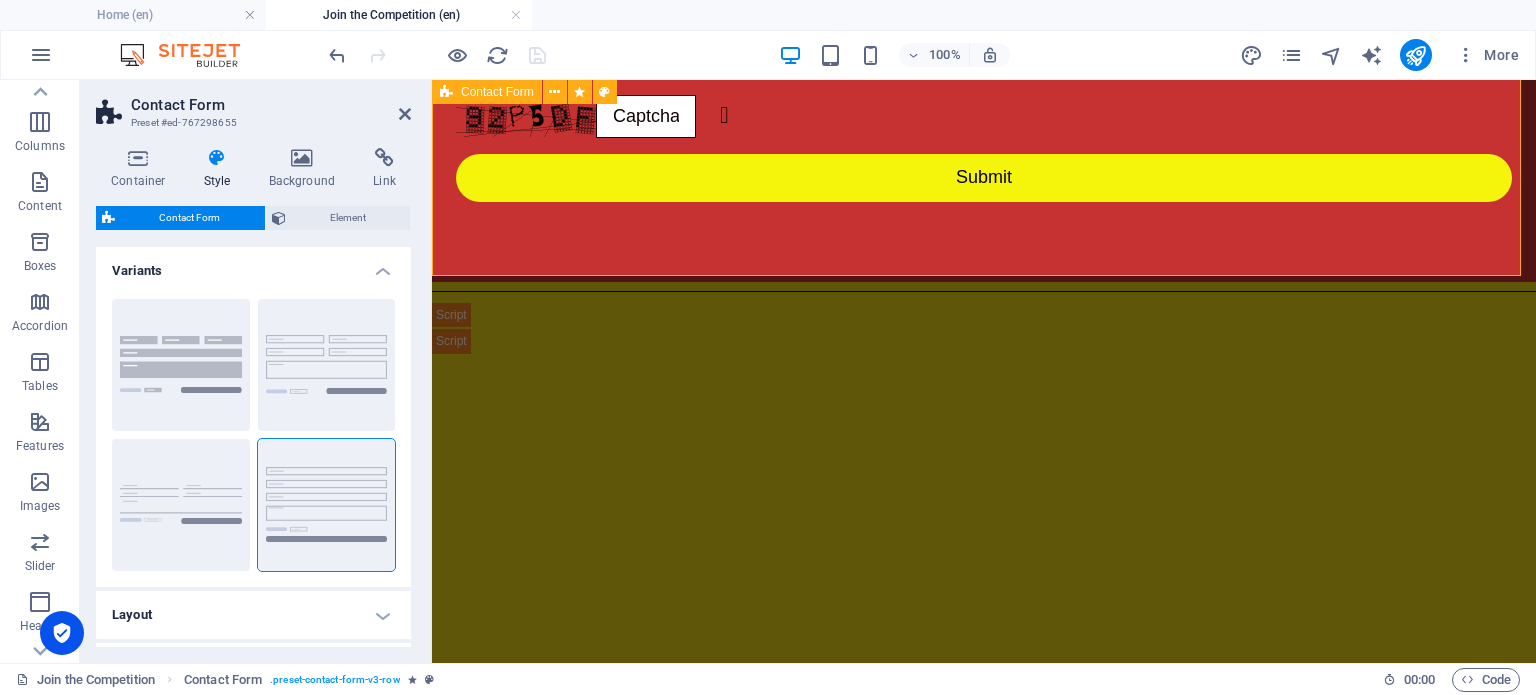 click on "WELCOME TO AFROSTA MUSIC AWARDS CLICK HERE TO VOTE ENTRY   FORM Upload your Picture Unreadable? Regenerate Submit" at bounding box center [984, -285] 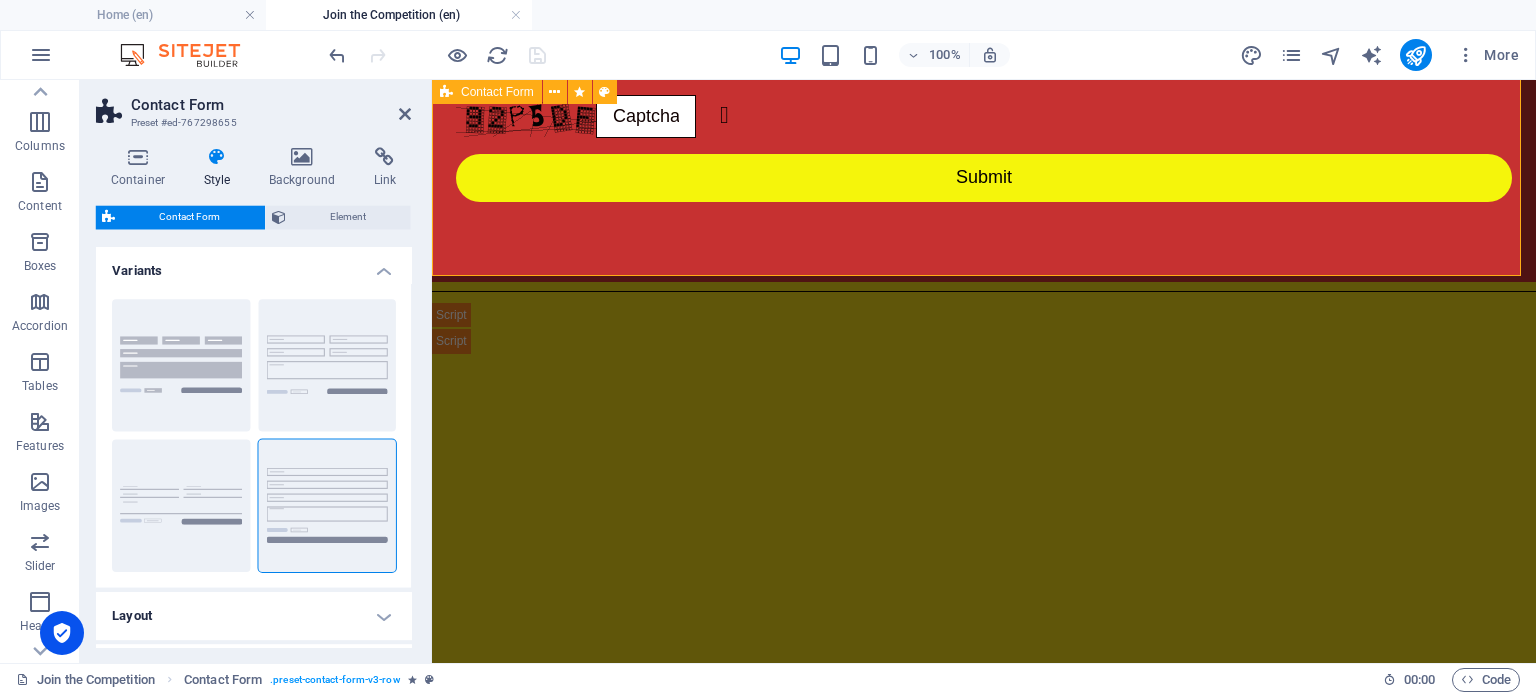 click on "WELCOME TO AFROSTA MUSIC AWARDS CLICK HERE TO VOTE ENTRY   FORM Upload your Picture Unreadable? Regenerate Submit" at bounding box center (984, -285) 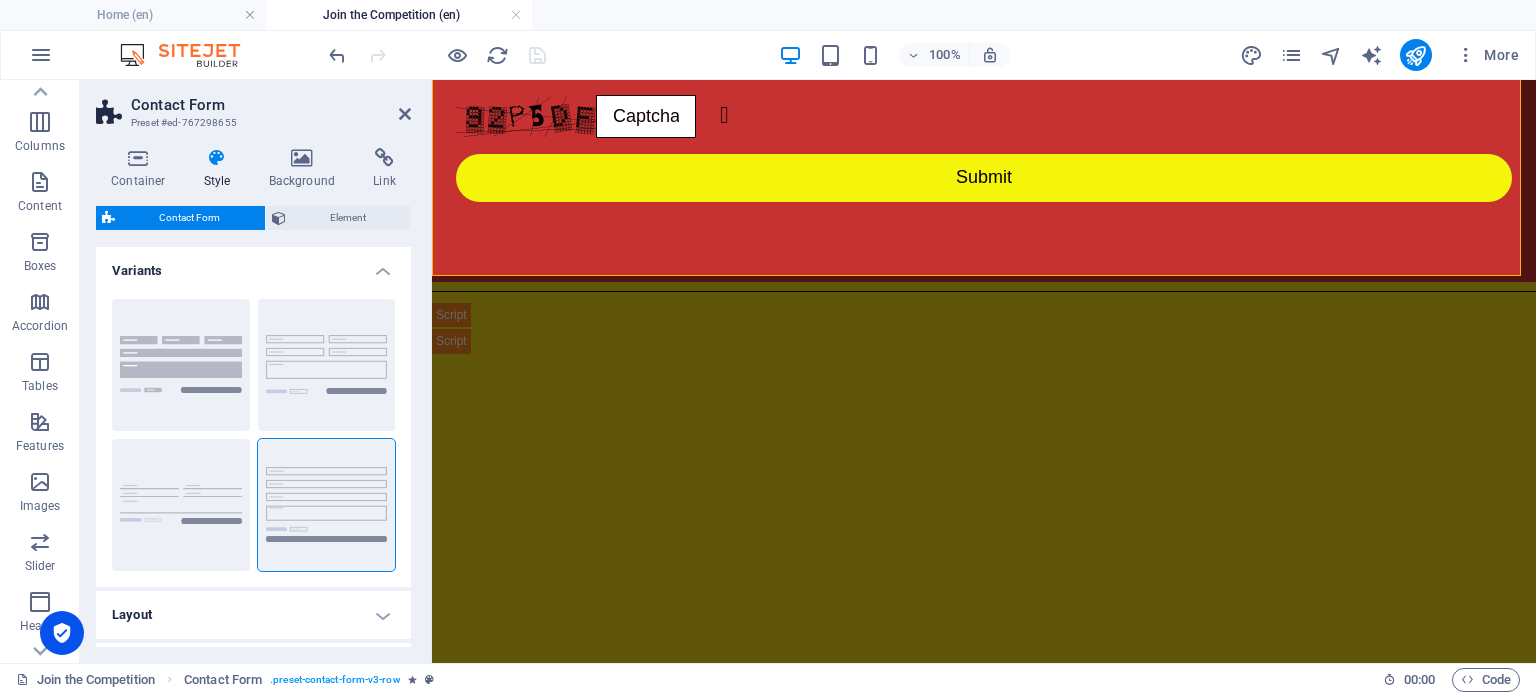scroll, scrollTop: 1227, scrollLeft: 0, axis: vertical 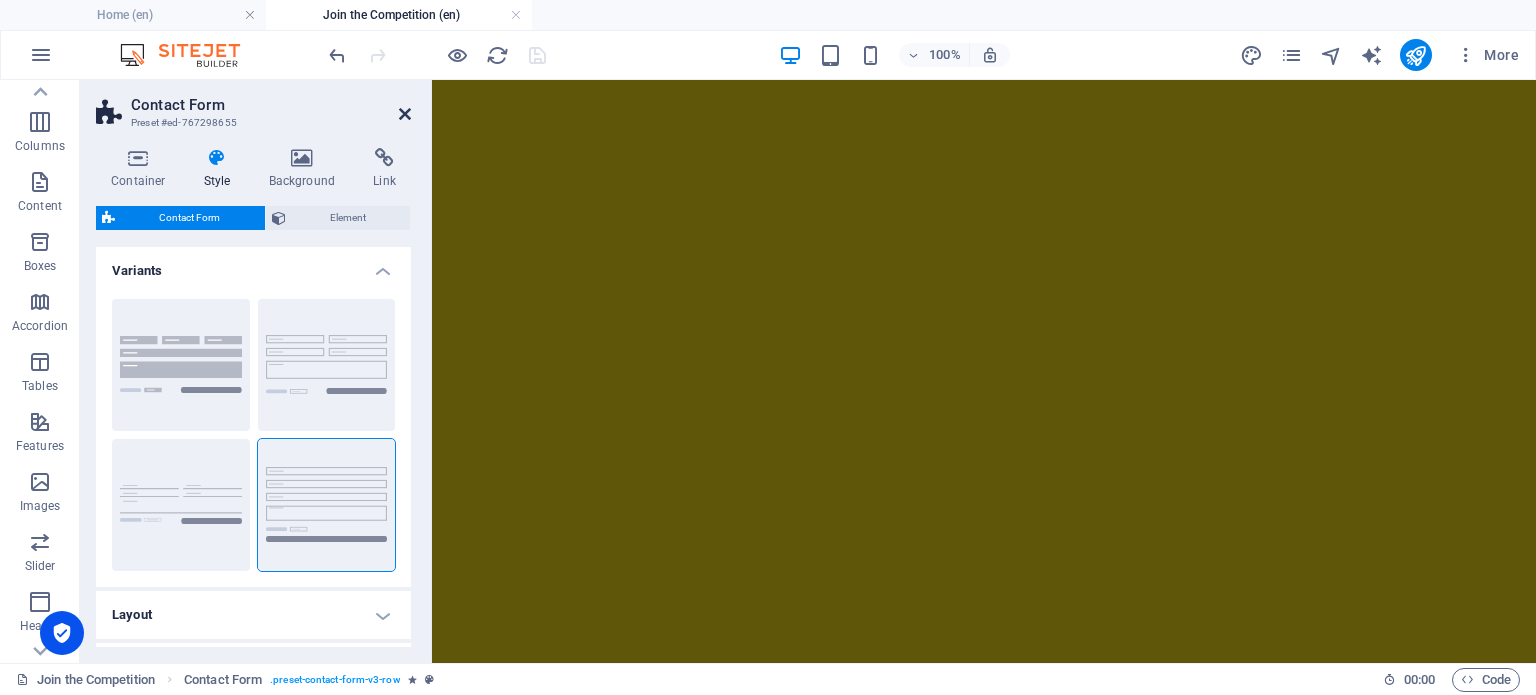 click at bounding box center [405, 114] 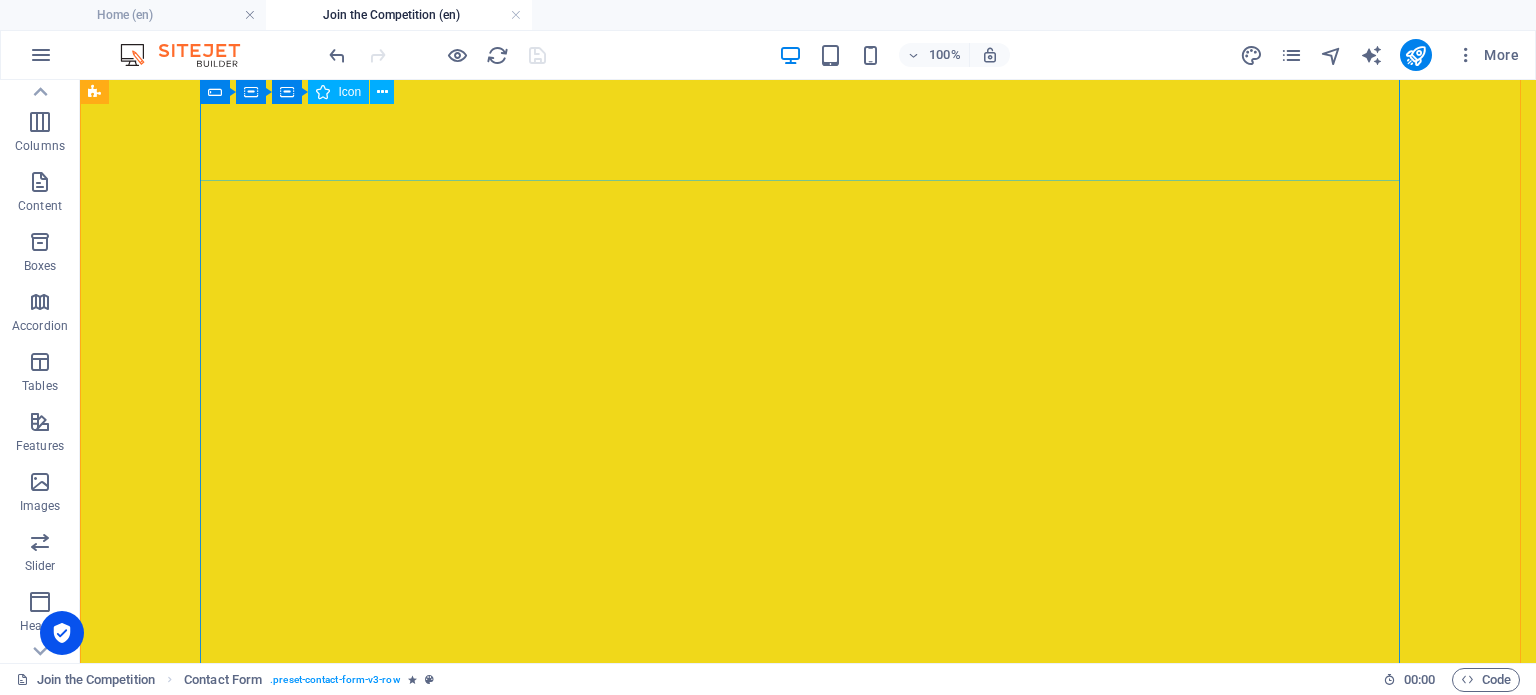 scroll, scrollTop: 272, scrollLeft: 0, axis: vertical 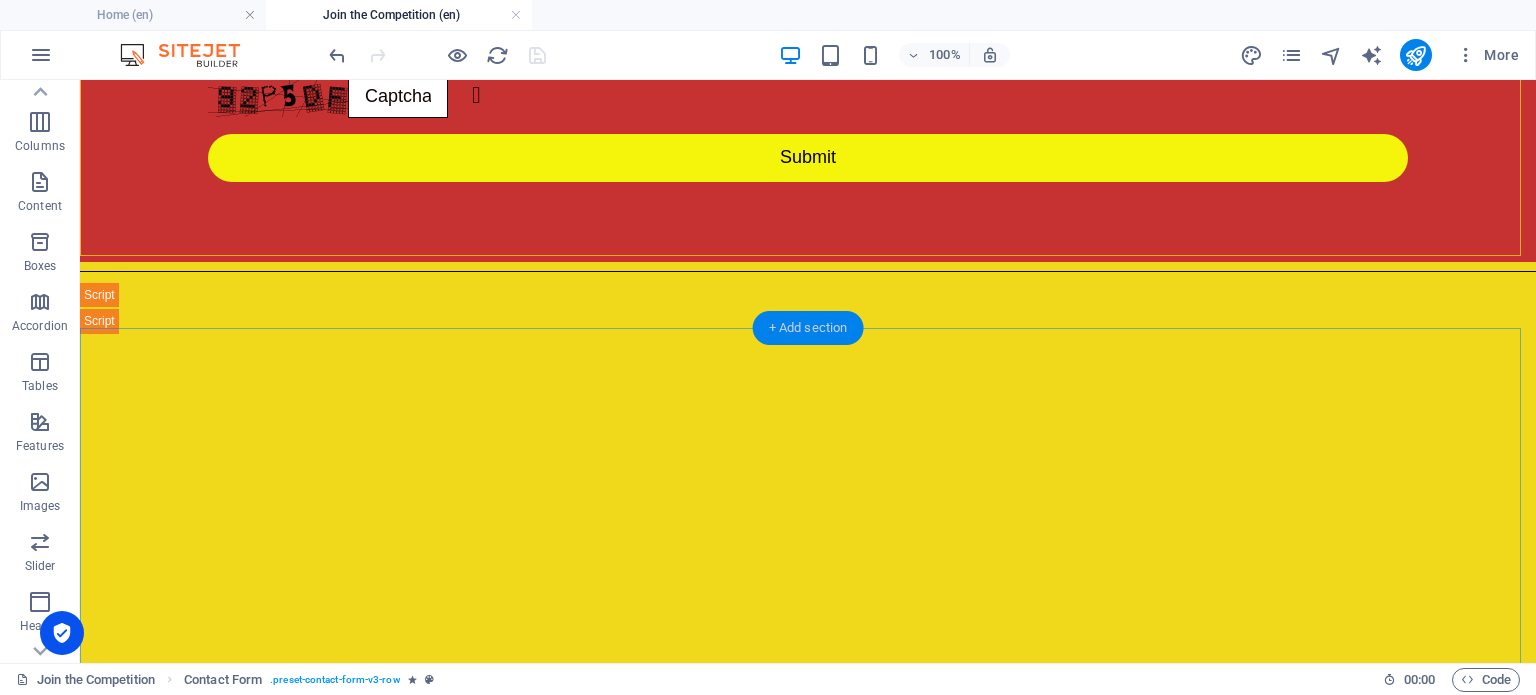 click on "+ Add section" at bounding box center [808, 328] 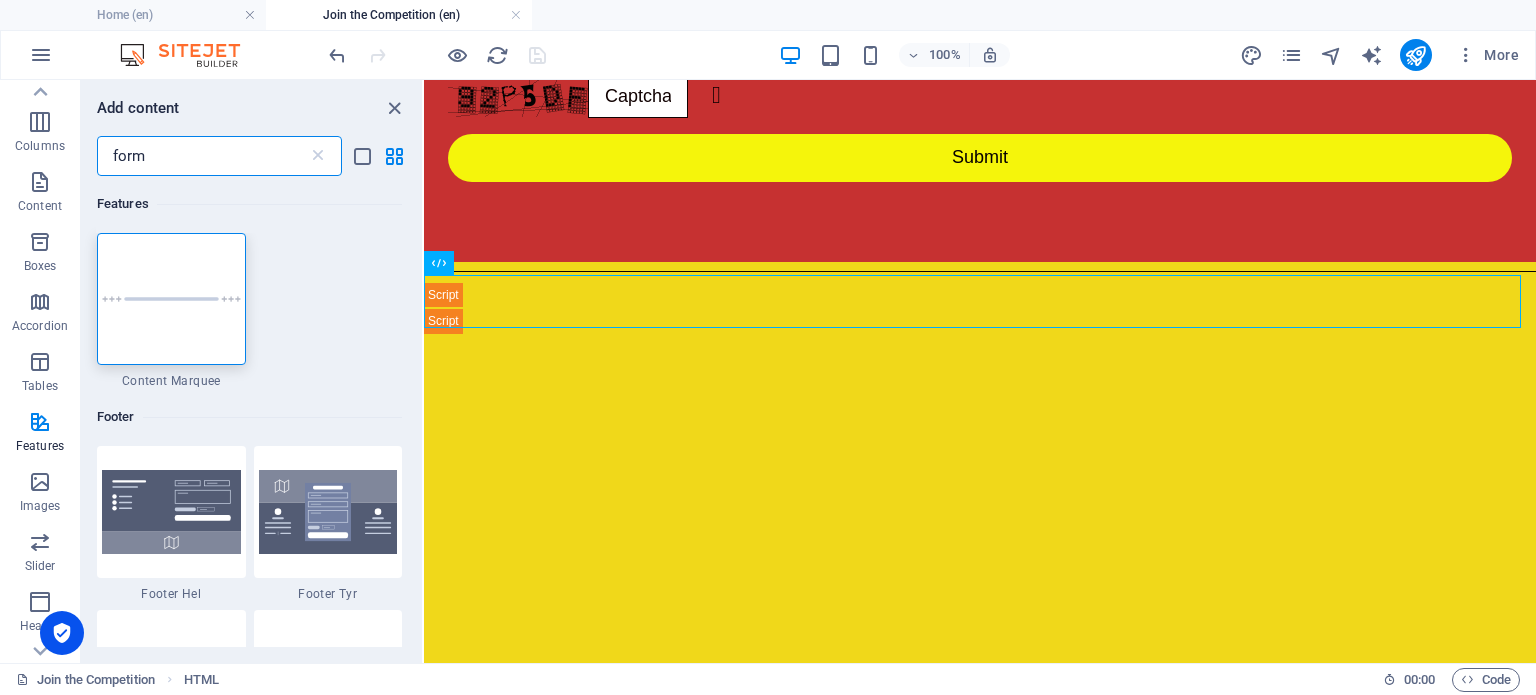 scroll, scrollTop: 0, scrollLeft: 0, axis: both 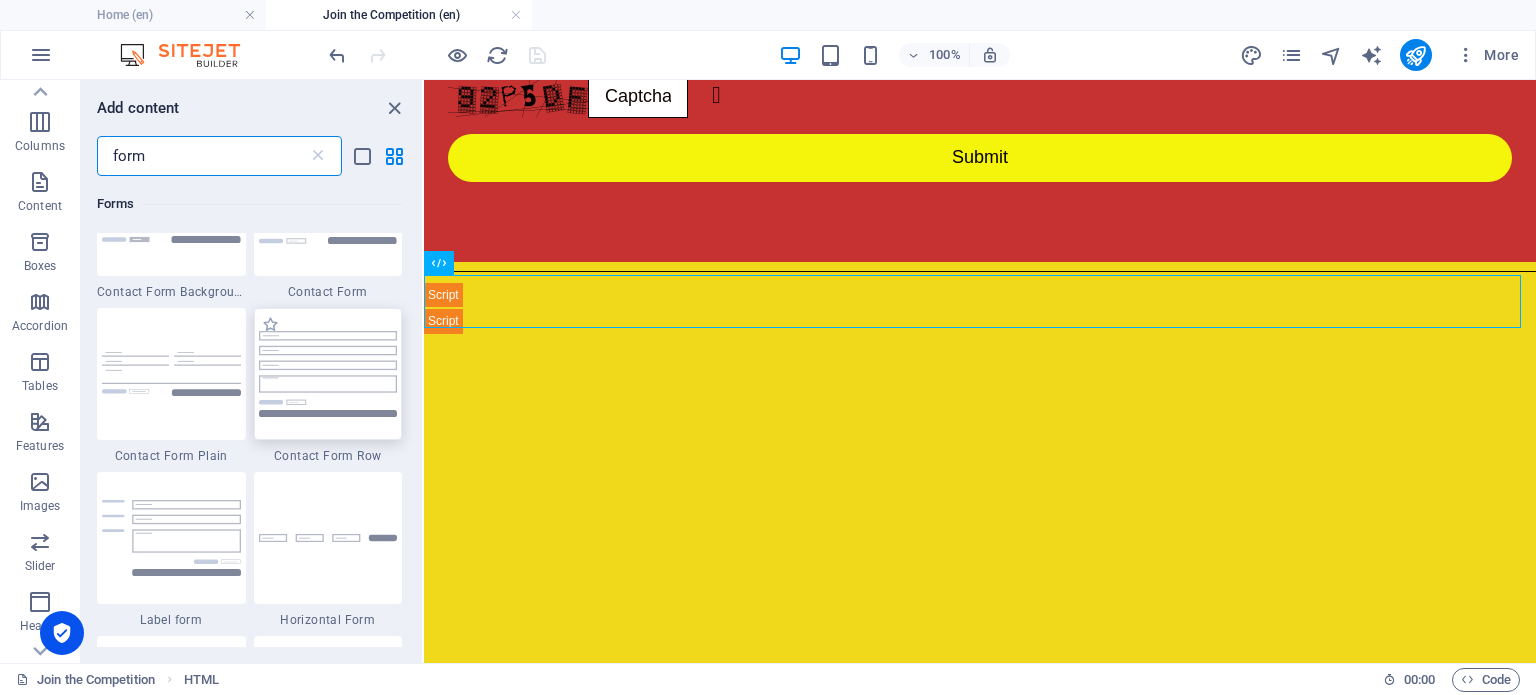 type on "form" 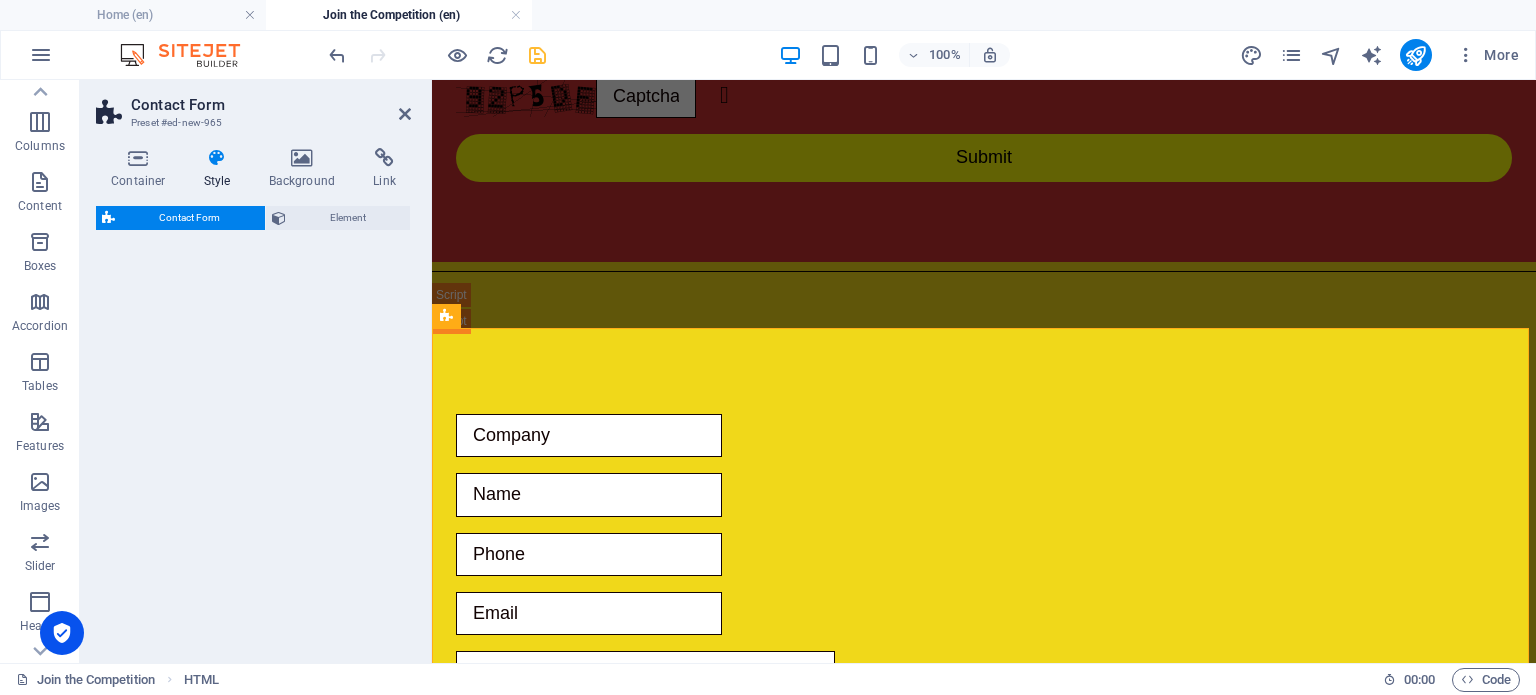 select on "rem" 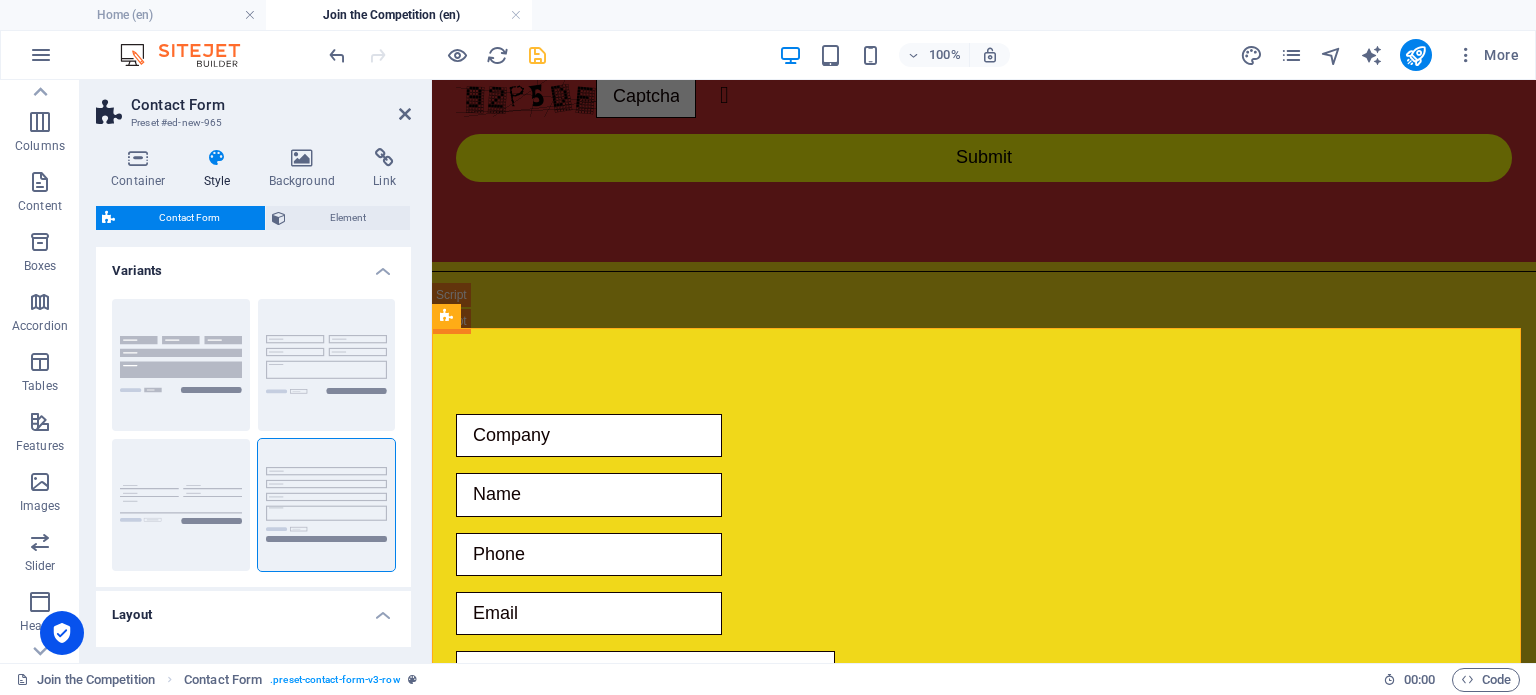 drag, startPoint x: 411, startPoint y: 339, endPoint x: 408, endPoint y: 424, distance: 85.052925 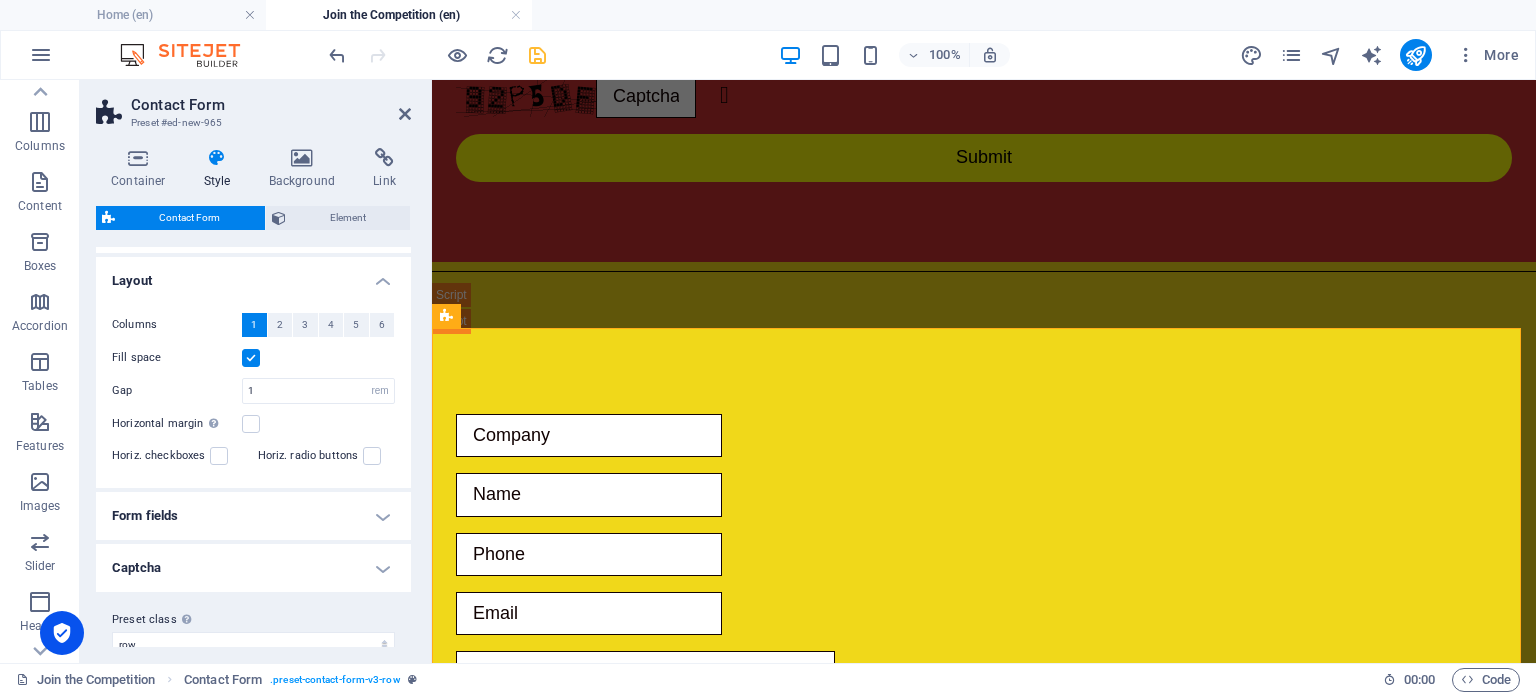 scroll, scrollTop: 337, scrollLeft: 0, axis: vertical 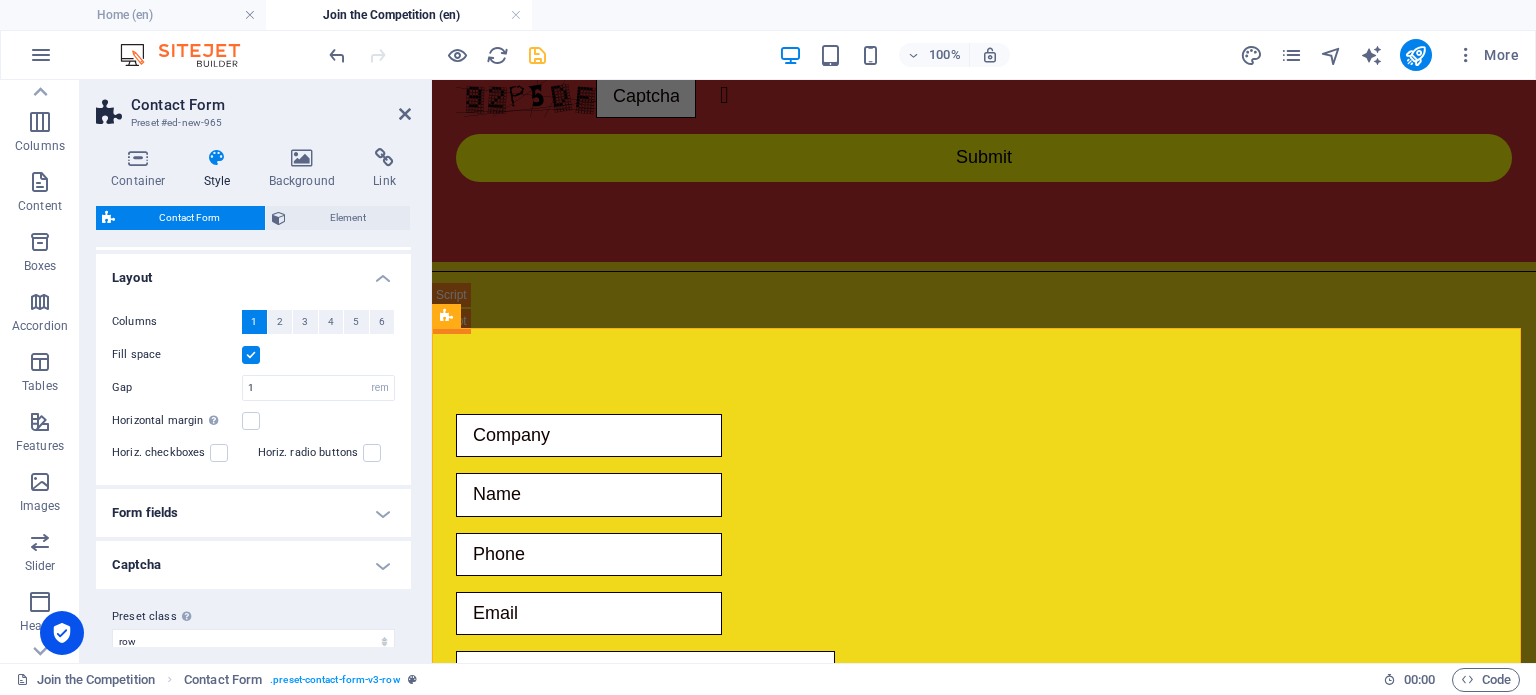 click on "Form fields" at bounding box center (253, 513) 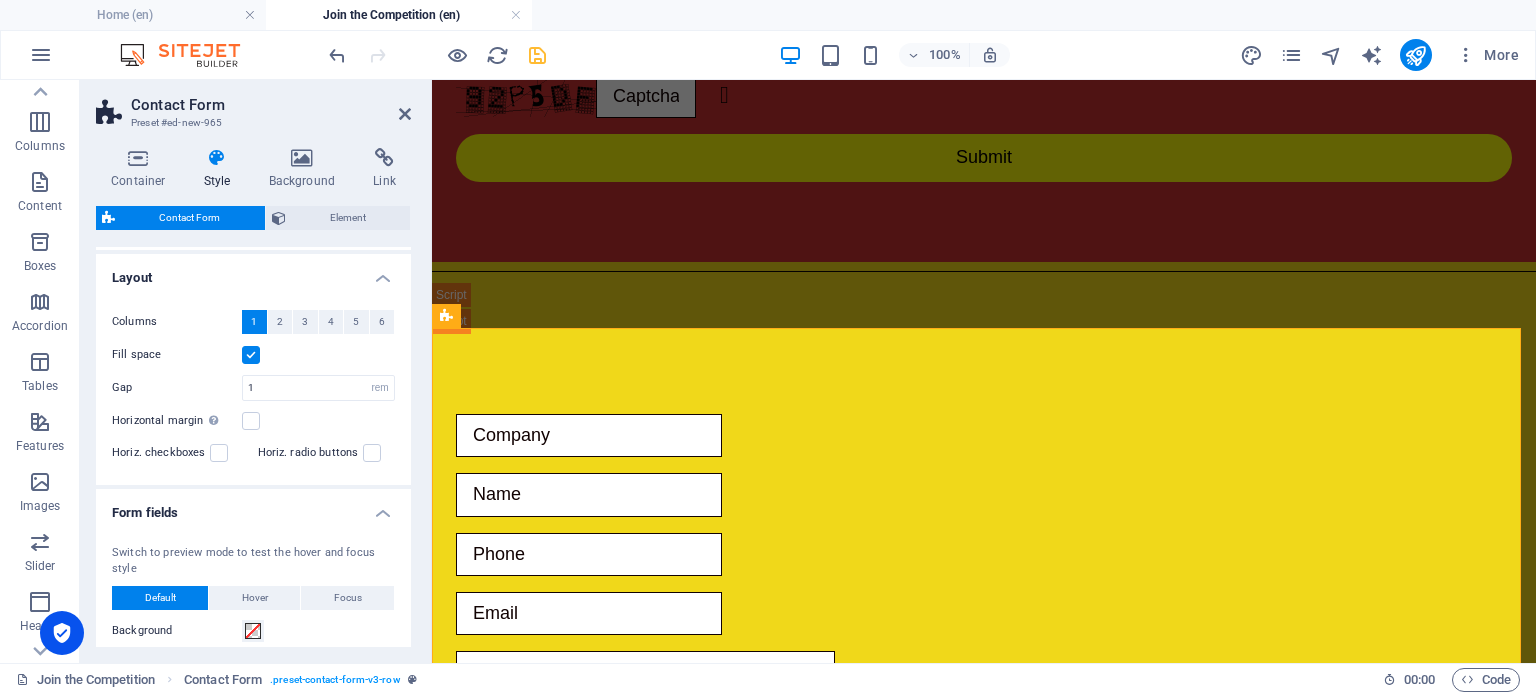 drag, startPoint x: 411, startPoint y: 458, endPoint x: 421, endPoint y: 531, distance: 73.68175 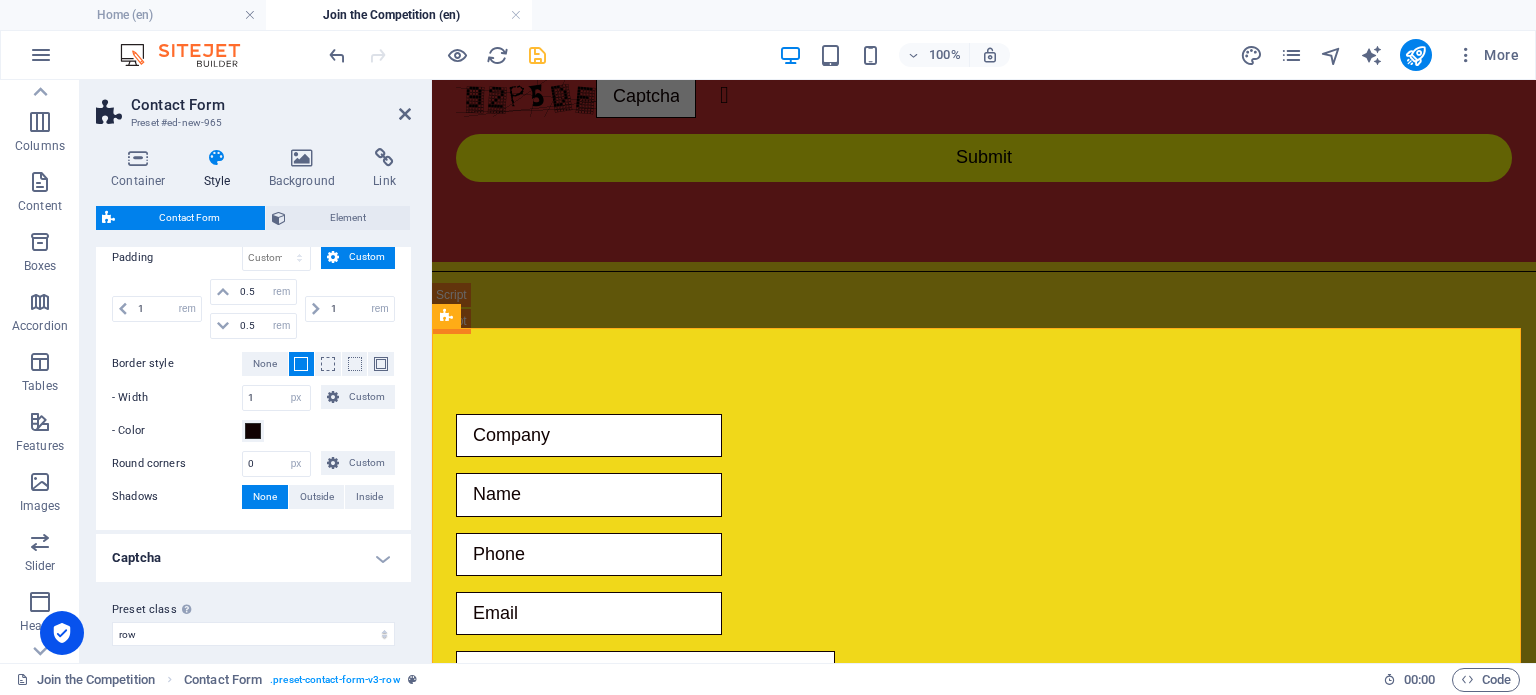 scroll, scrollTop: 851, scrollLeft: 0, axis: vertical 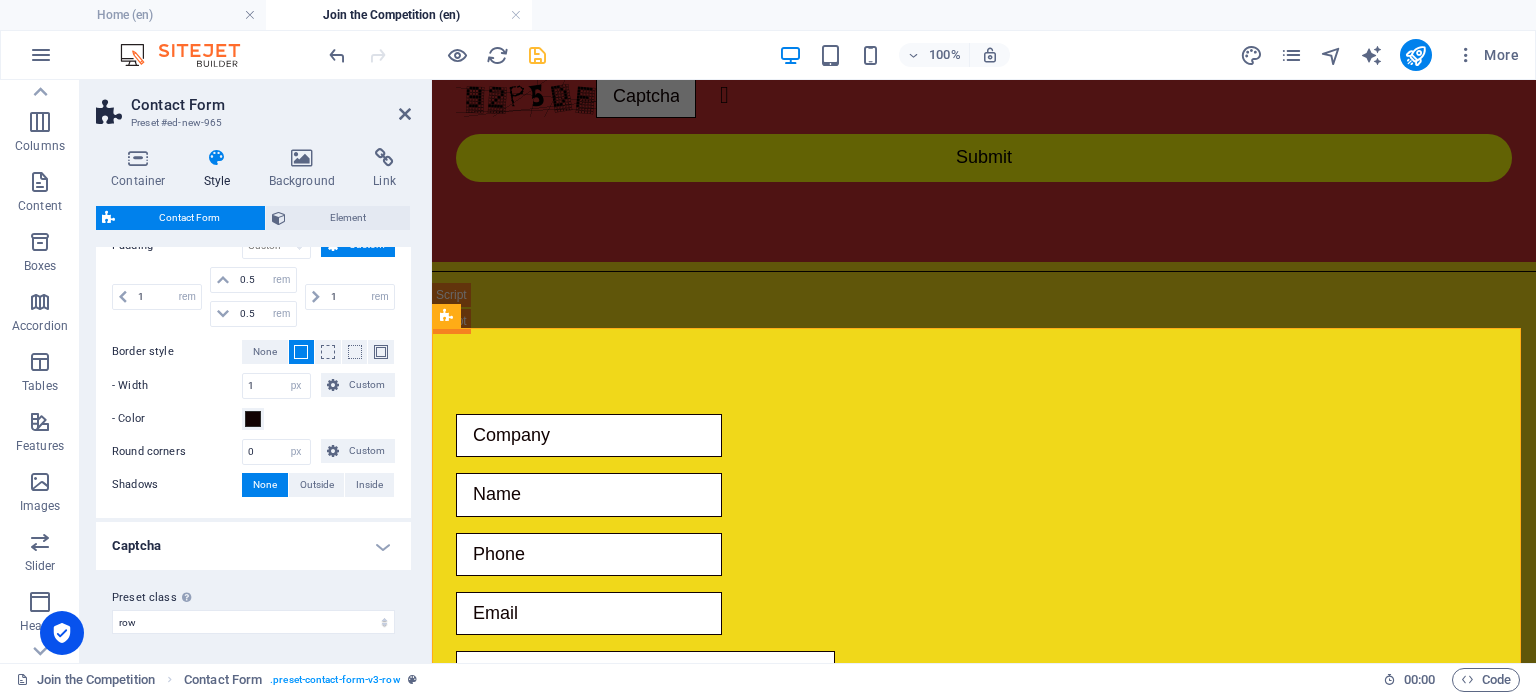 click on "Captcha" at bounding box center [253, 546] 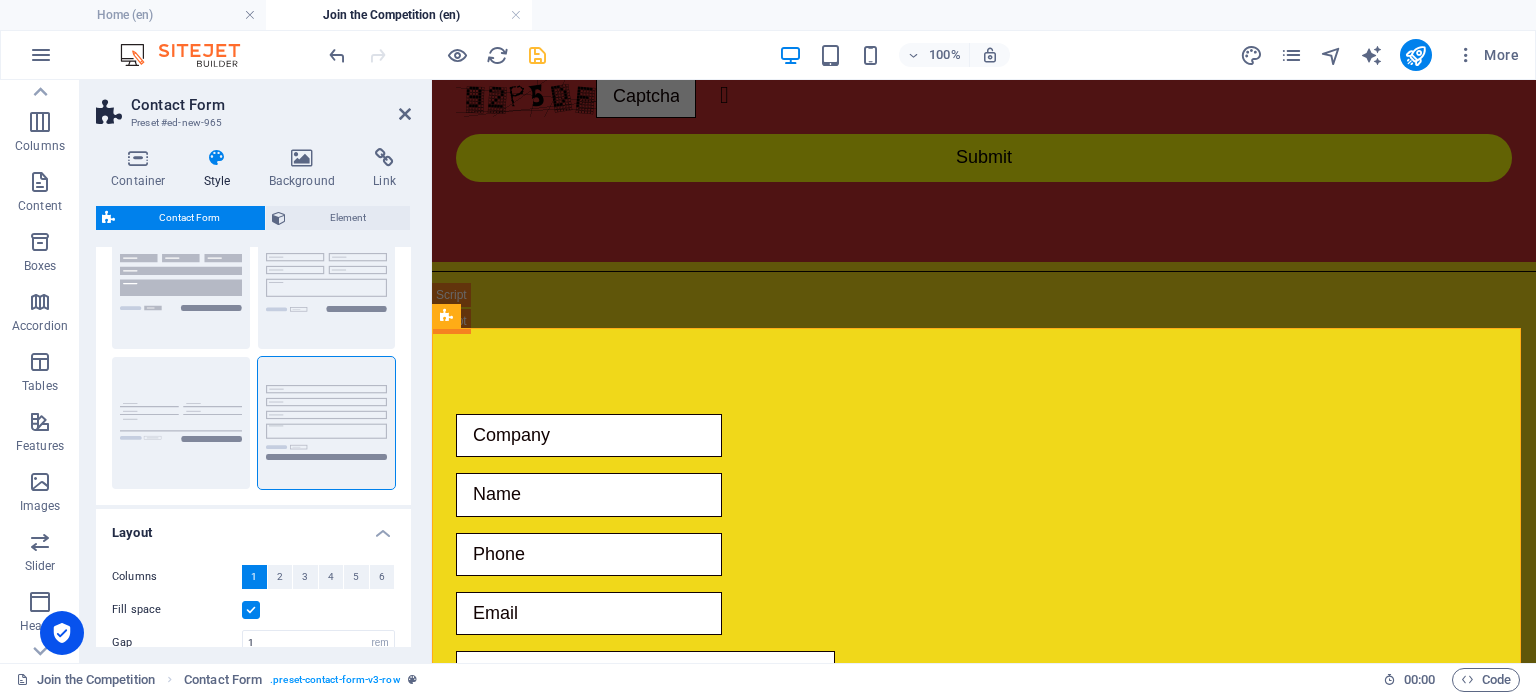 scroll, scrollTop: 0, scrollLeft: 0, axis: both 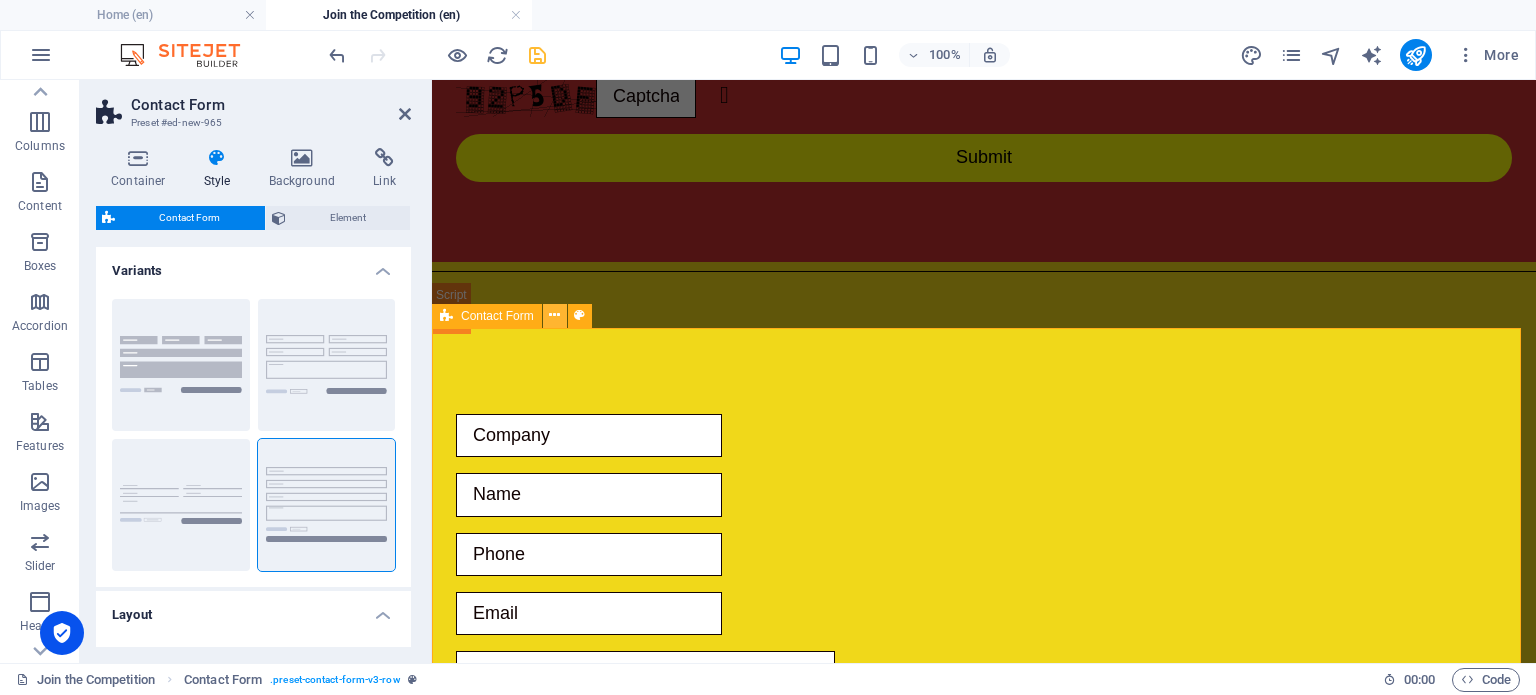 click at bounding box center (554, 315) 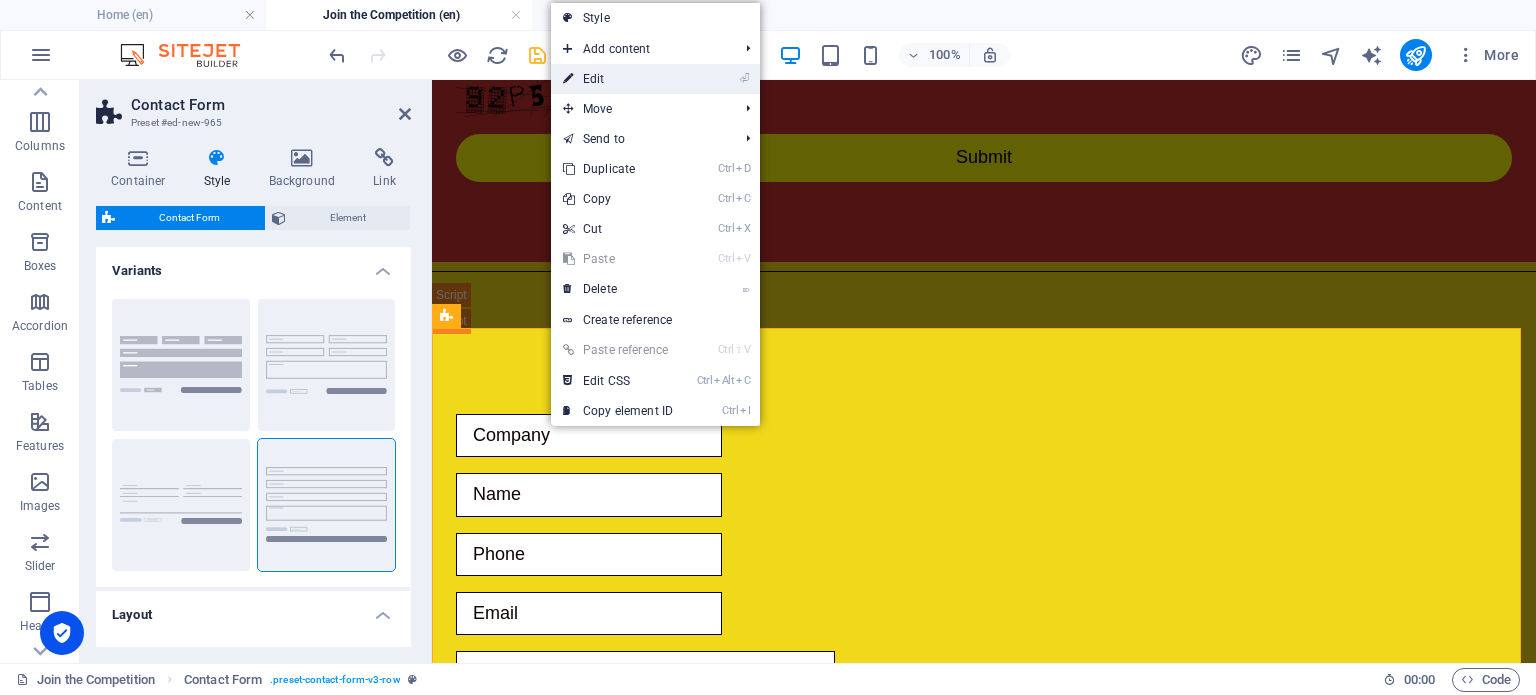 click on "⏎  Edit" at bounding box center (655, 79) 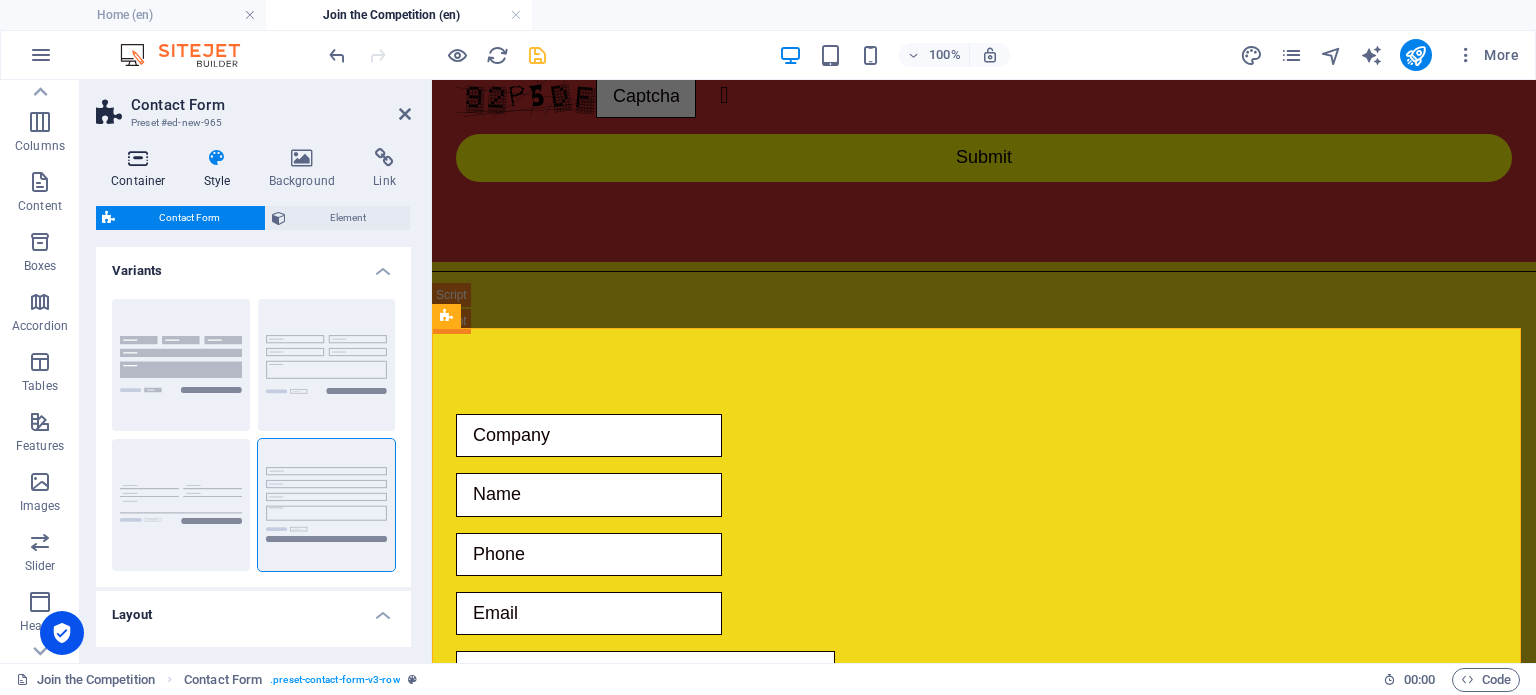 click at bounding box center [138, 158] 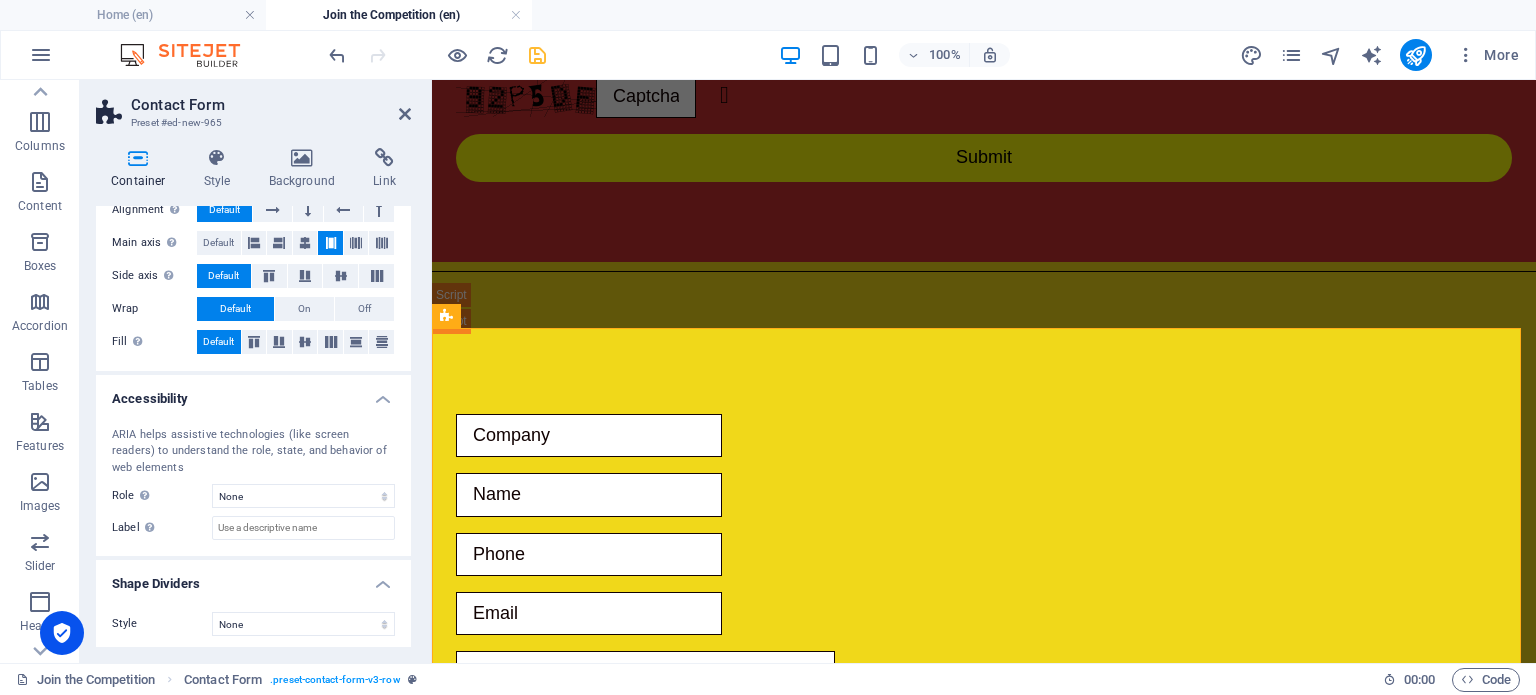 scroll, scrollTop: 332, scrollLeft: 0, axis: vertical 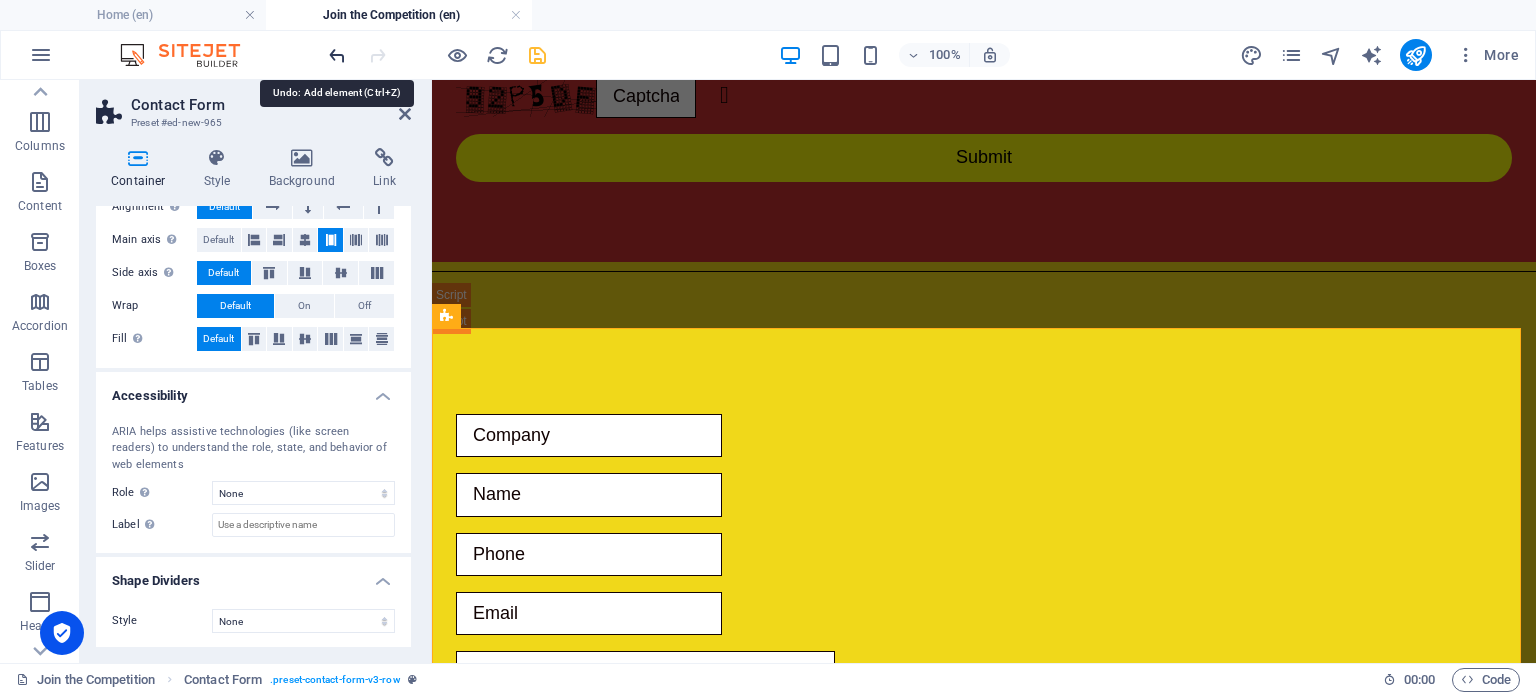 click at bounding box center (337, 55) 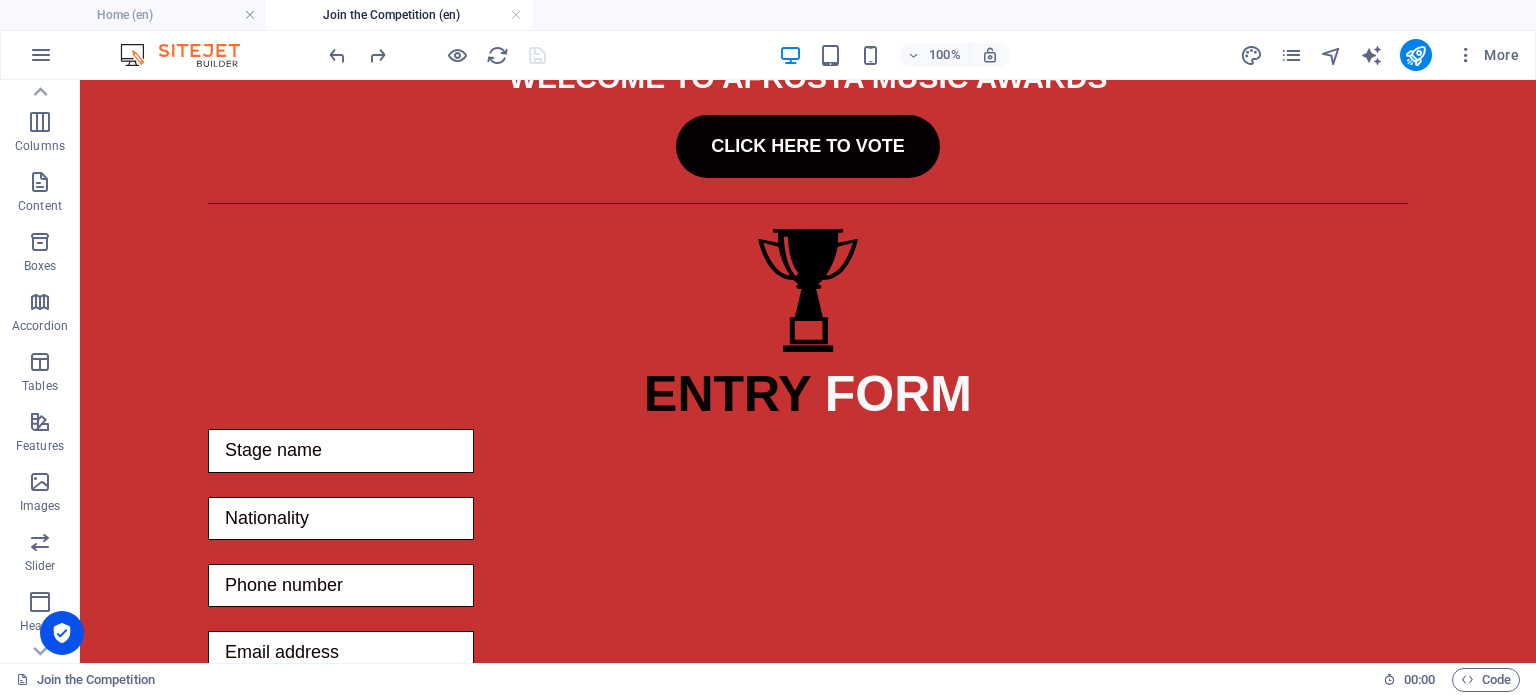 scroll, scrollTop: 0, scrollLeft: 0, axis: both 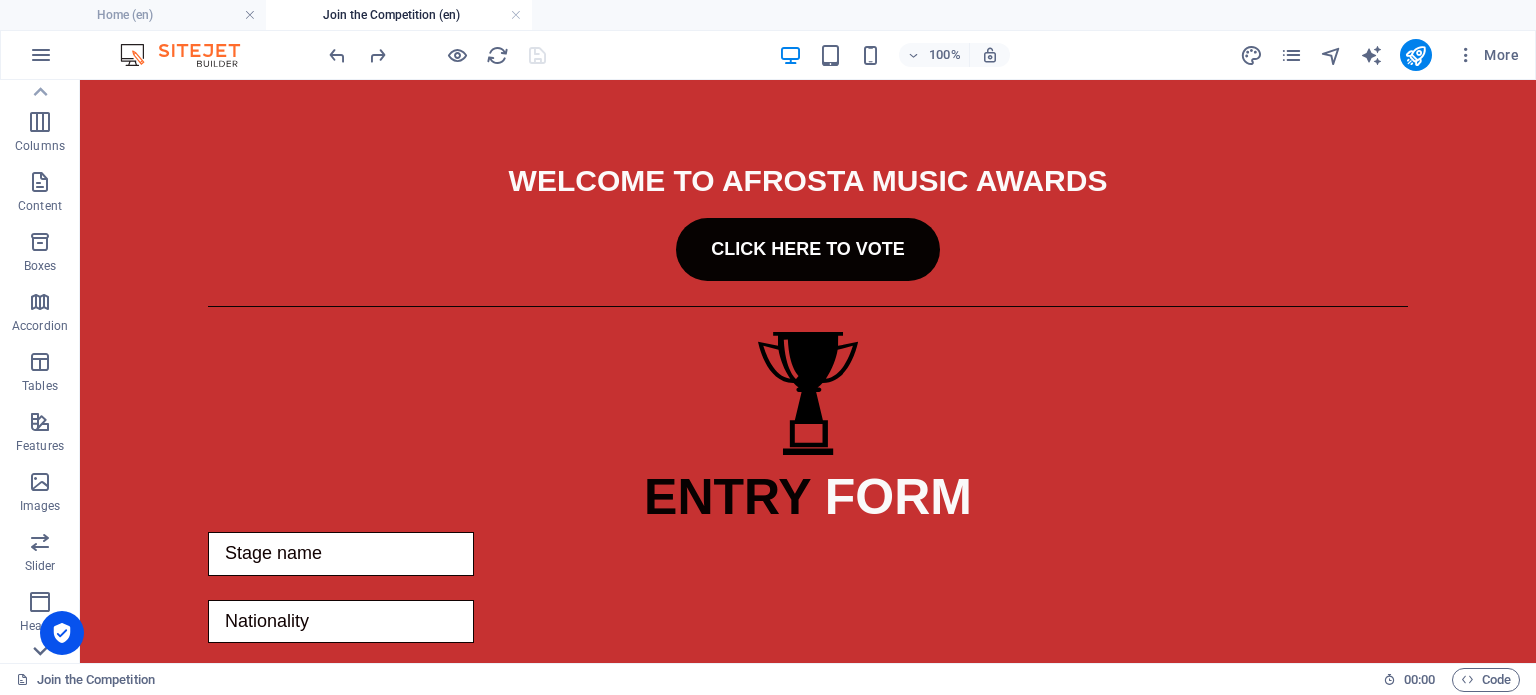 click 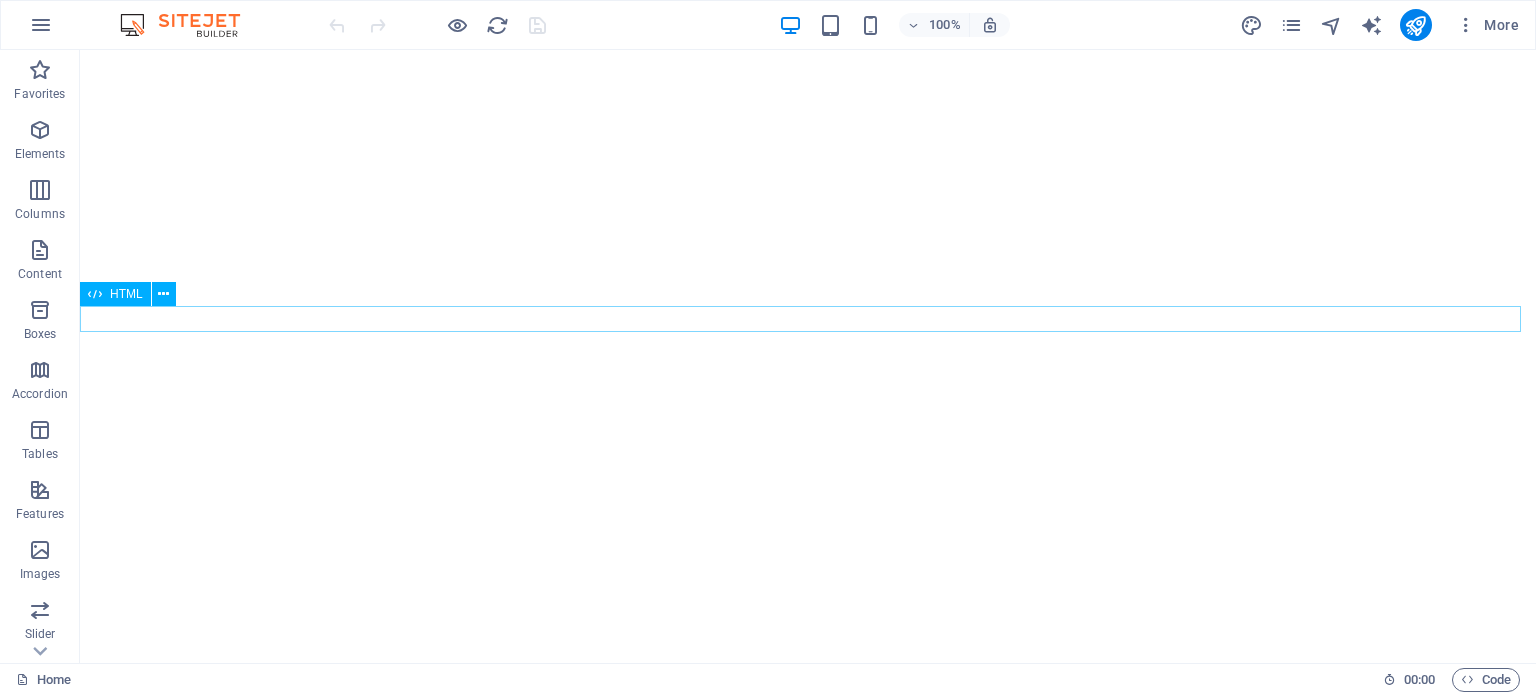 scroll, scrollTop: 0, scrollLeft: 0, axis: both 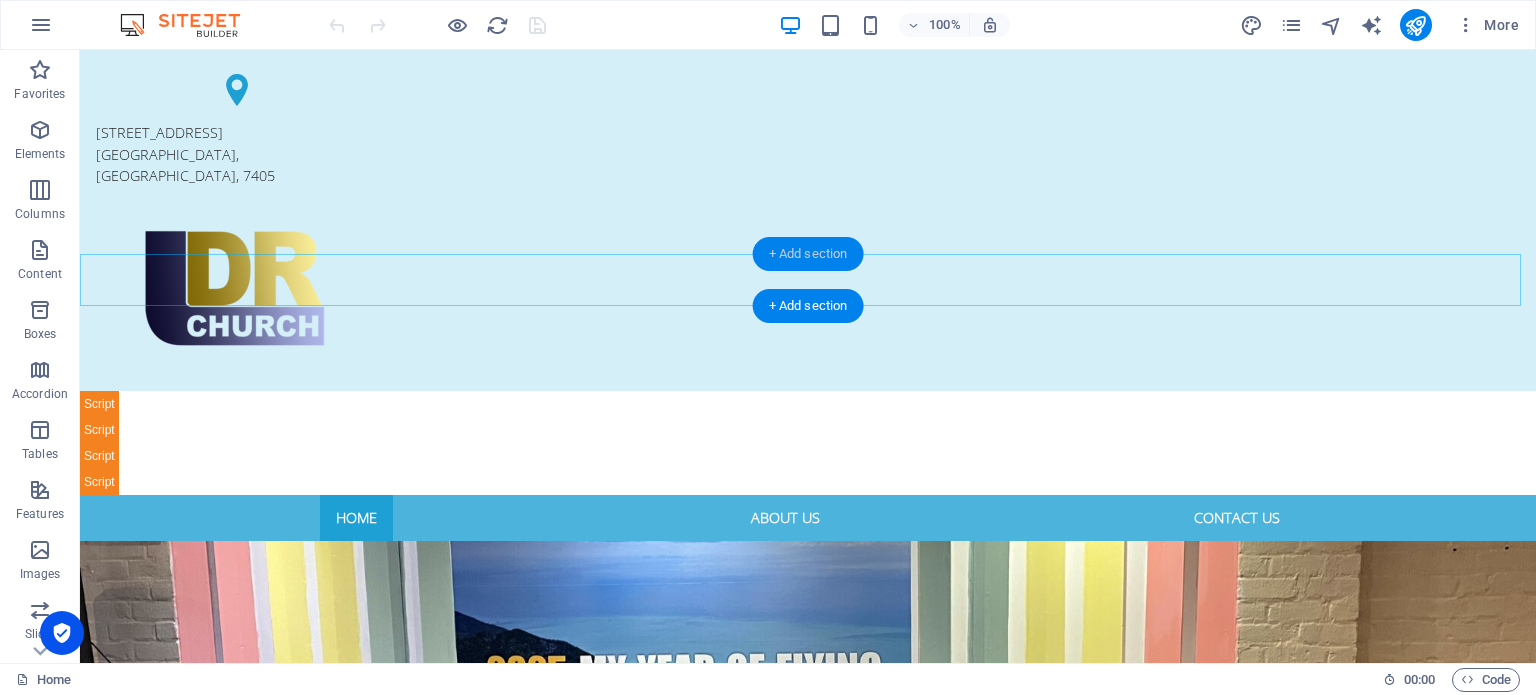 click on "+ Add section" at bounding box center [808, 254] 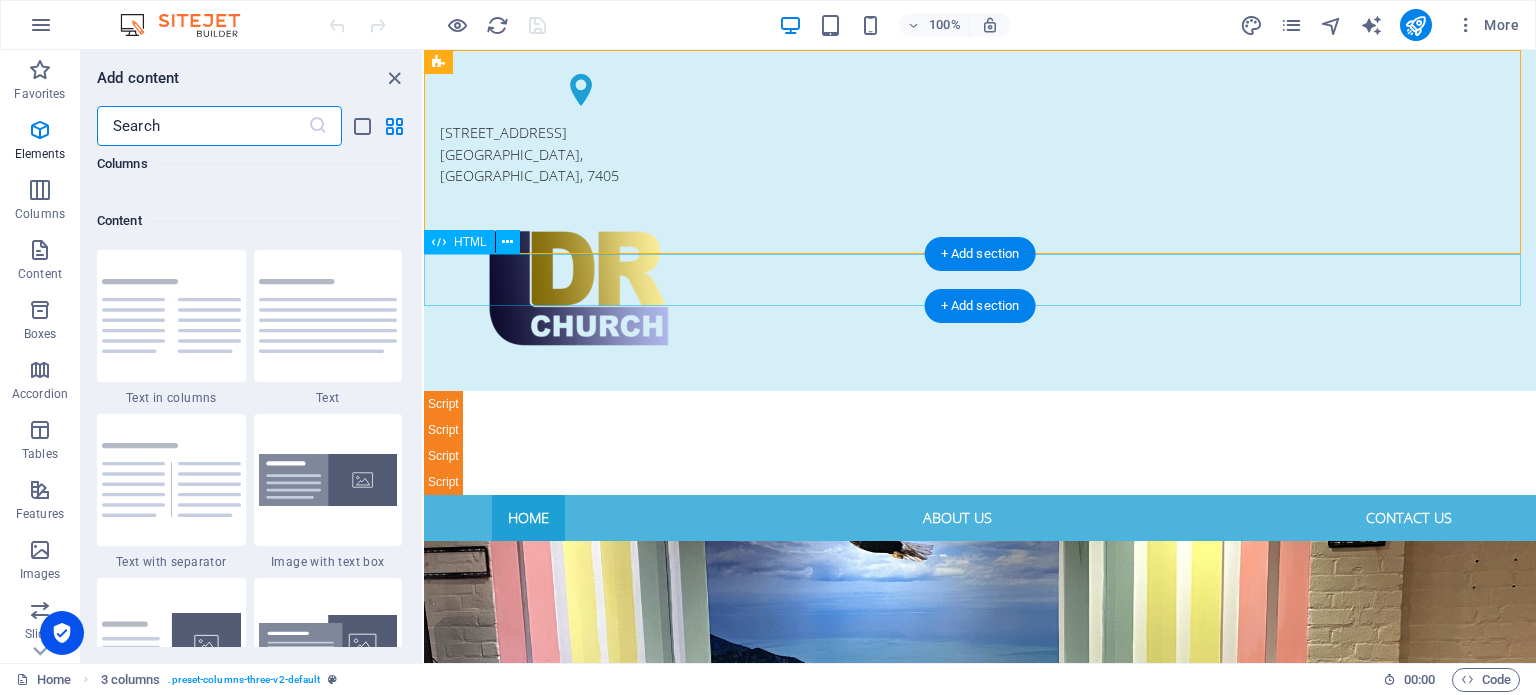 scroll, scrollTop: 3499, scrollLeft: 0, axis: vertical 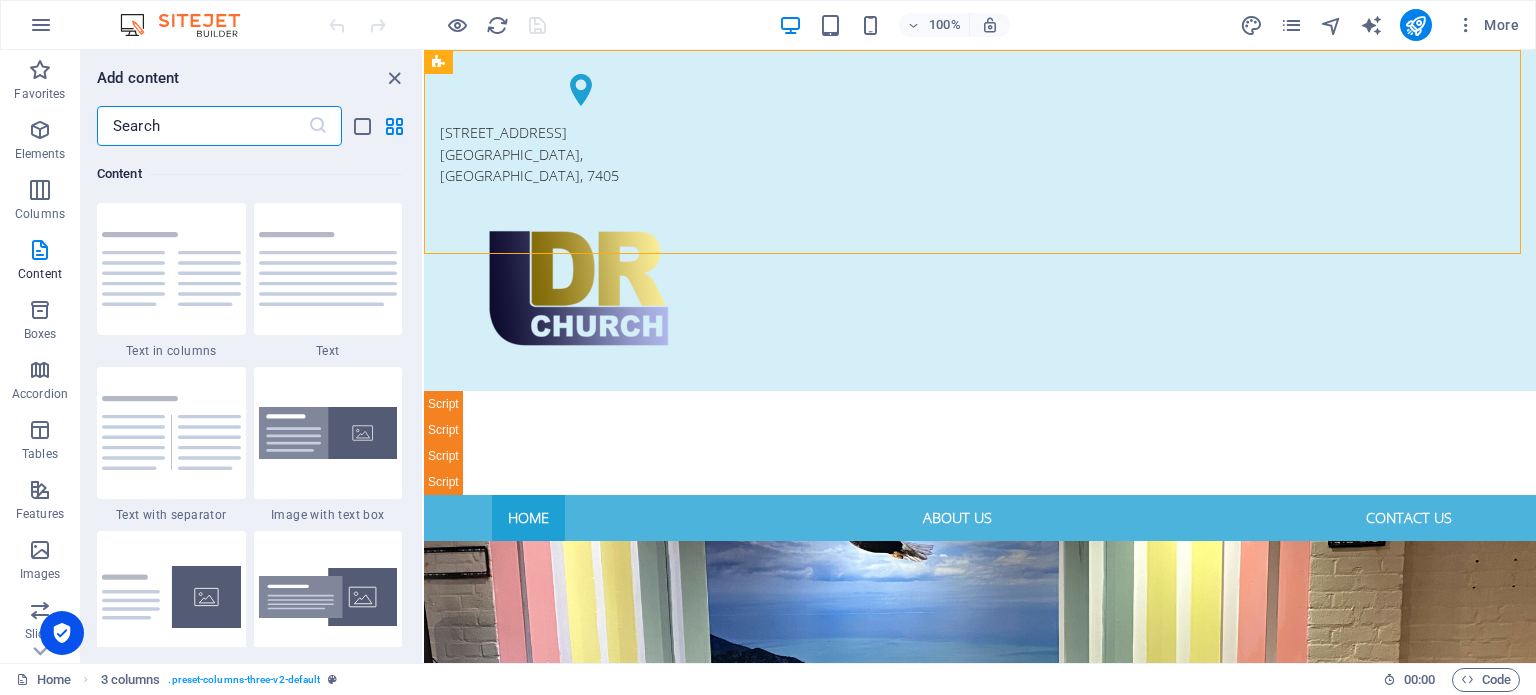 click at bounding box center (202, 126) 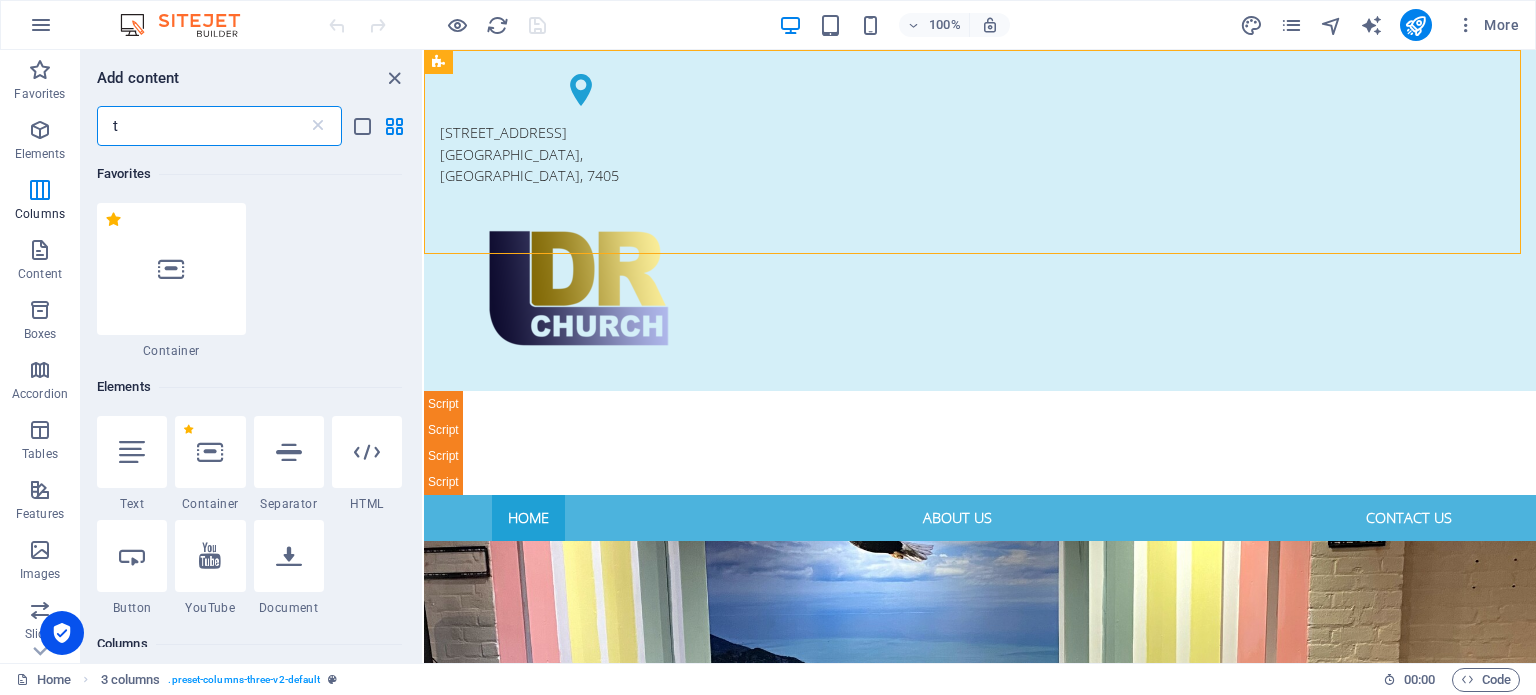 scroll, scrollTop: 0, scrollLeft: 0, axis: both 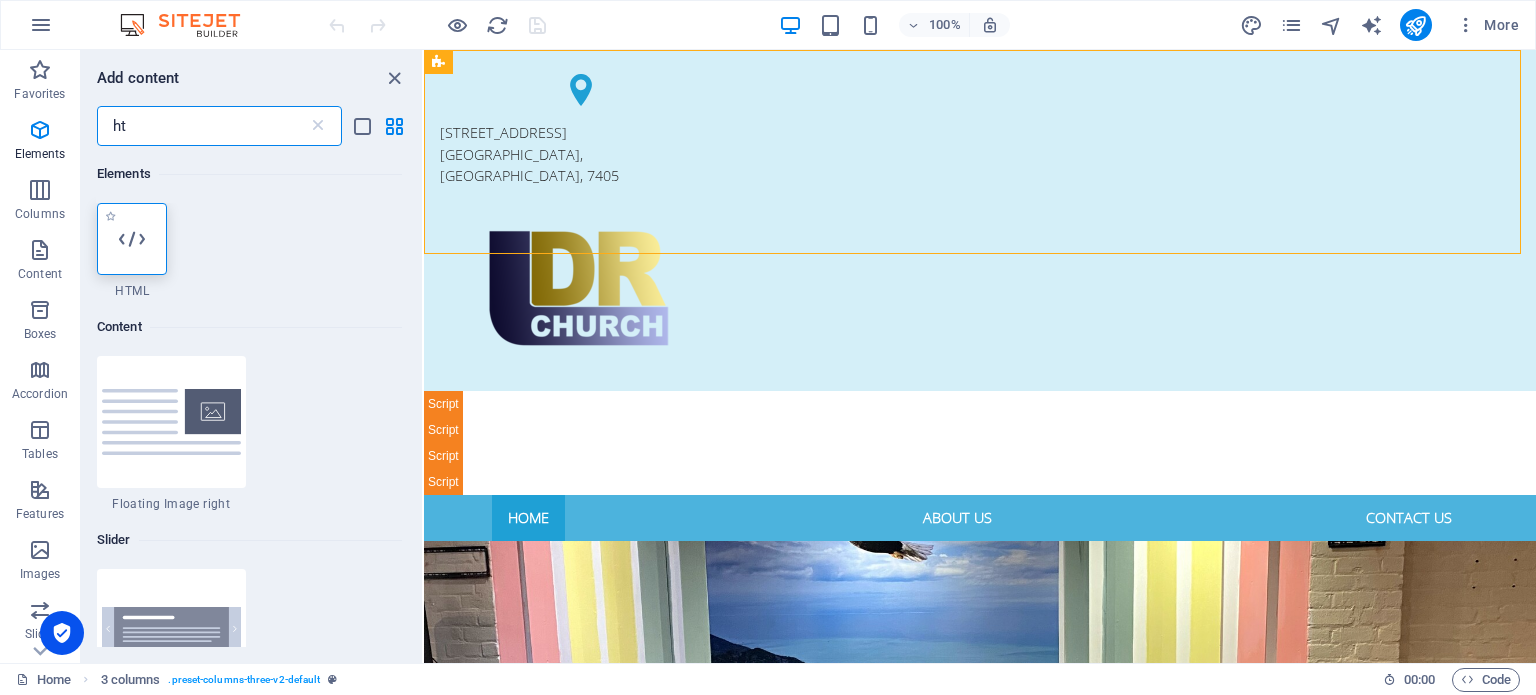 type on "ht" 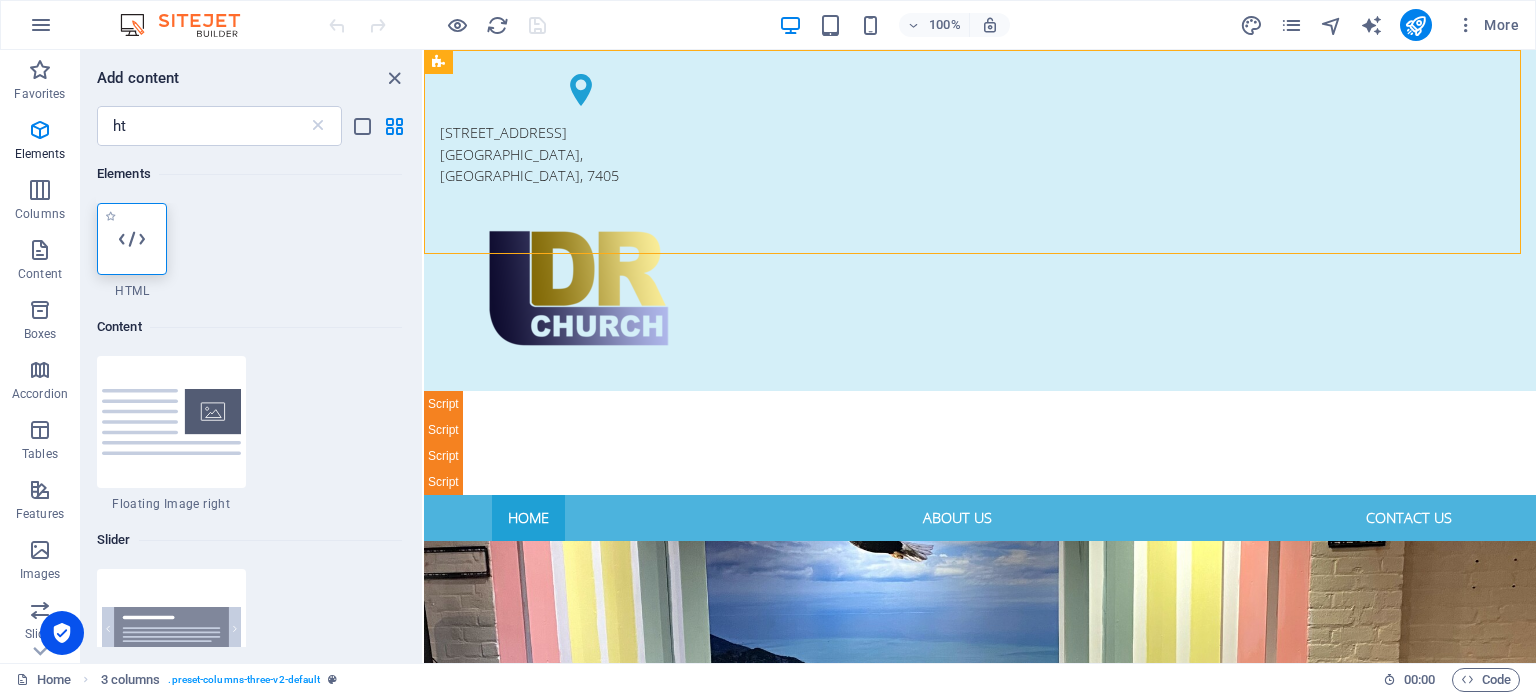 click at bounding box center [132, 239] 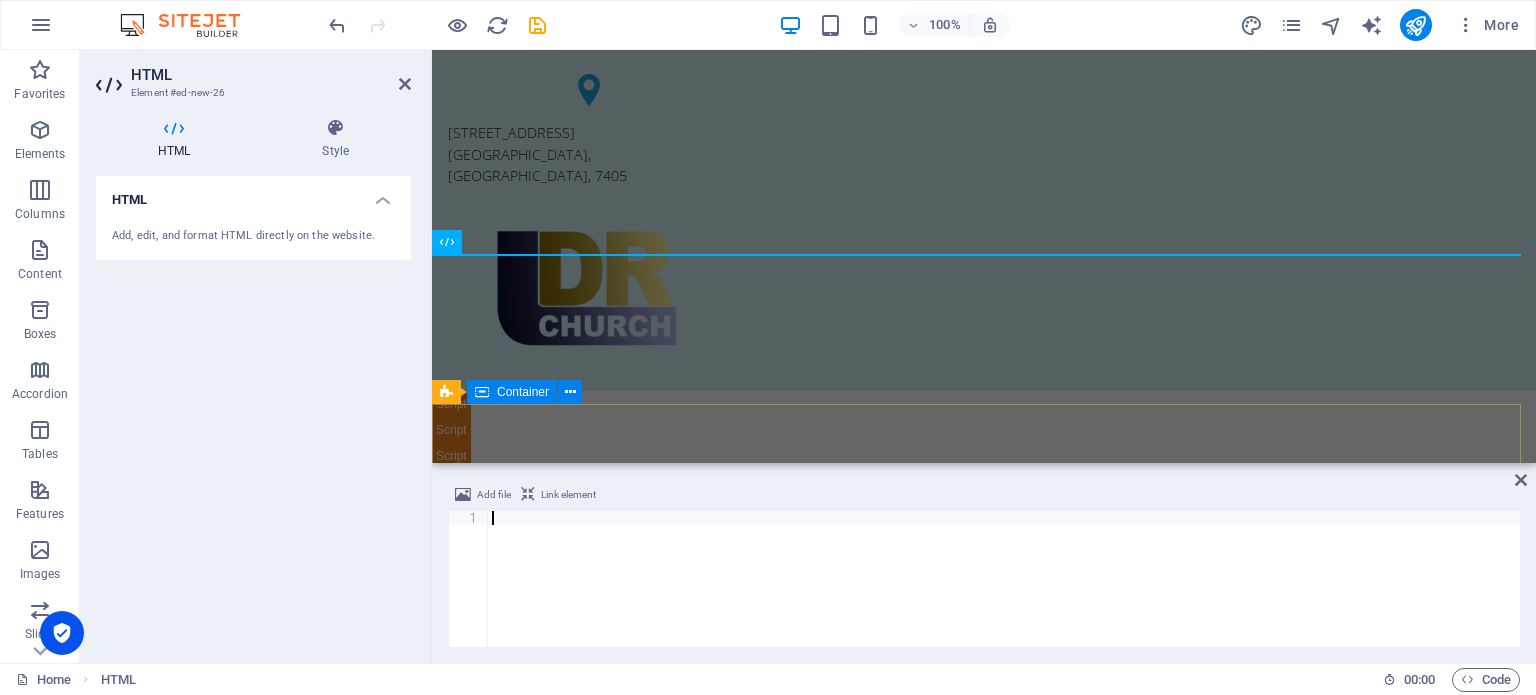 type on "</script>" 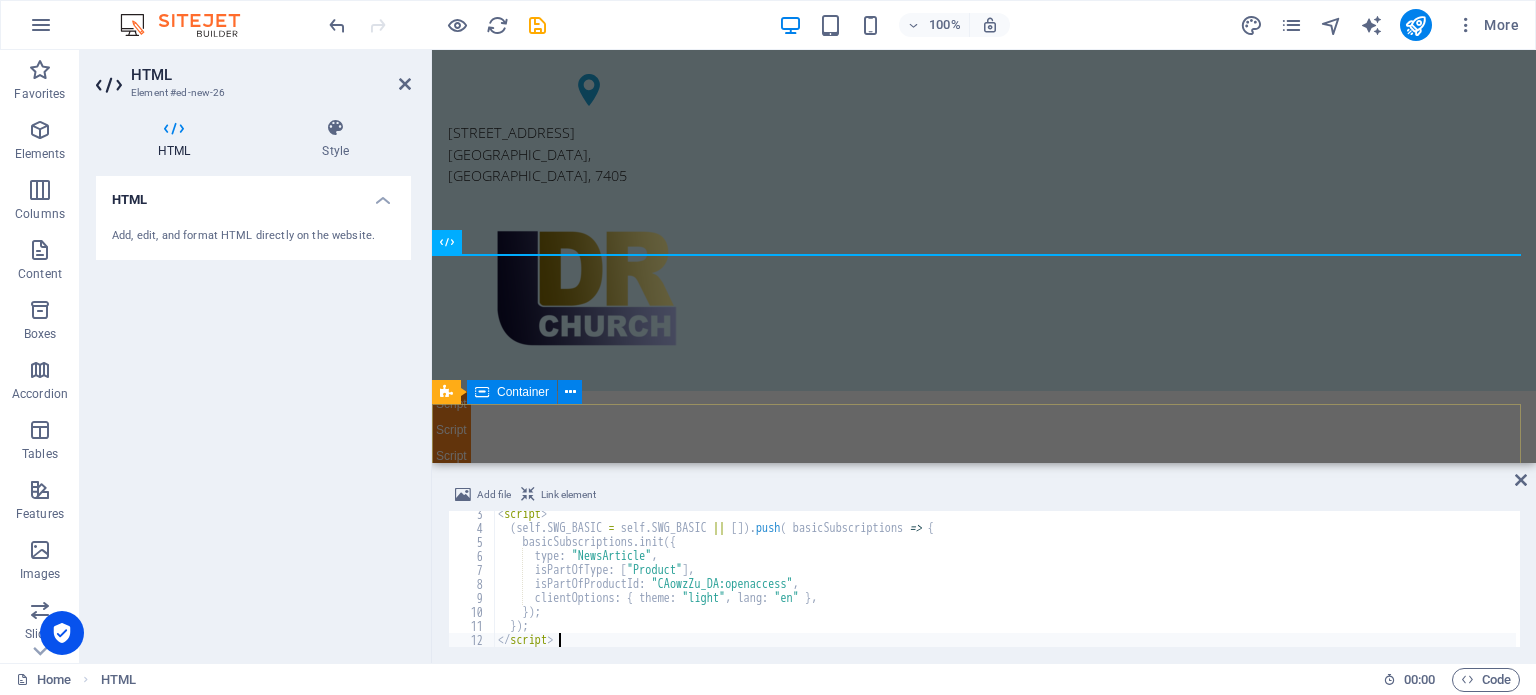 scroll, scrollTop: 32, scrollLeft: 0, axis: vertical 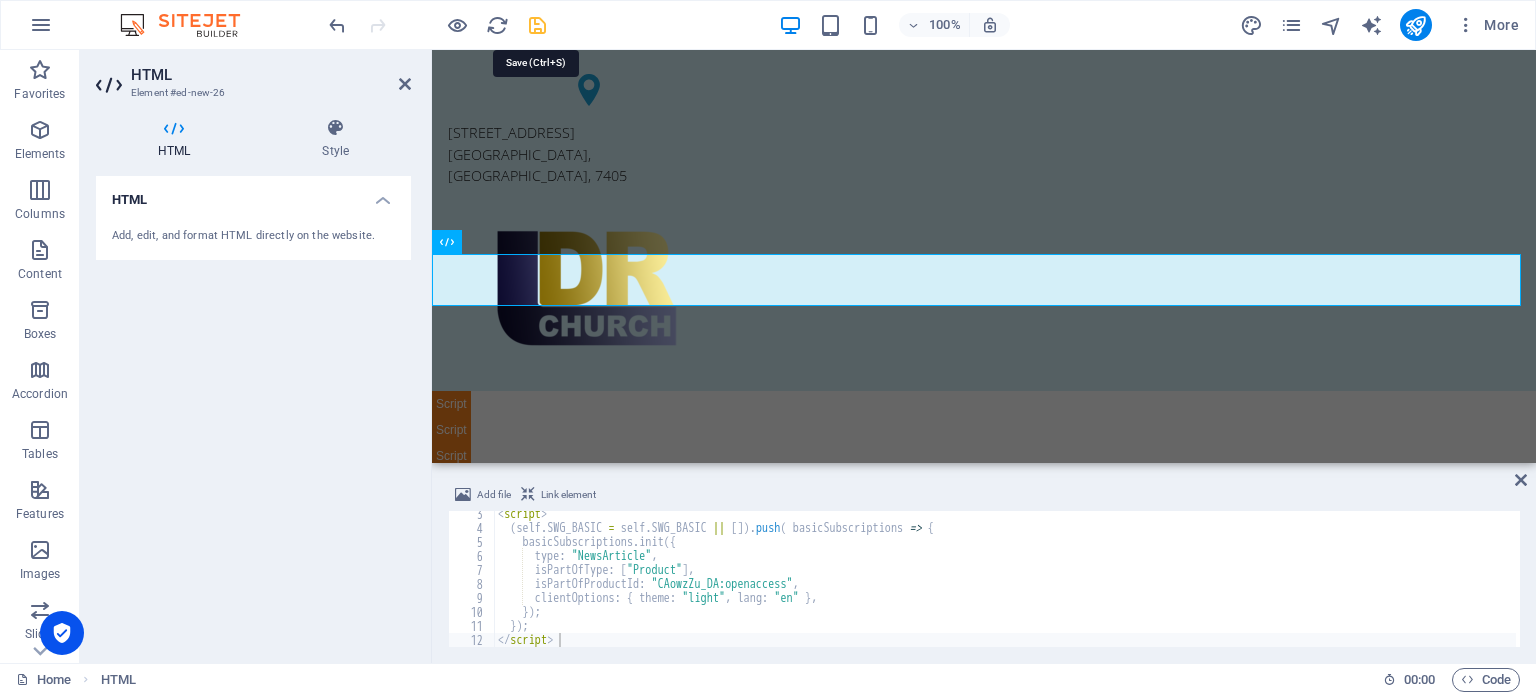 click at bounding box center [537, 25] 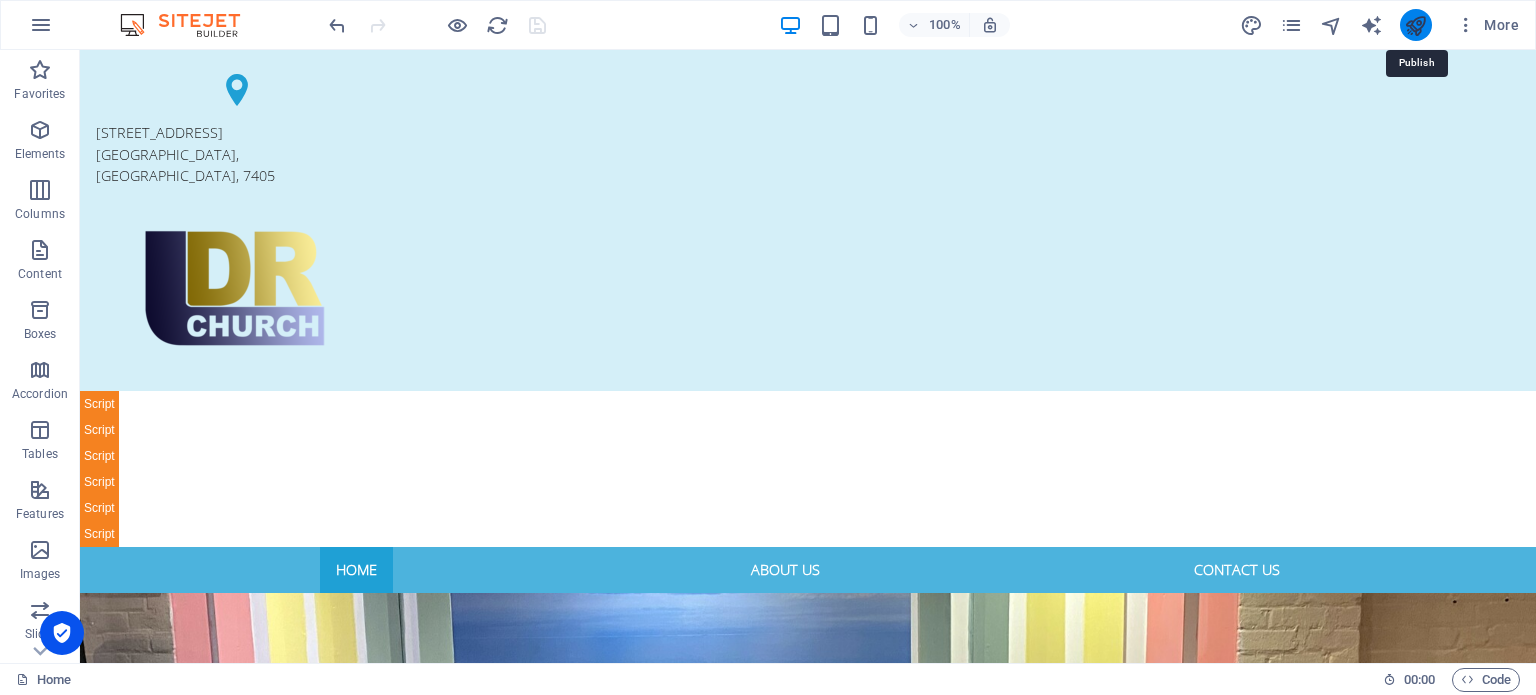 click at bounding box center (1415, 25) 